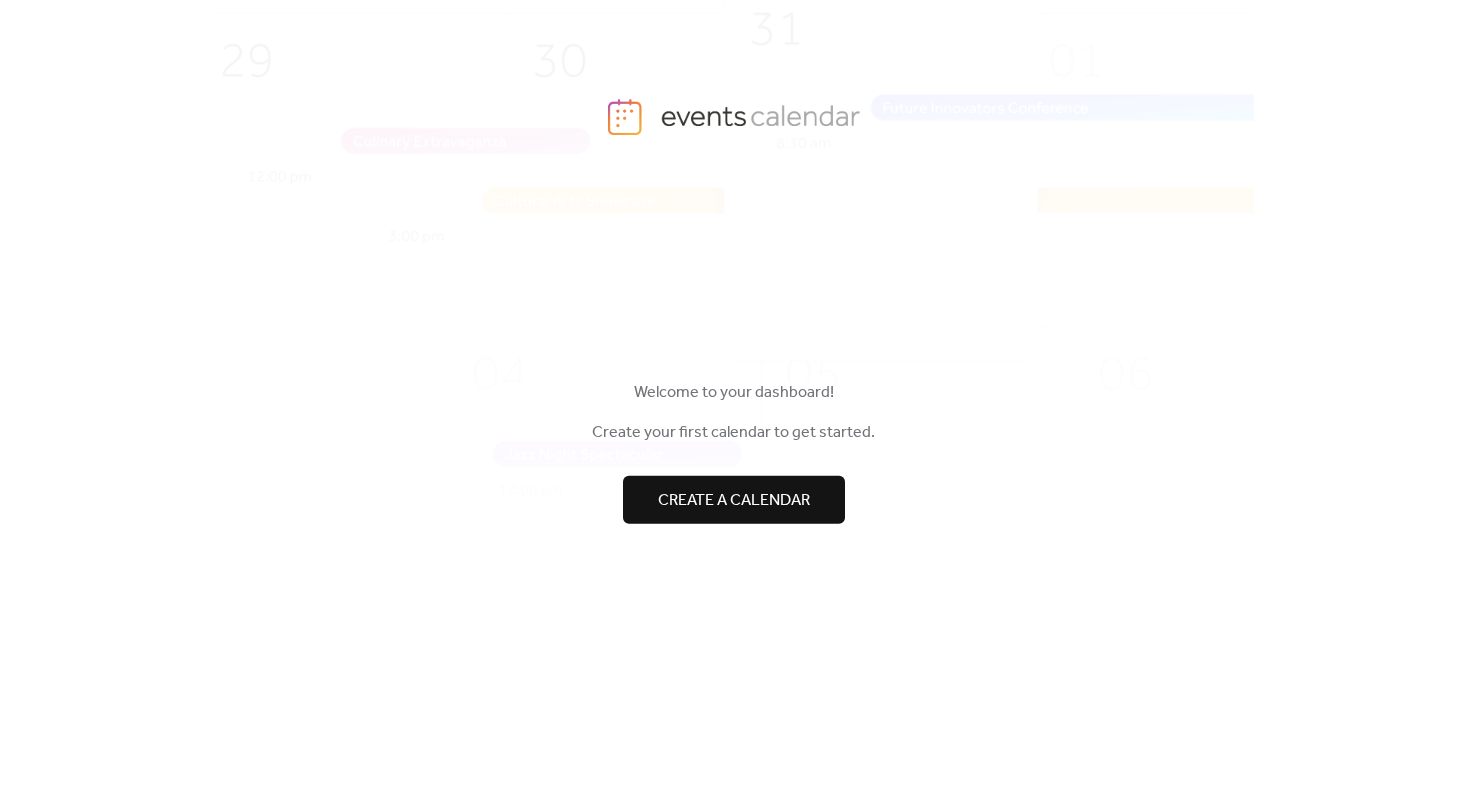 scroll, scrollTop: 0, scrollLeft: 0, axis: both 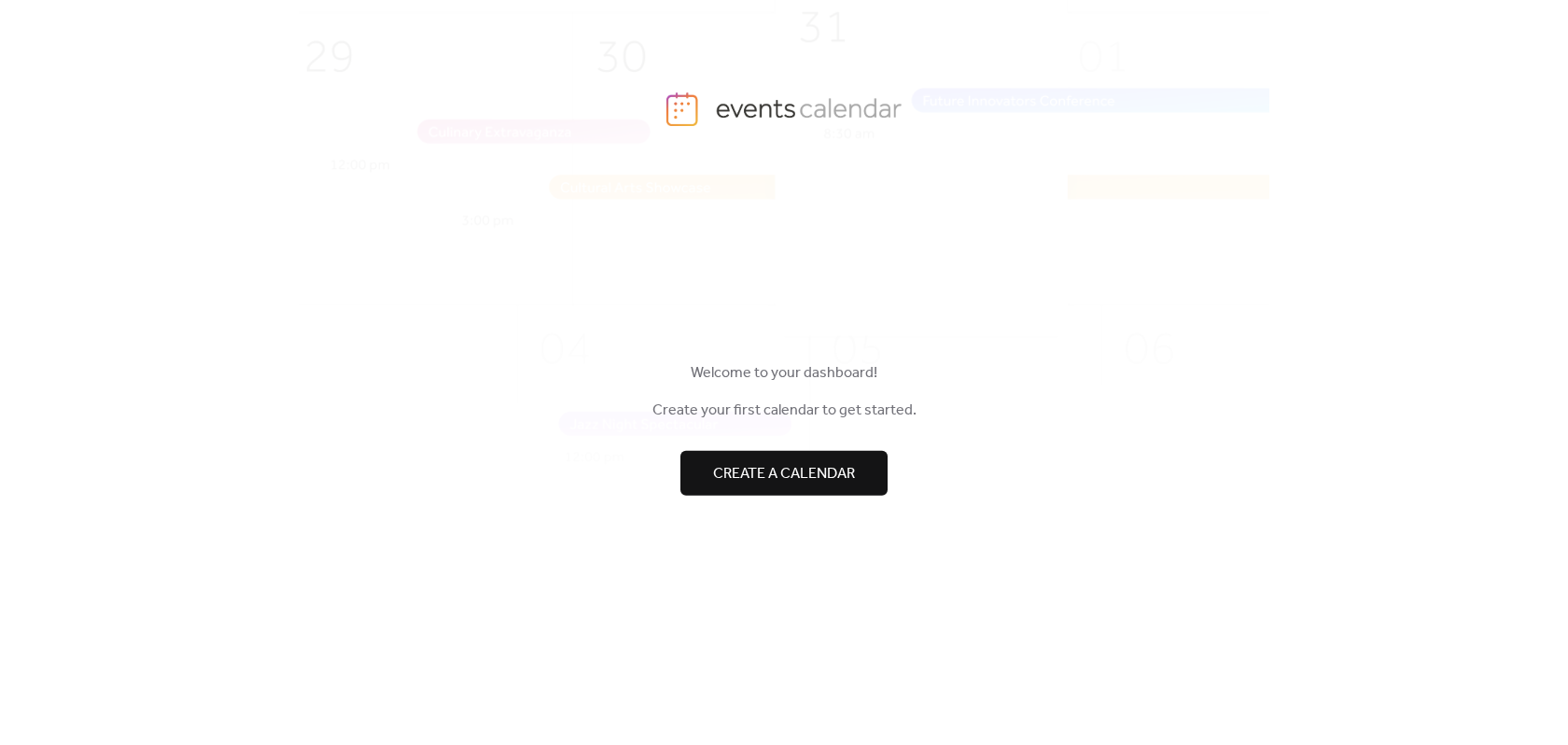 click on "Create a calendar" at bounding box center [784, 473] 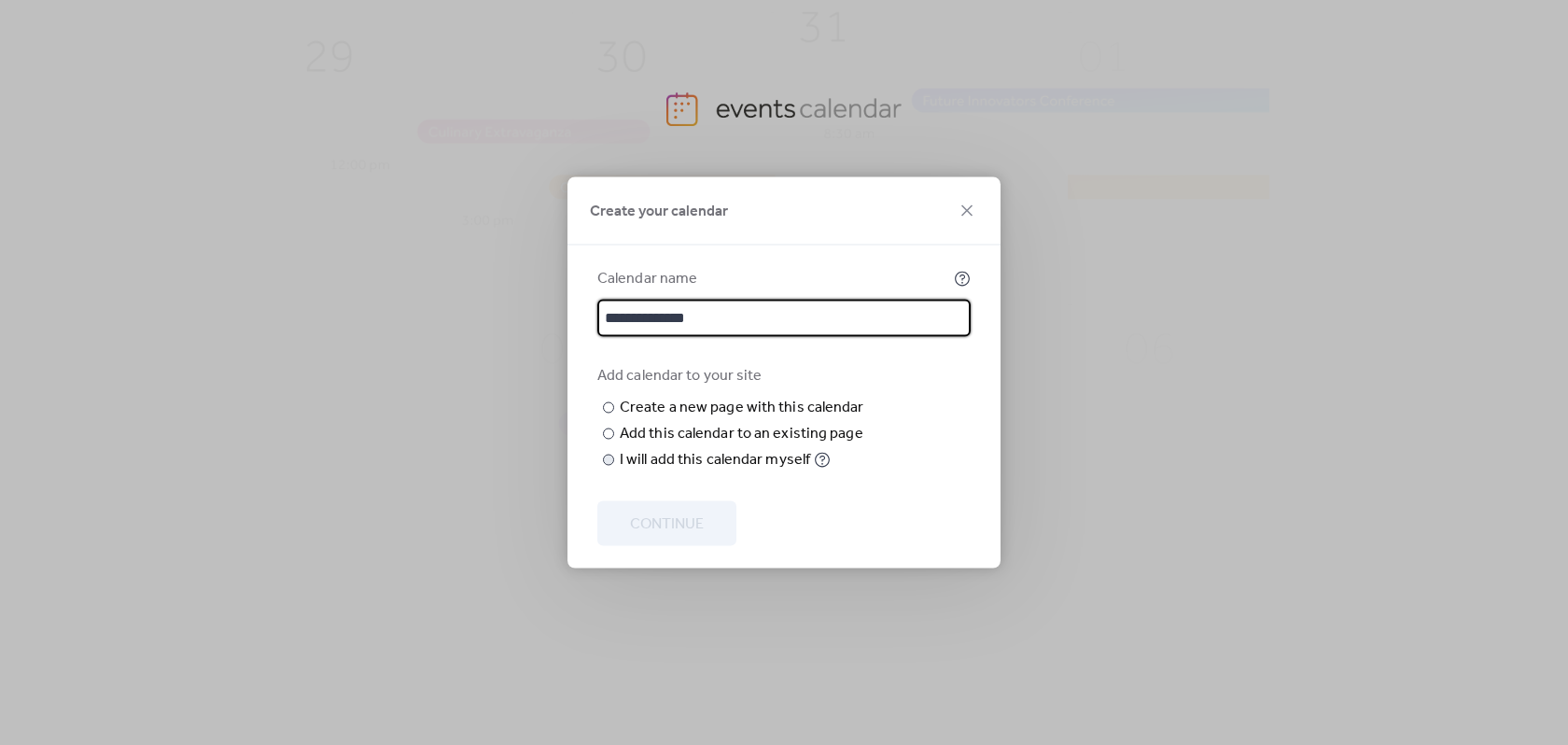 type on "**********" 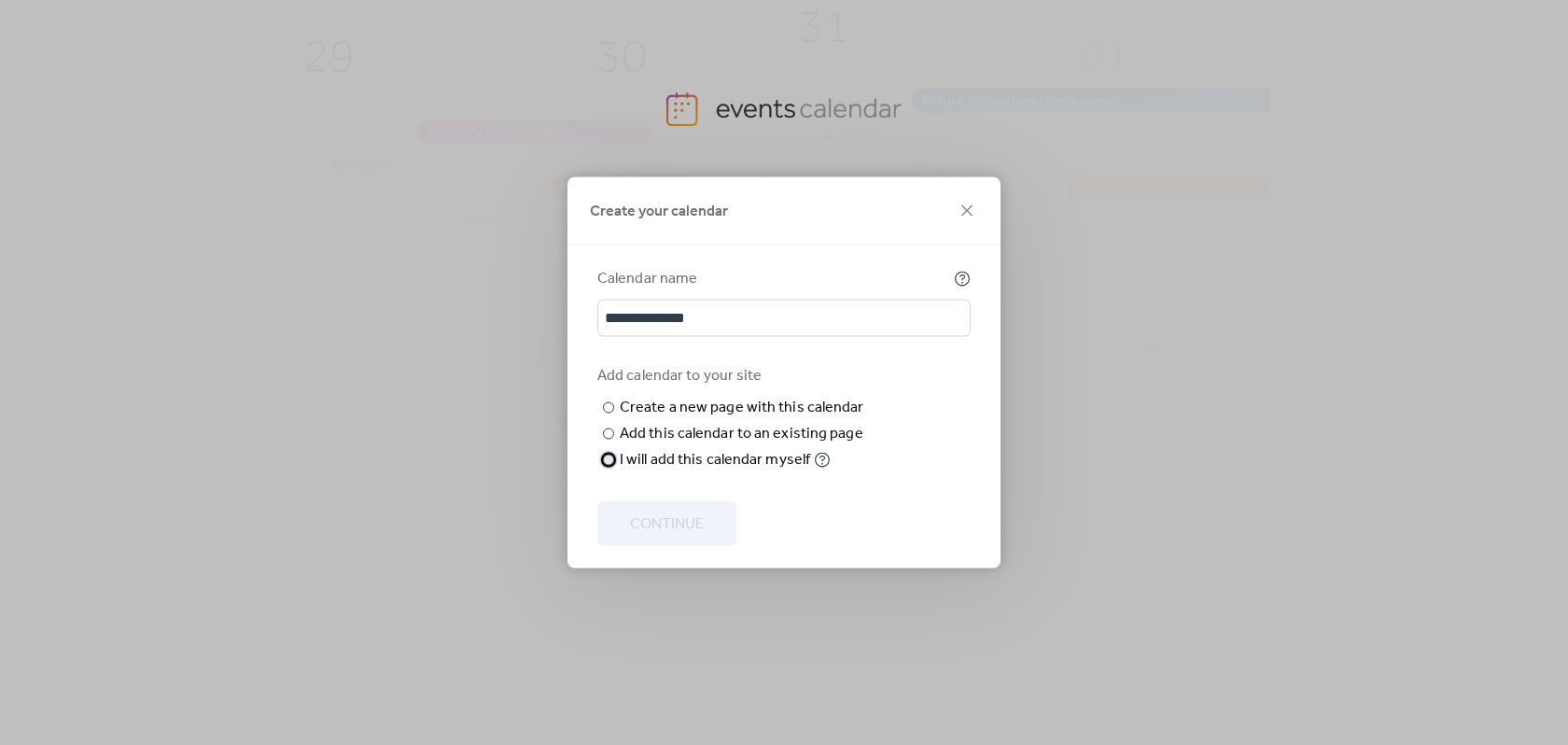 click at bounding box center [609, 460] 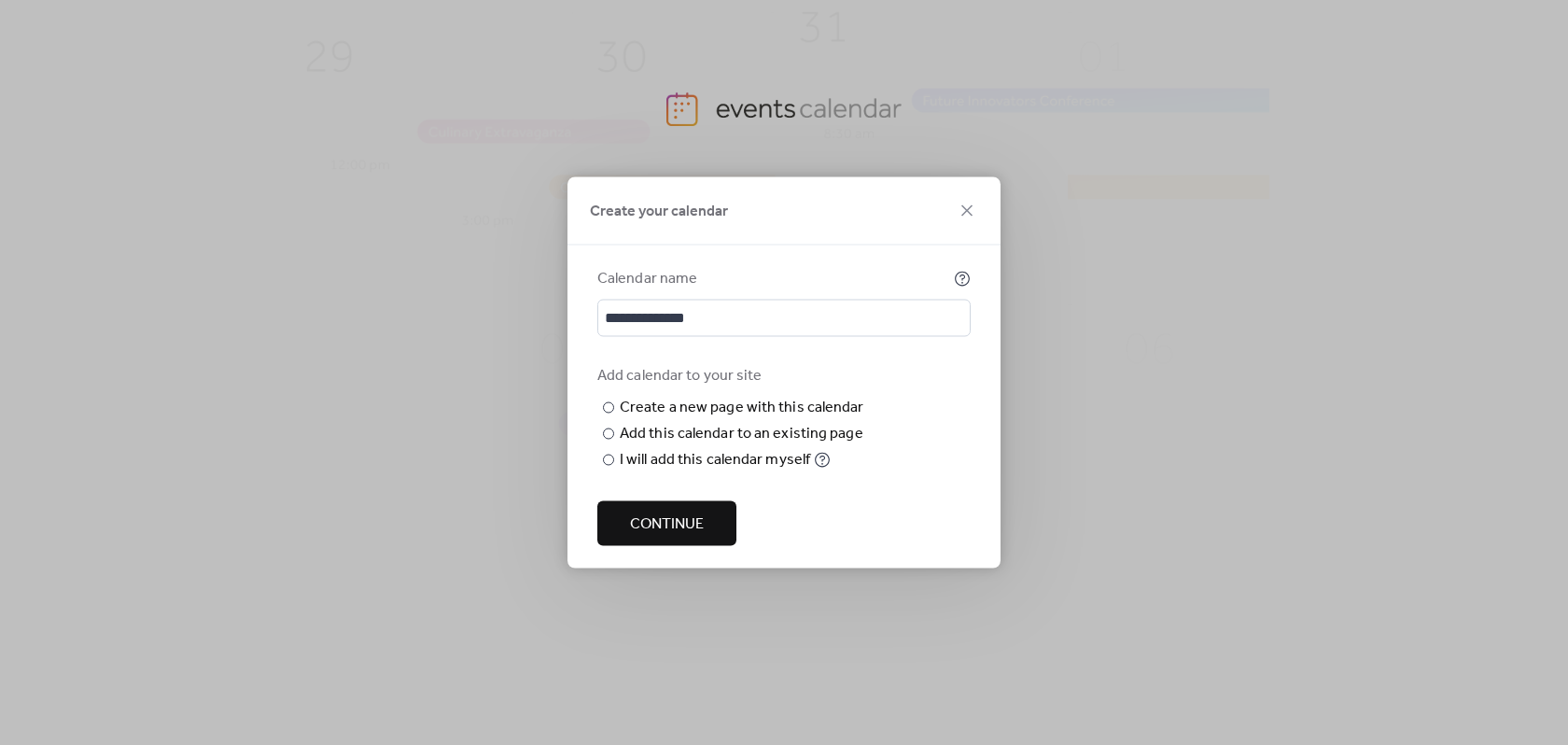click on "Continue" at bounding box center (666, 525) 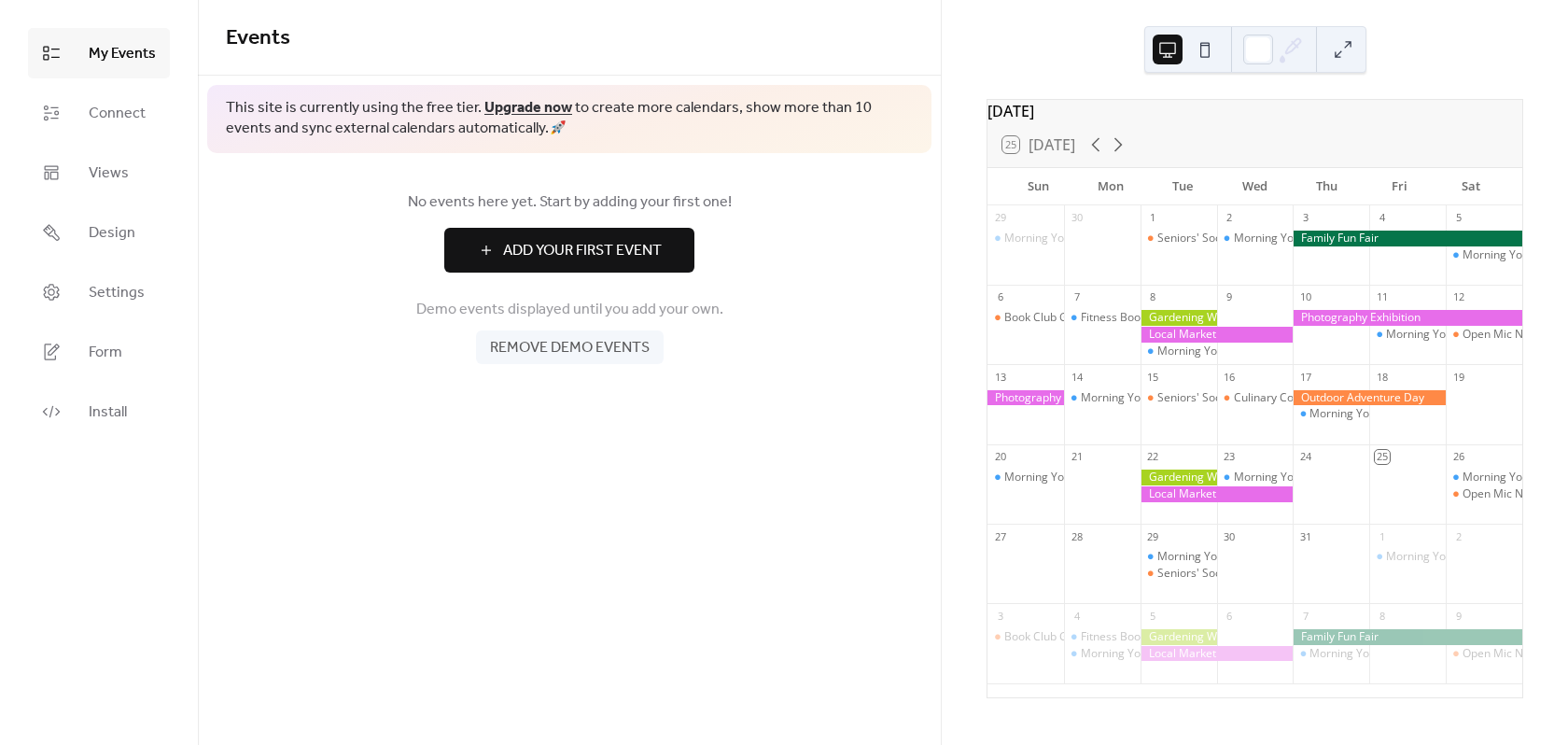 click on "Add Your First Event" at bounding box center (582, 251) 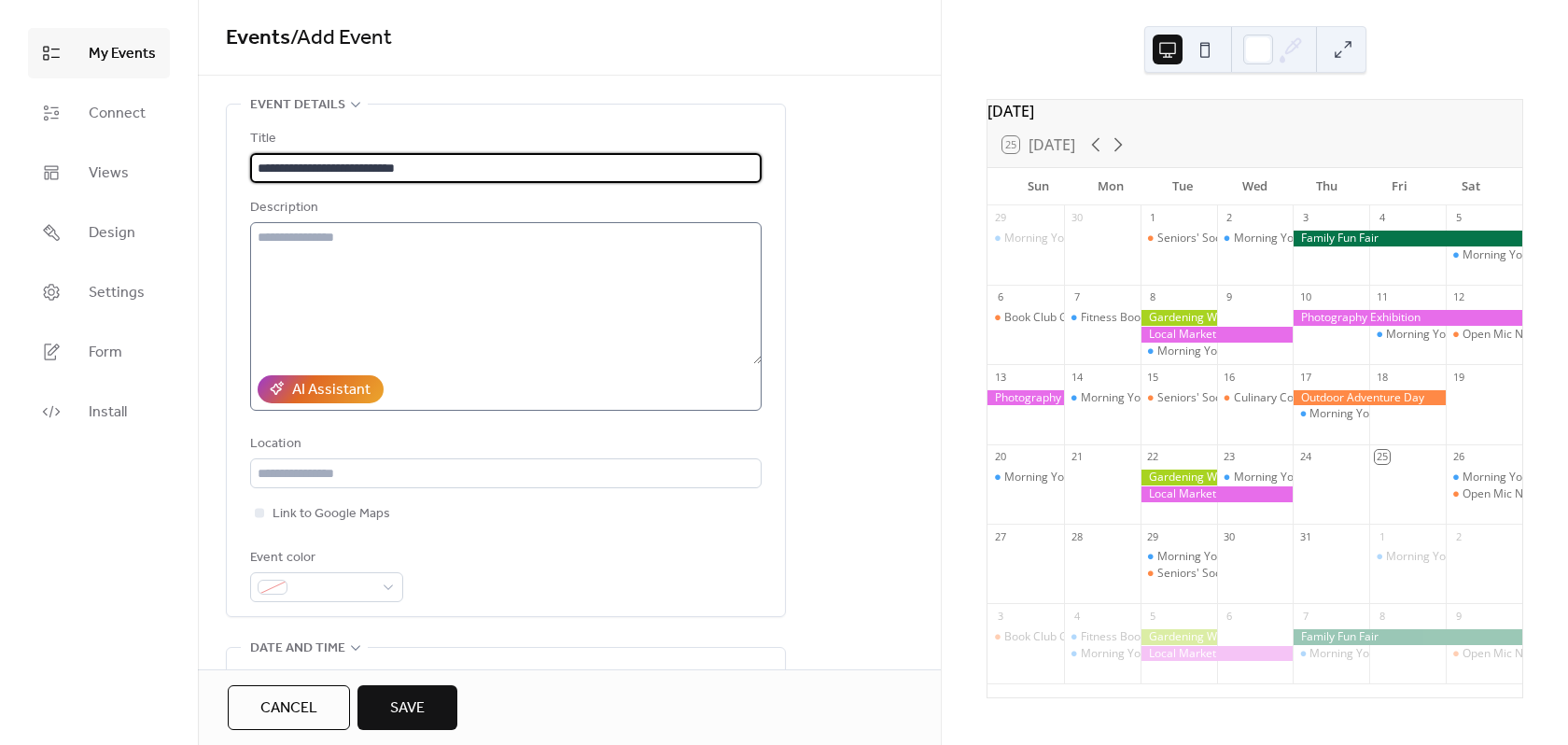 type on "**********" 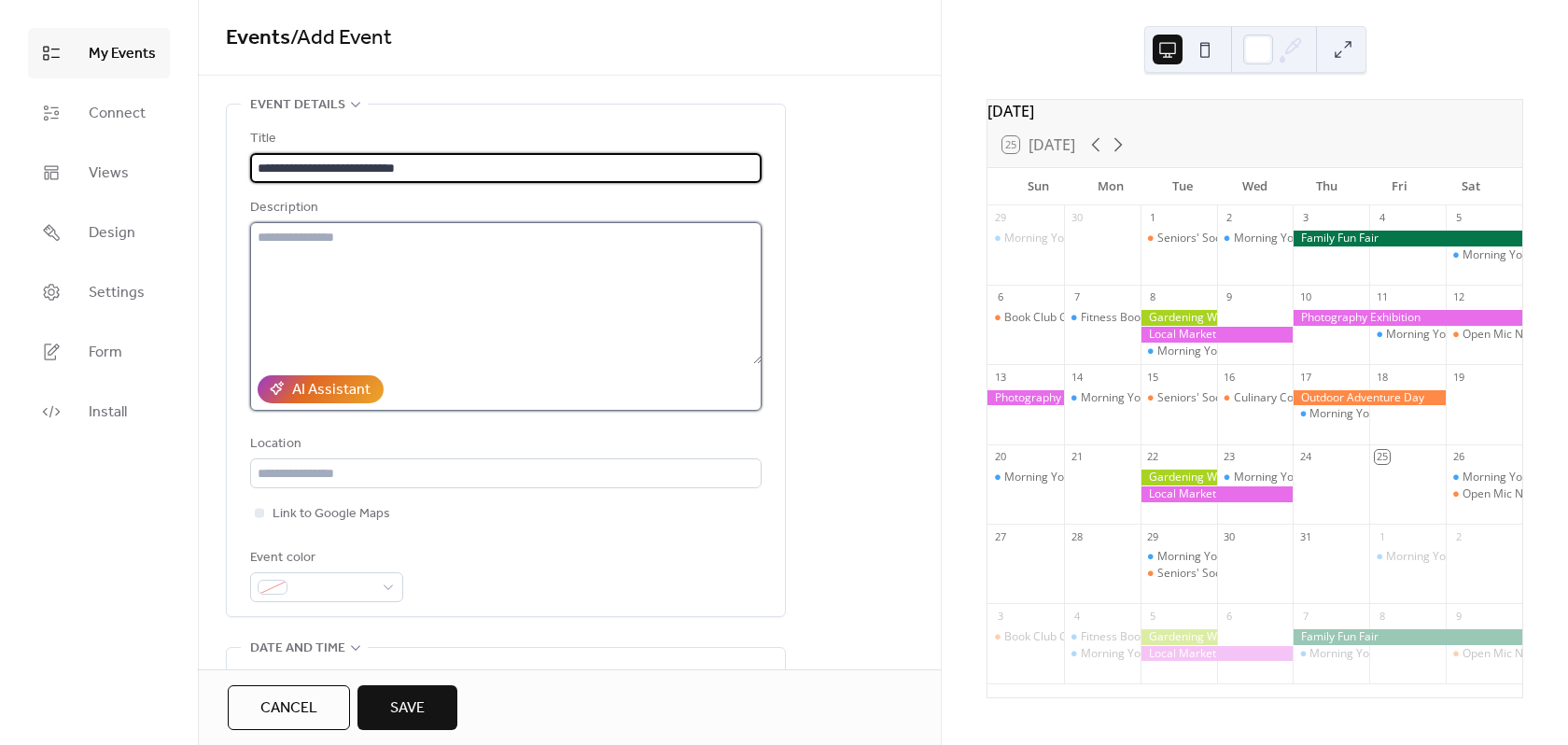 click at bounding box center (506, 293) 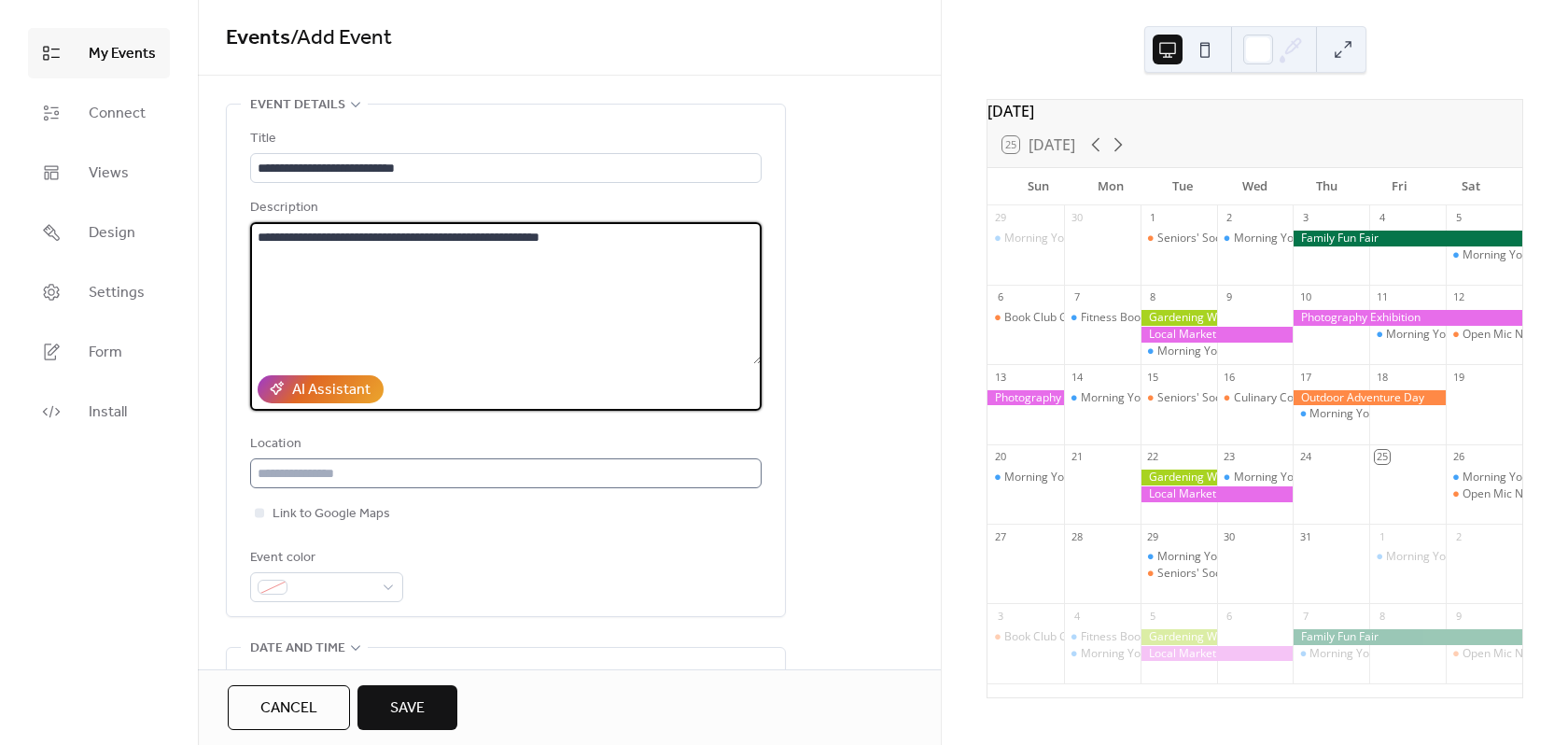 type on "**********" 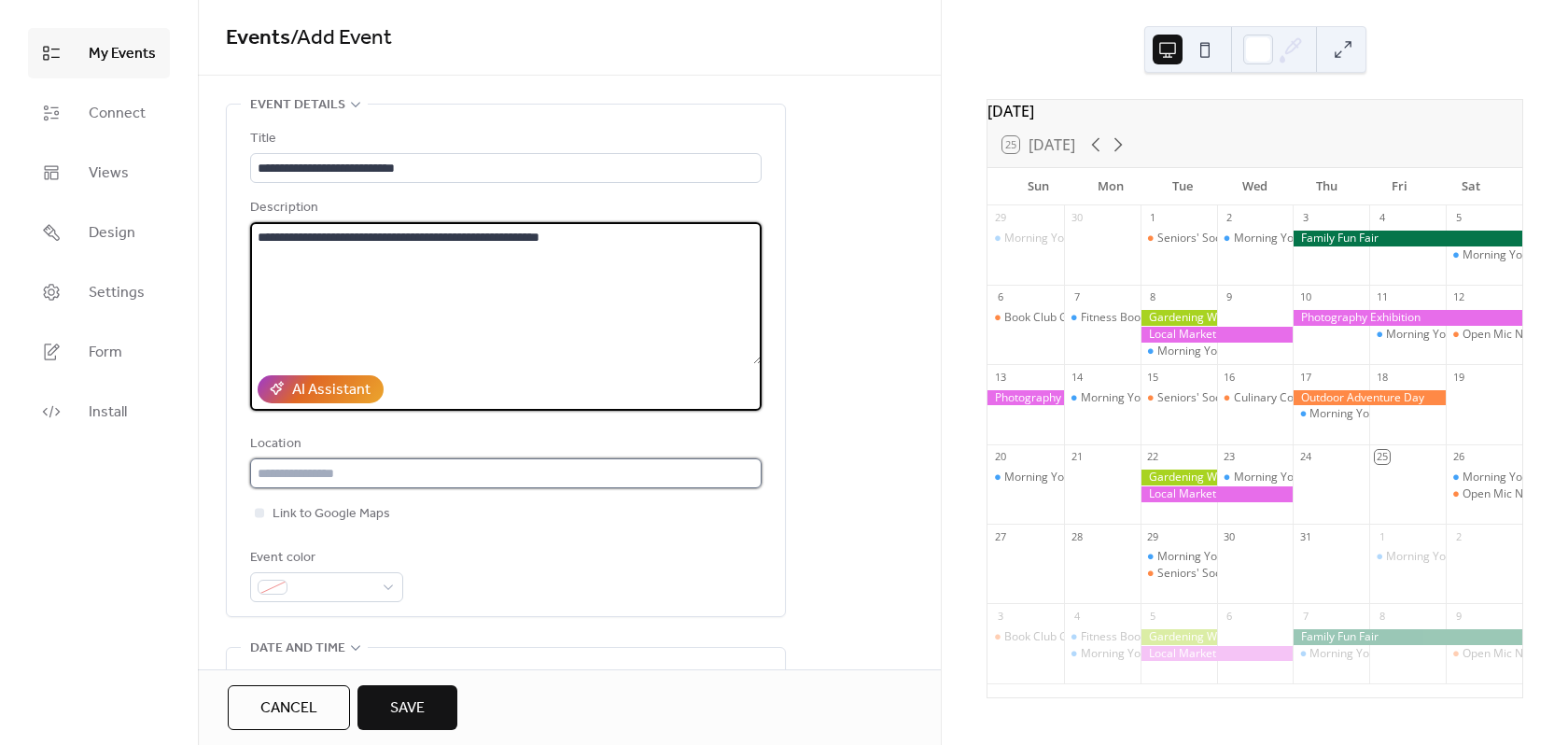 click at bounding box center [506, 473] 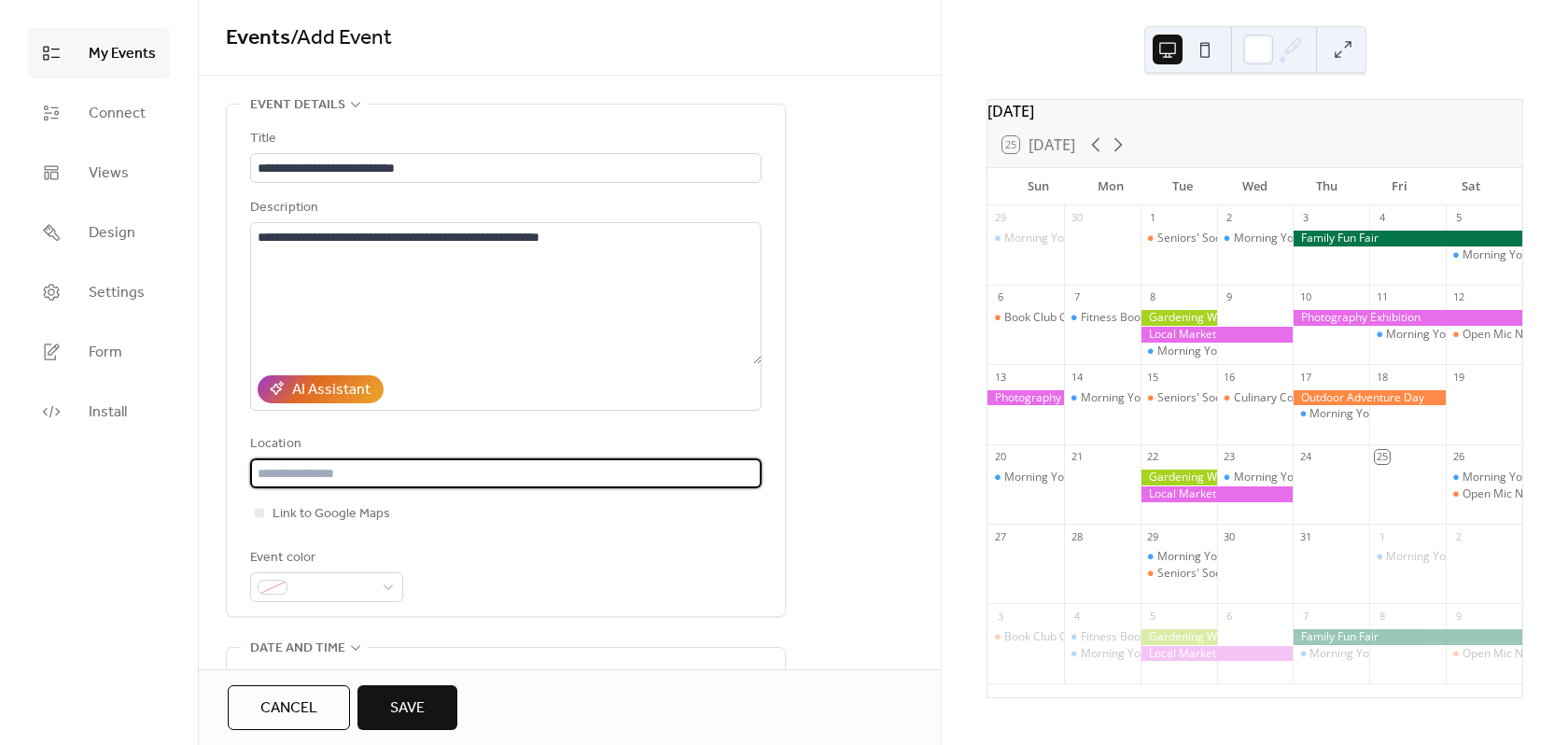 type on "*" 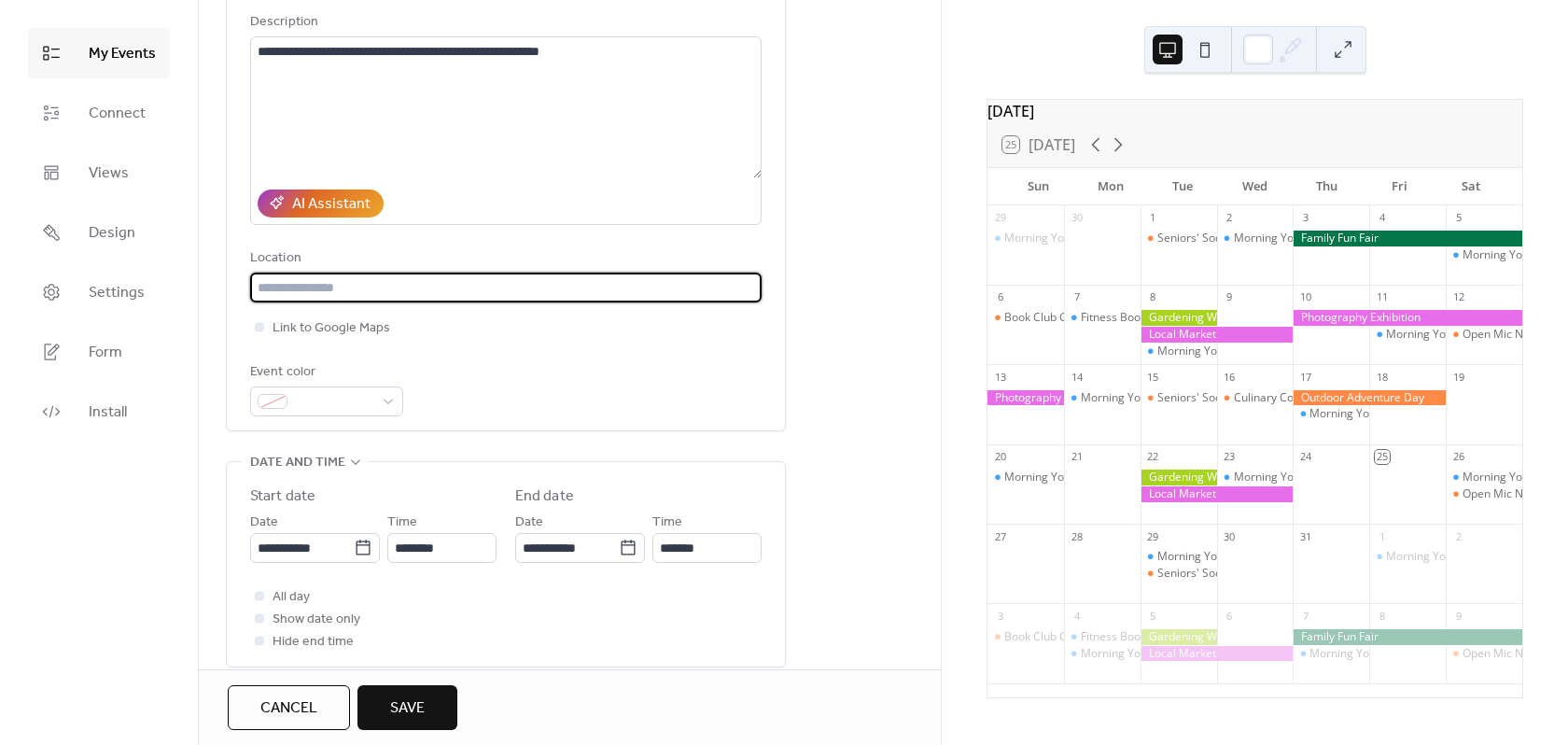 scroll, scrollTop: 187, scrollLeft: 0, axis: vertical 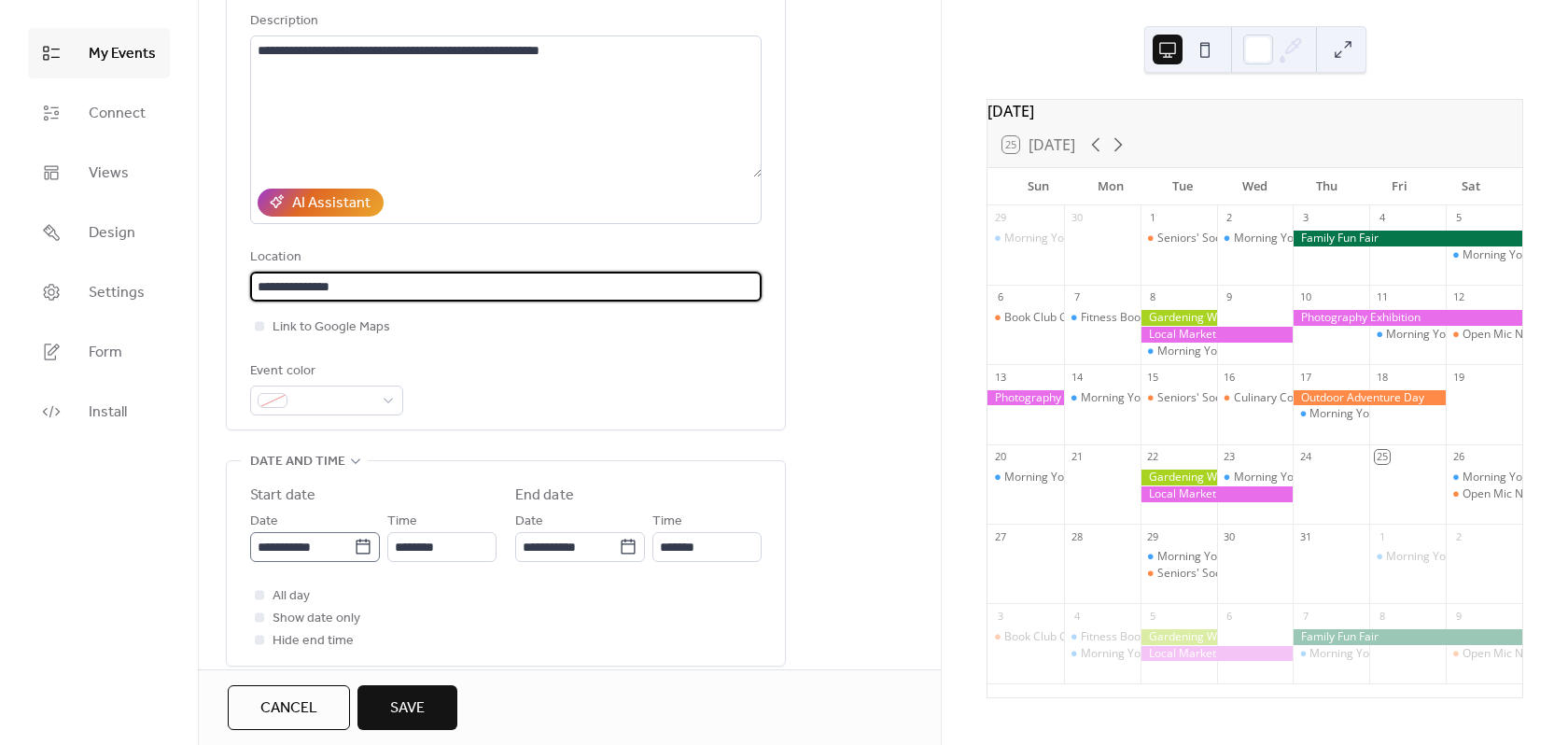 type on "**********" 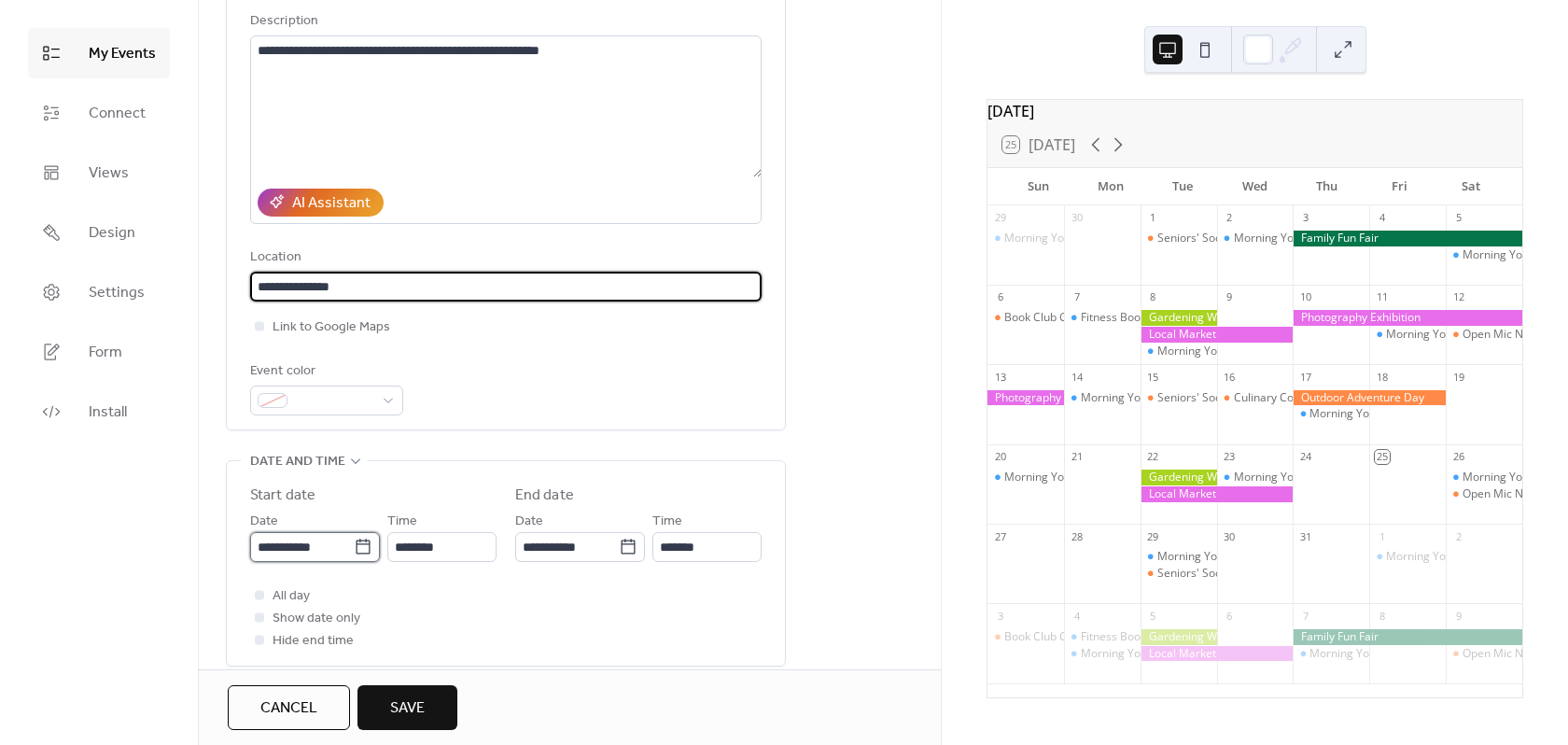 click on "**********" at bounding box center (301, 547) 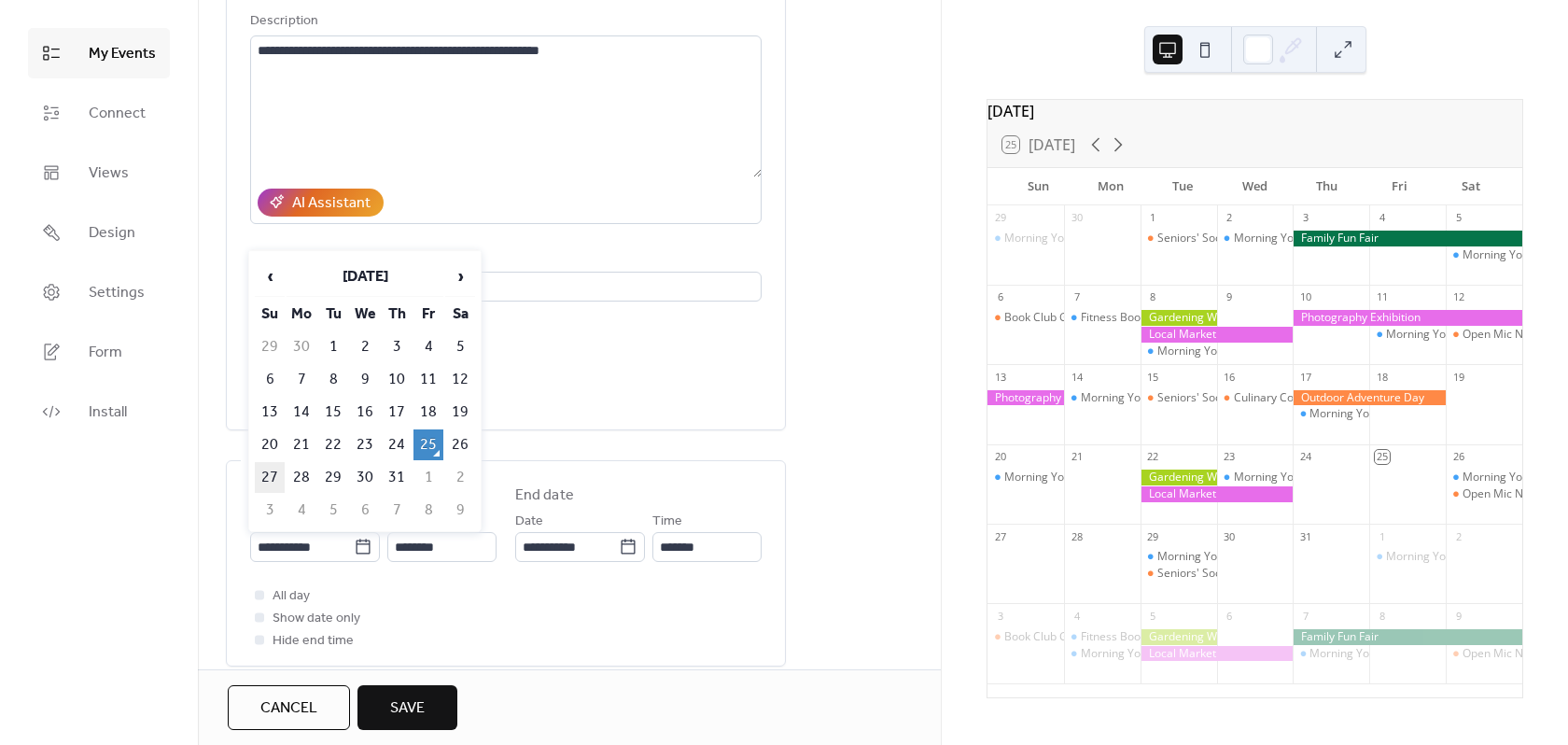 click on "27" at bounding box center [270, 477] 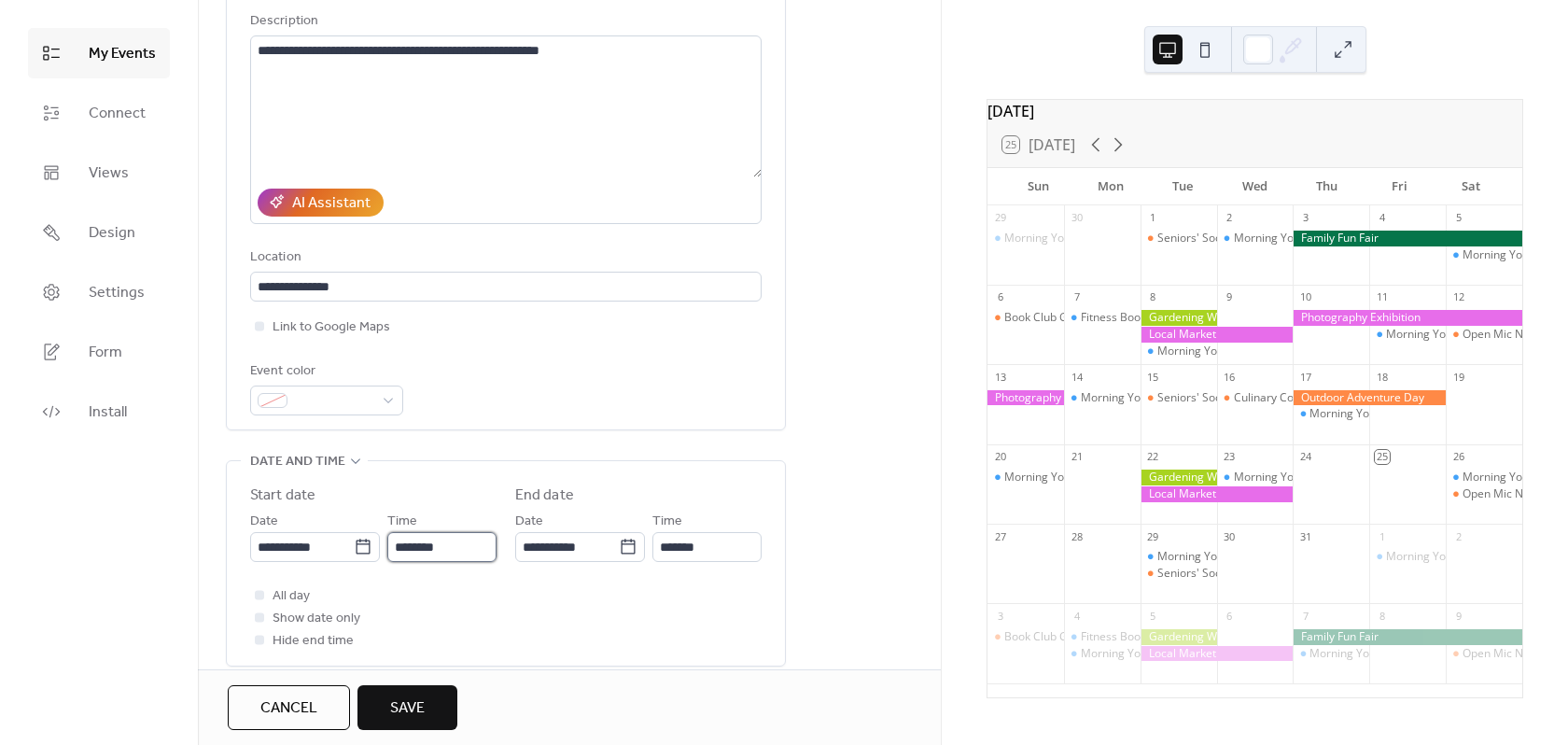 click on "********" at bounding box center (441, 547) 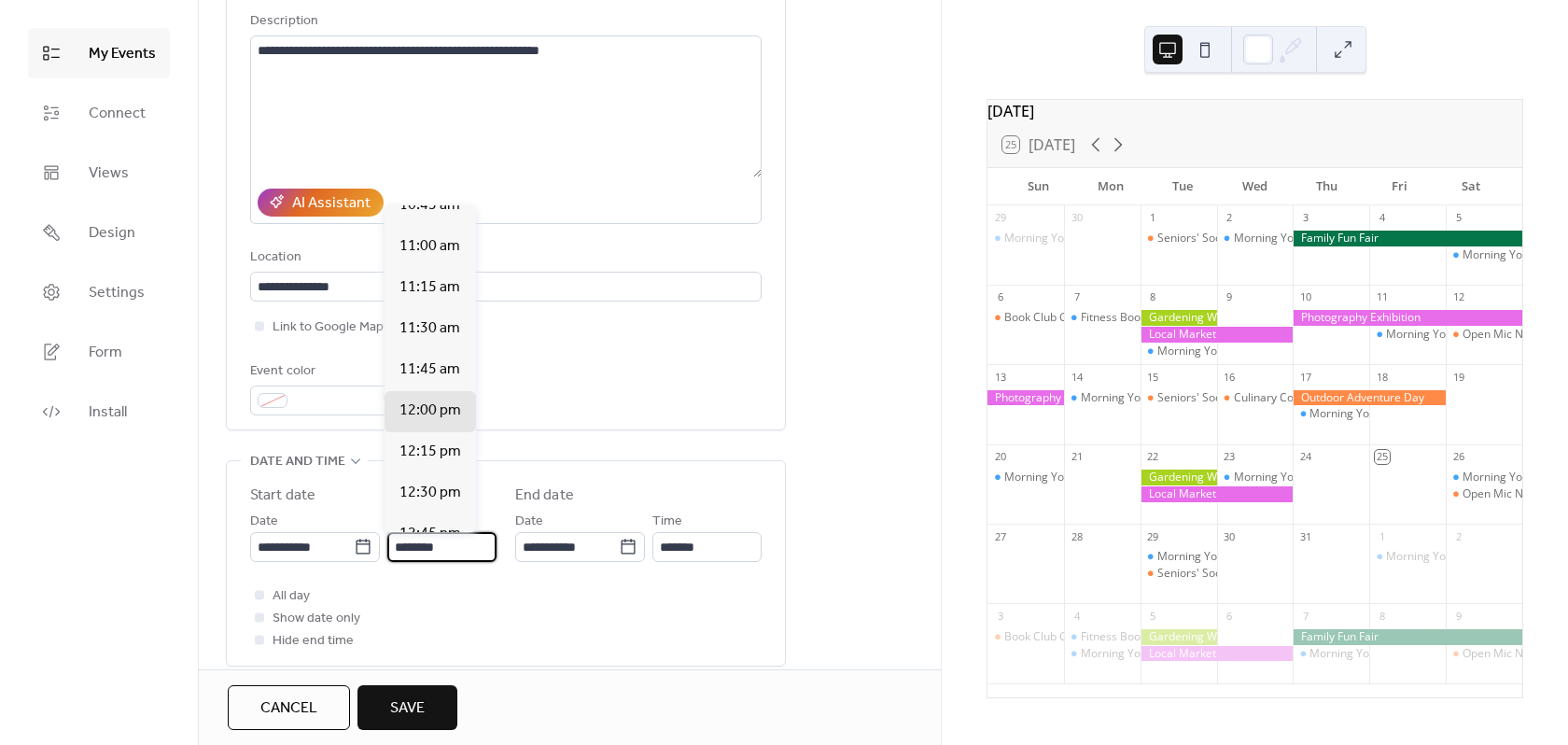 scroll, scrollTop: 1785, scrollLeft: 0, axis: vertical 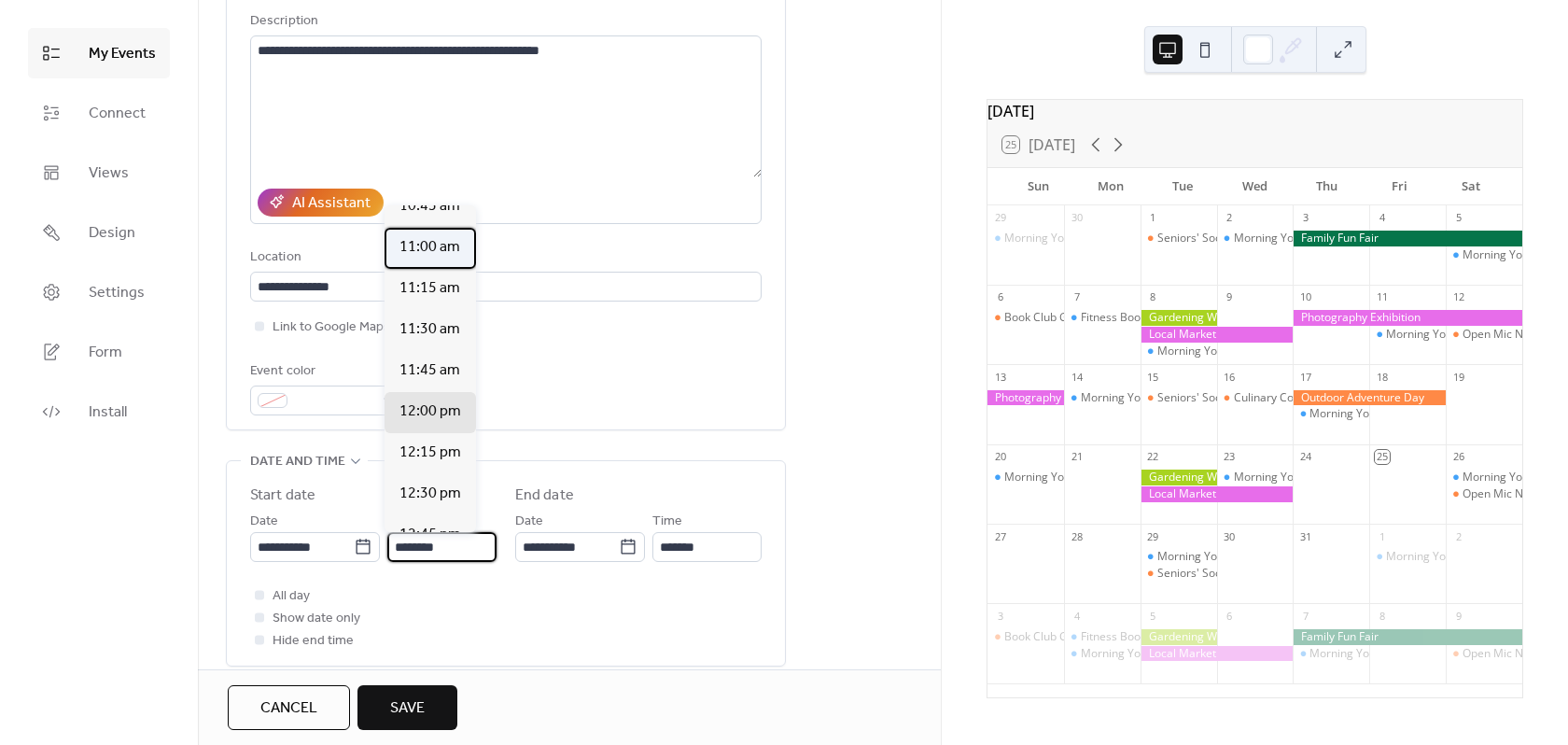 click on "11:00 am" at bounding box center (429, 247) 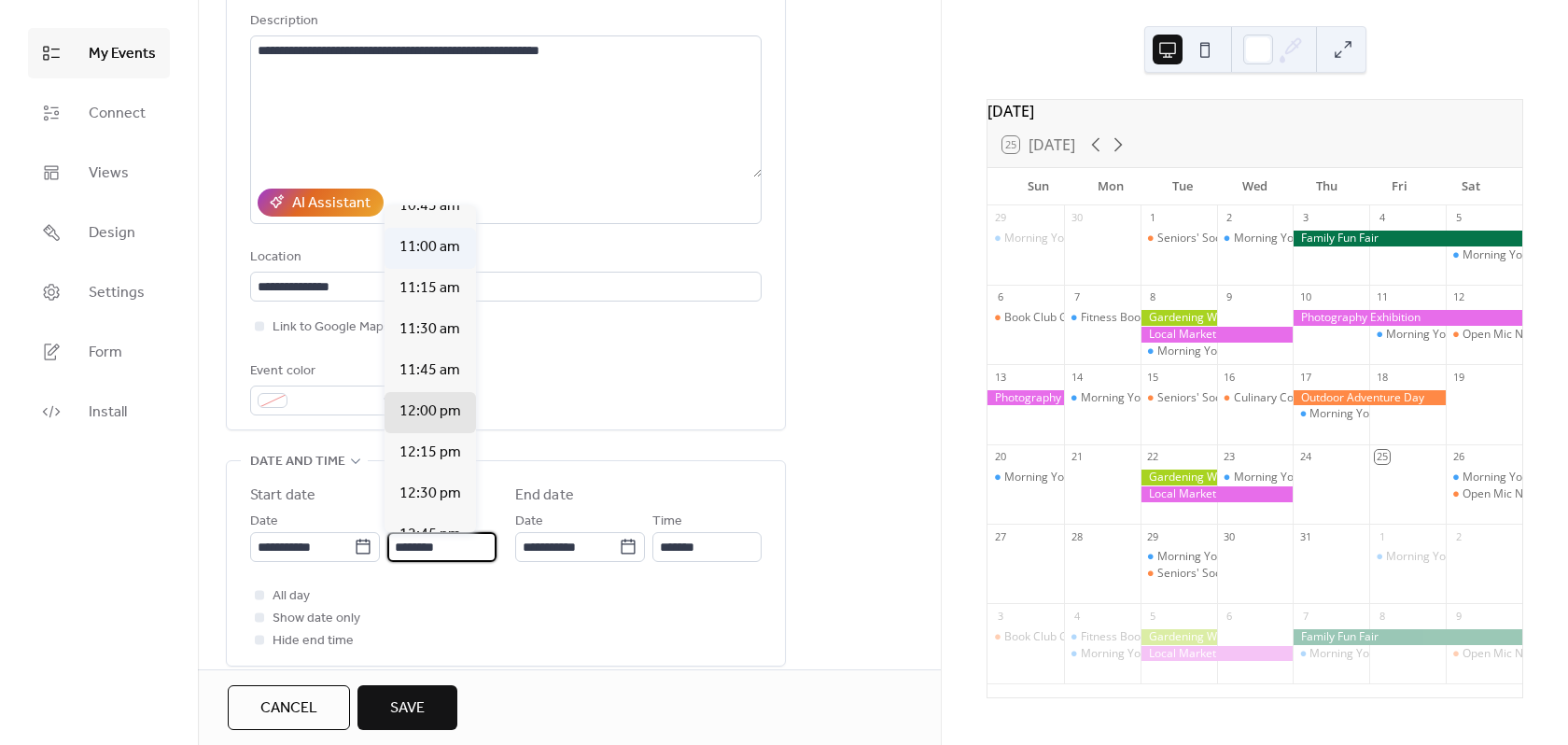 type on "********" 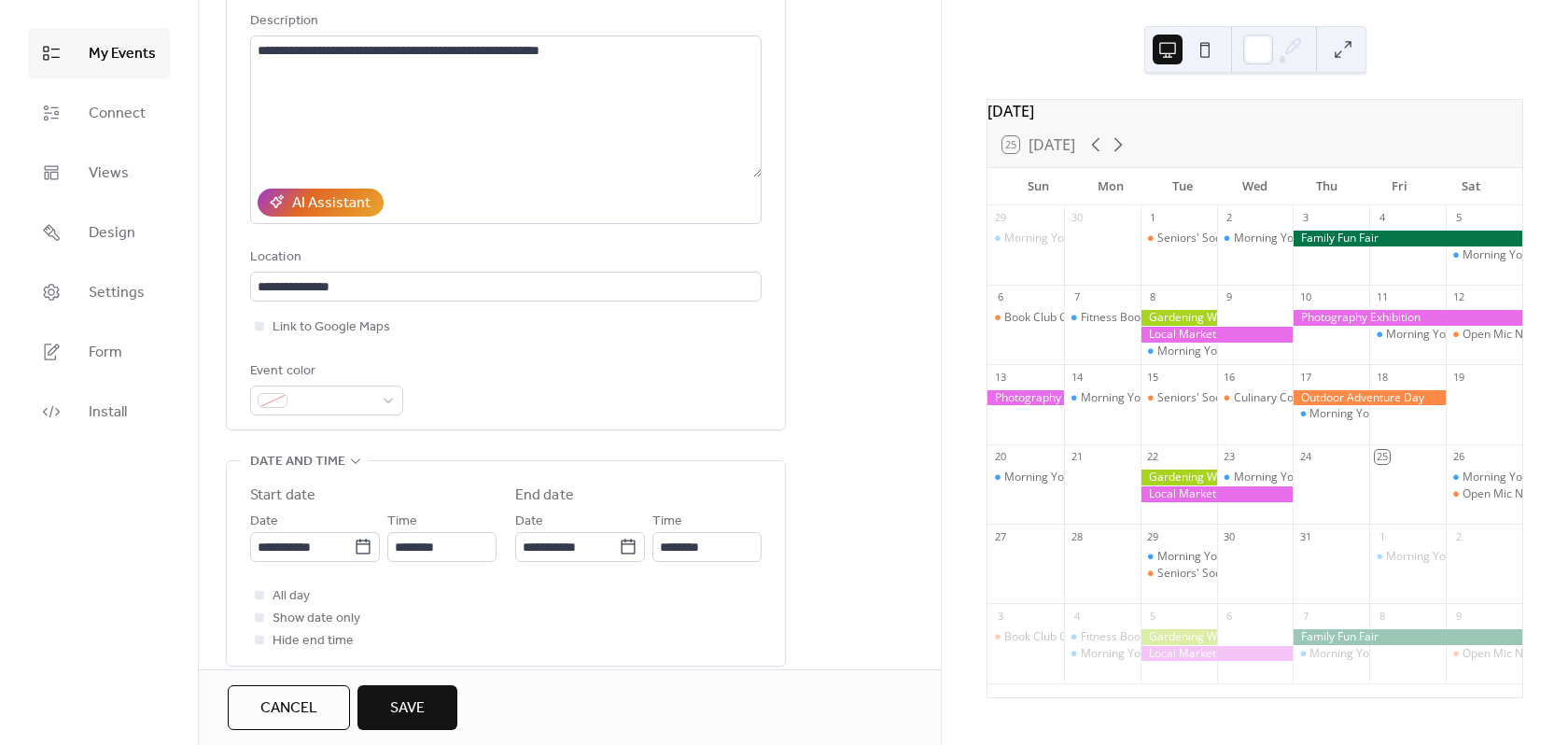 click on "**********" at bounding box center (506, 178) 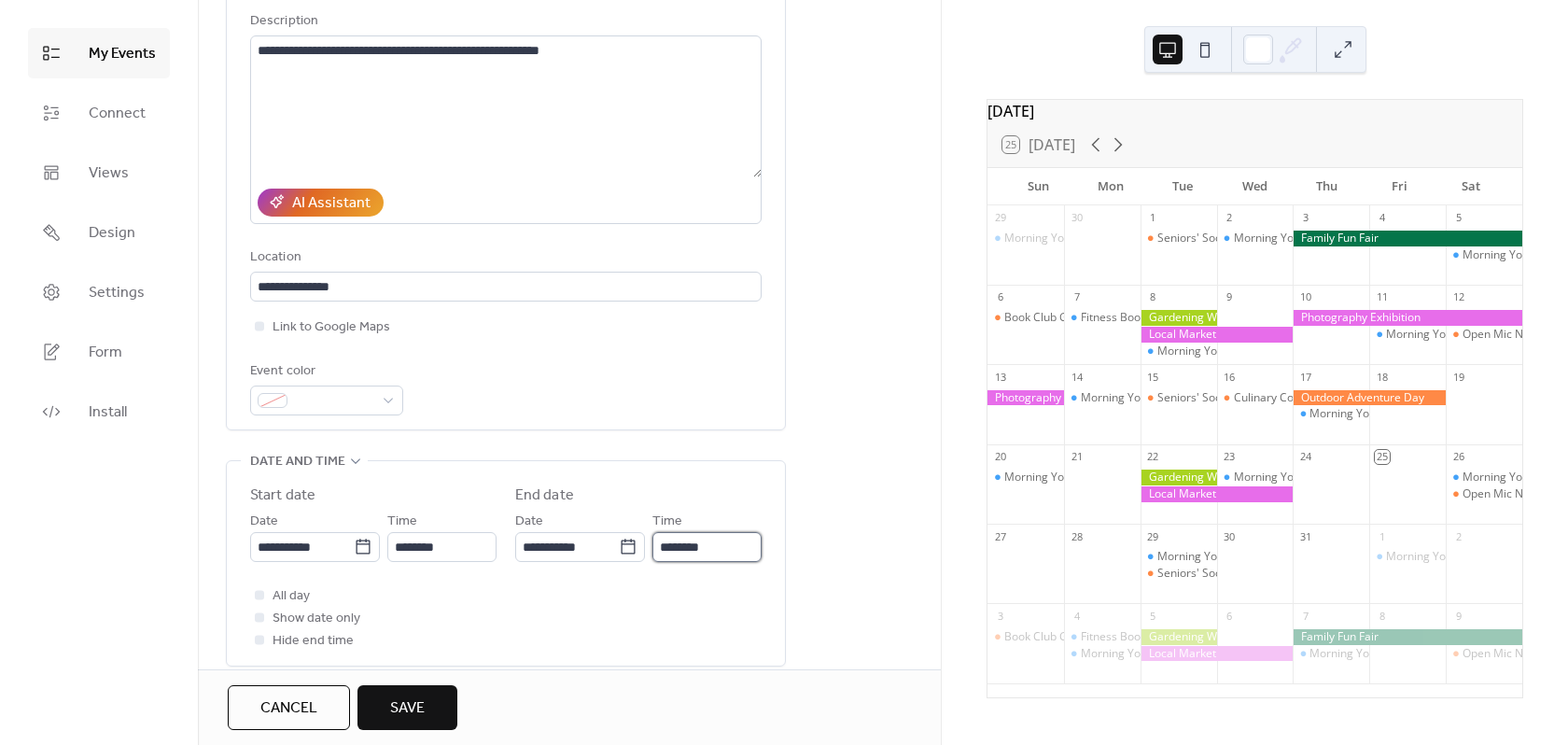 click on "********" at bounding box center [707, 547] 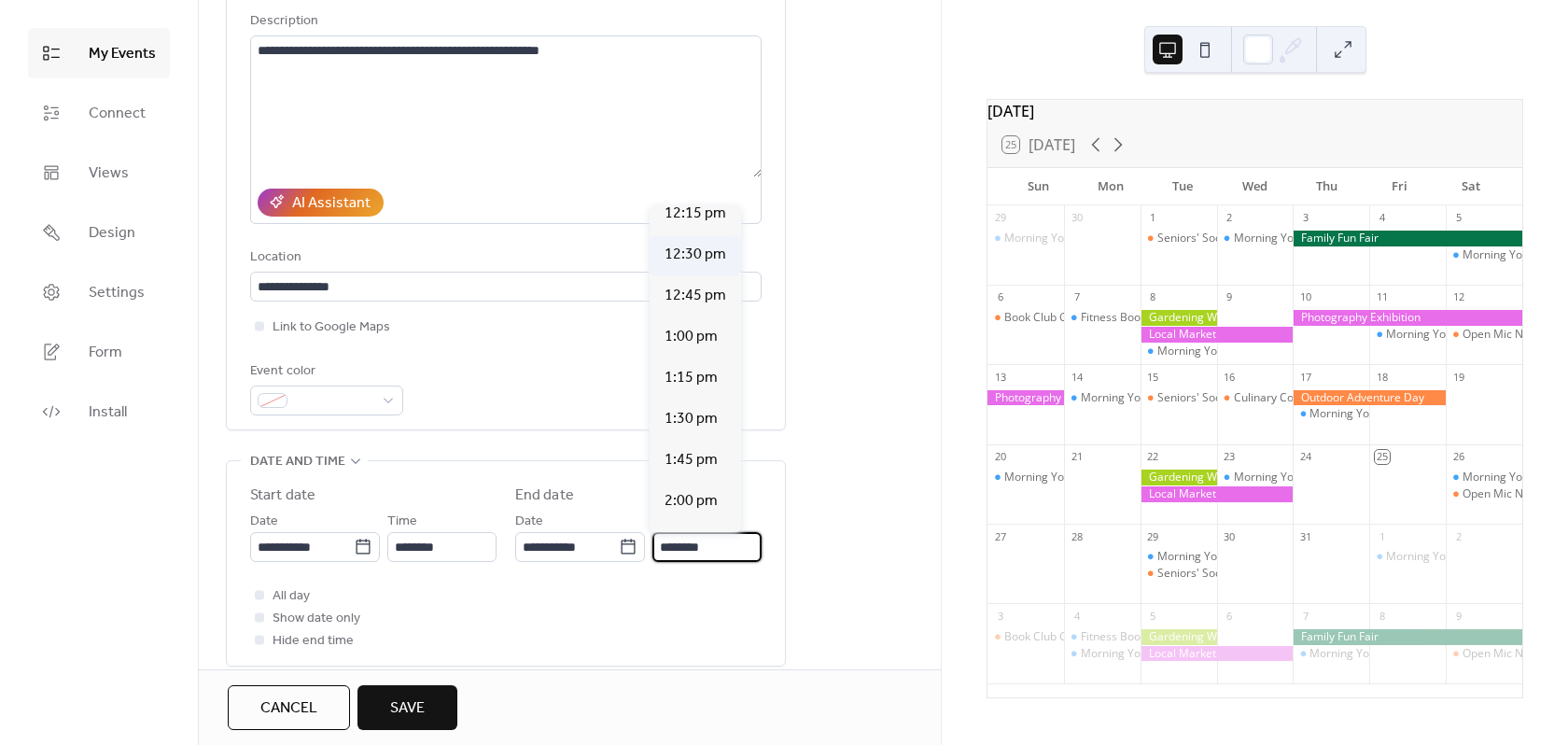 scroll, scrollTop: 187, scrollLeft: 0, axis: vertical 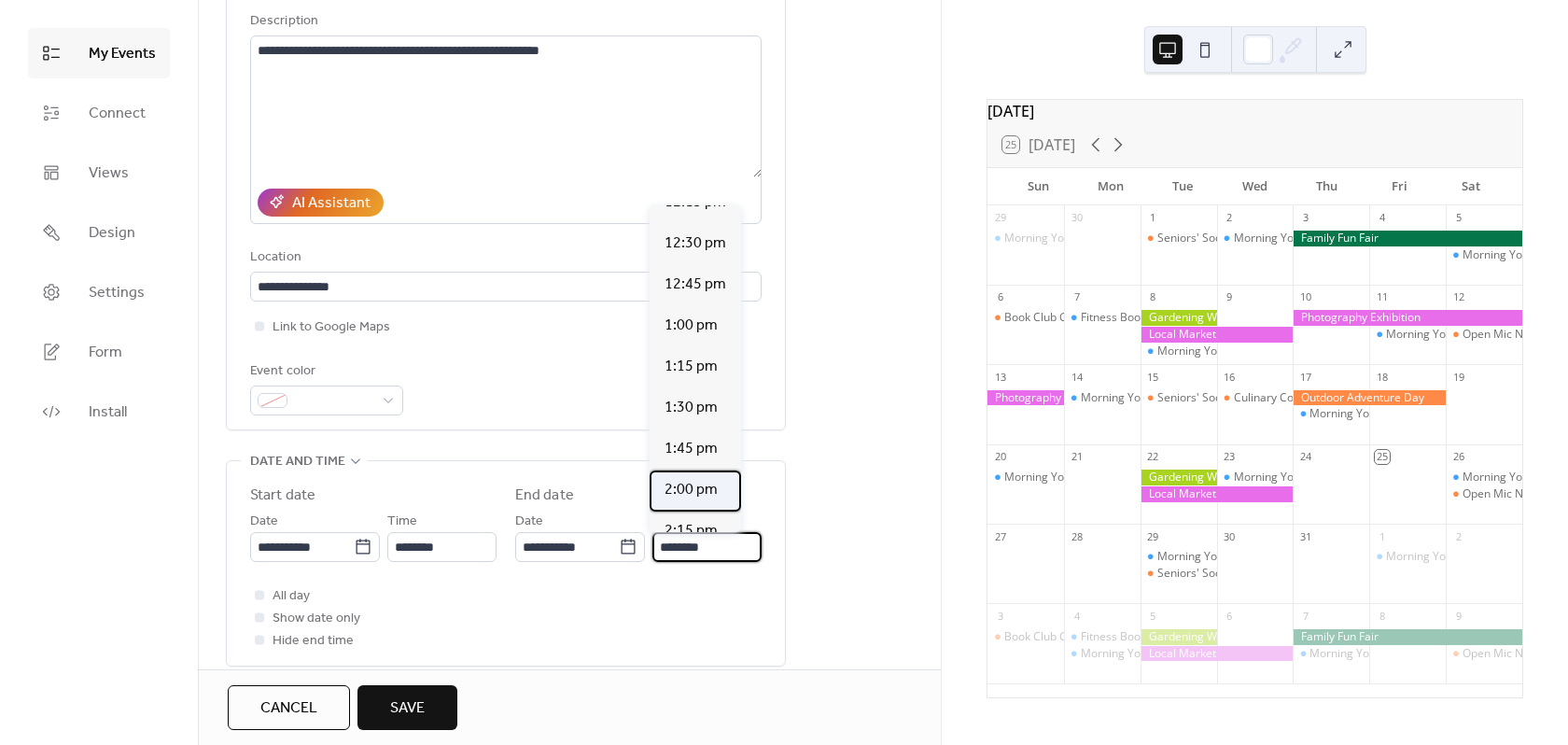 click on "2:00 pm" at bounding box center (691, 490) 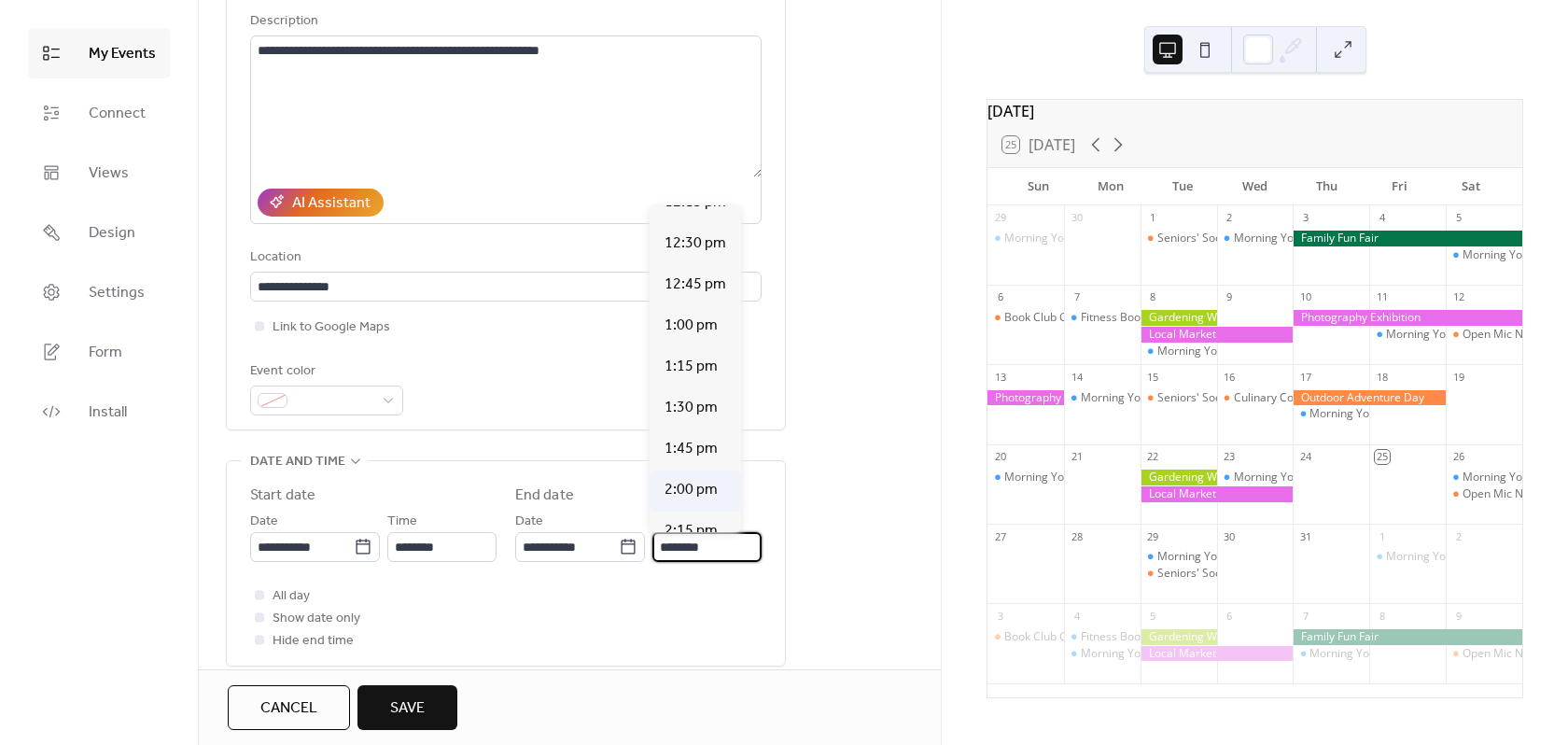 type on "*******" 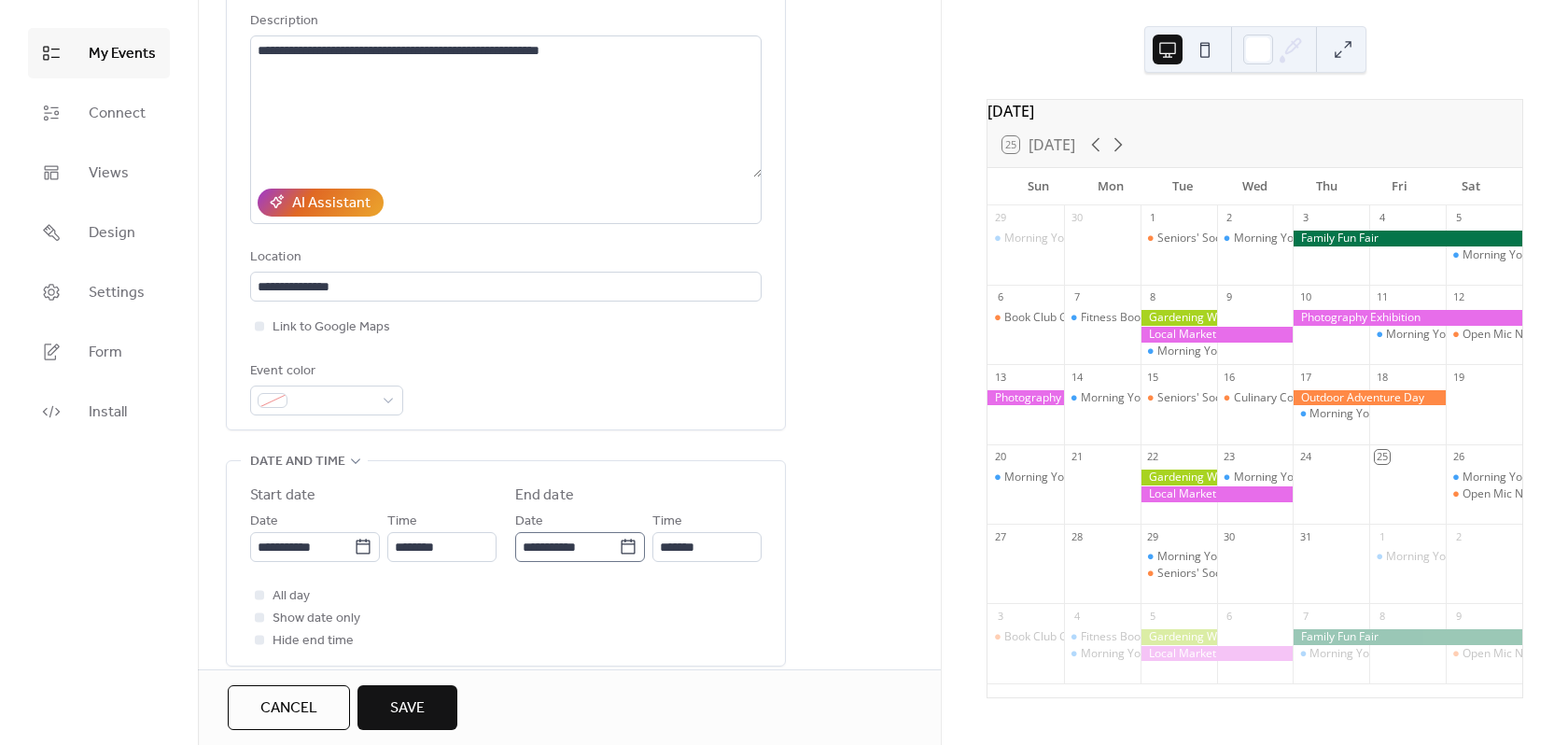 scroll, scrollTop: 1, scrollLeft: 0, axis: vertical 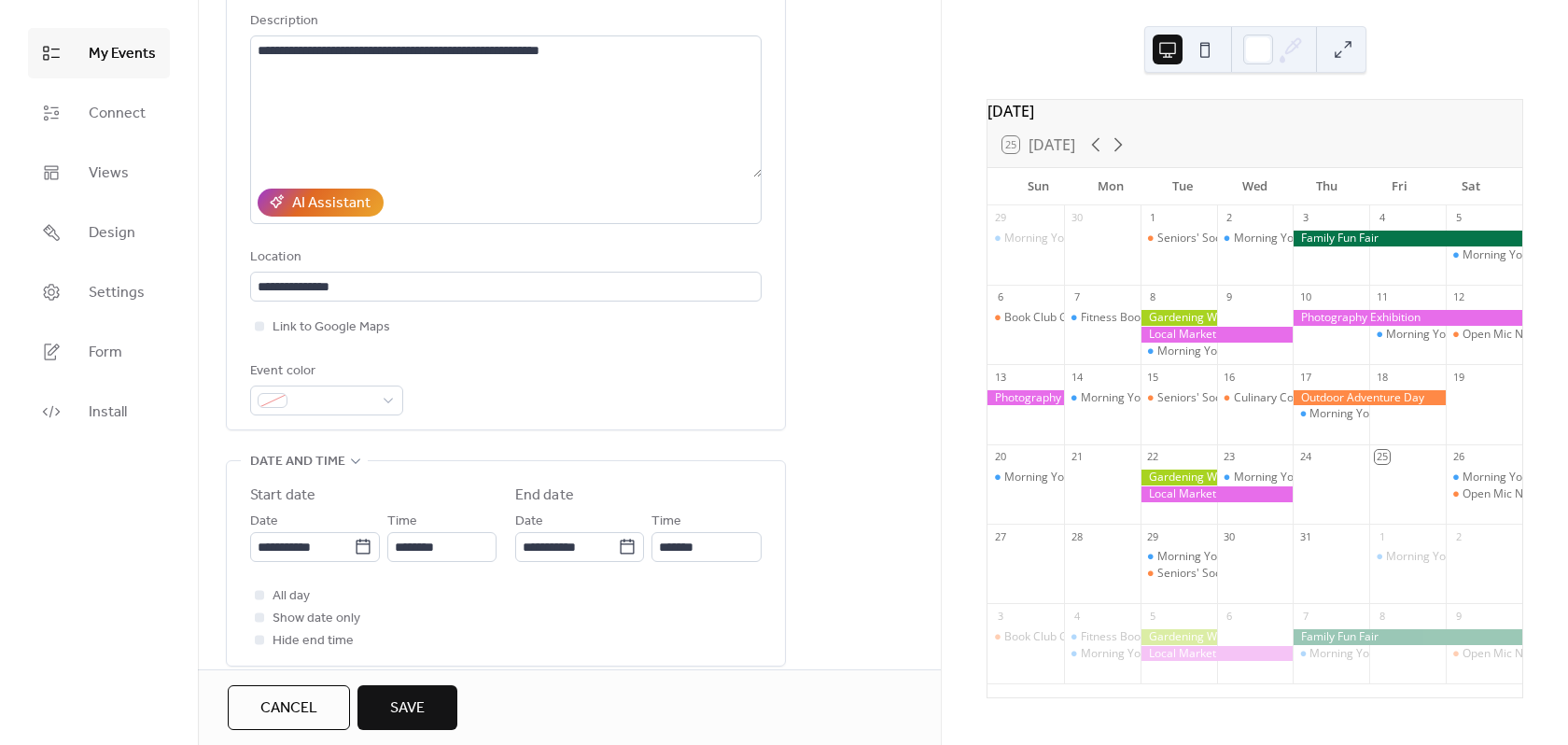 click on "Save" at bounding box center [407, 709] 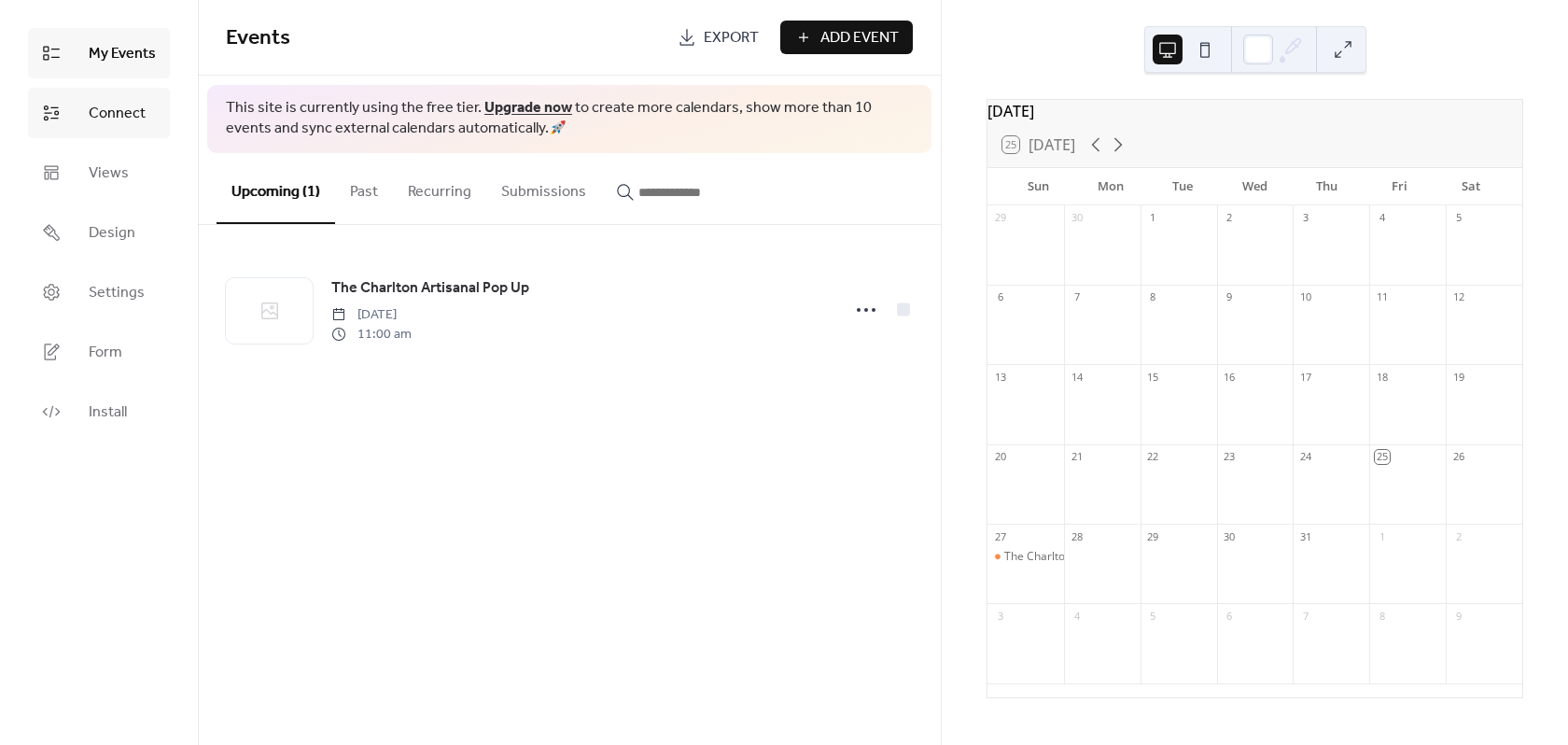 click on "Connect" at bounding box center (117, 114) 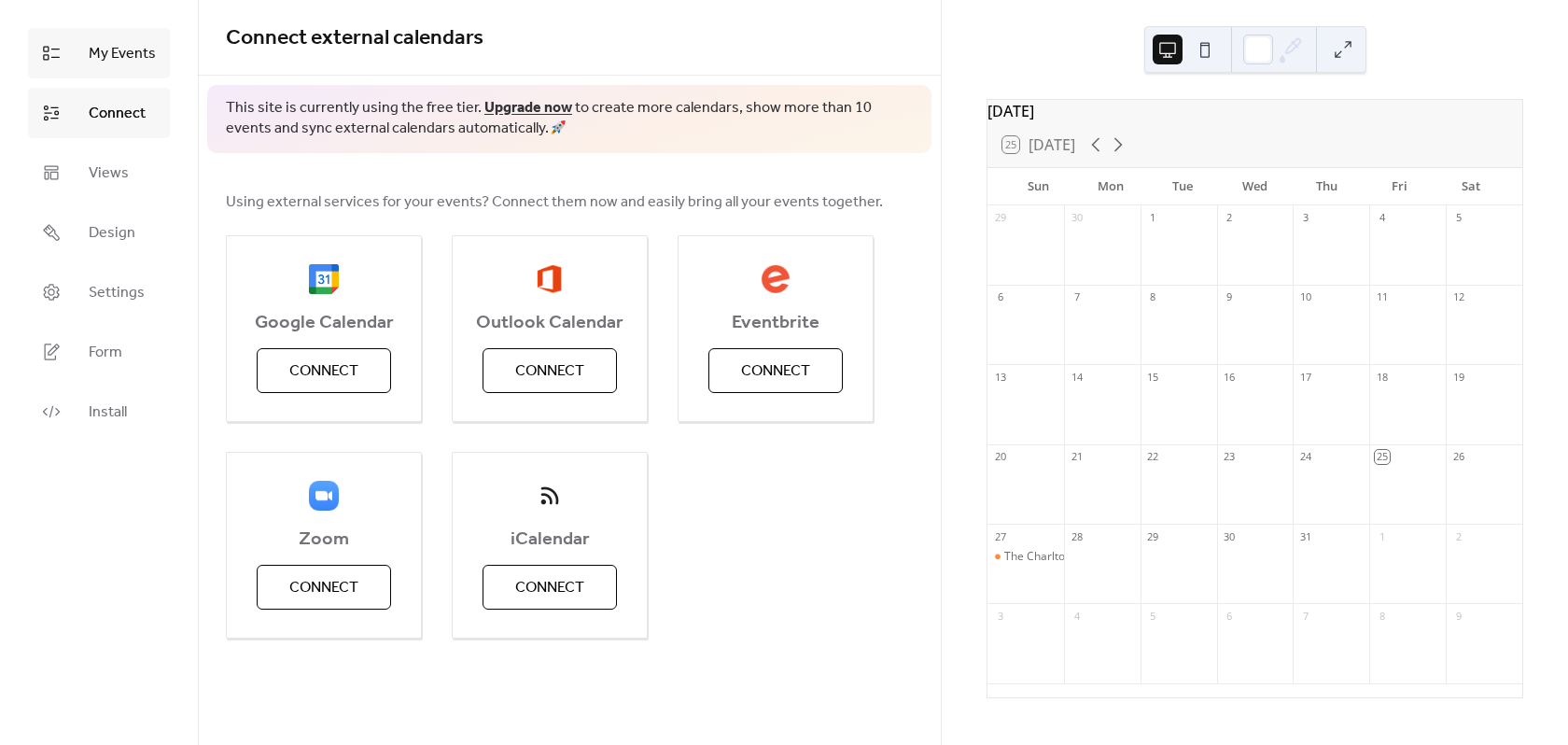 click on "My Events" at bounding box center (122, 54) 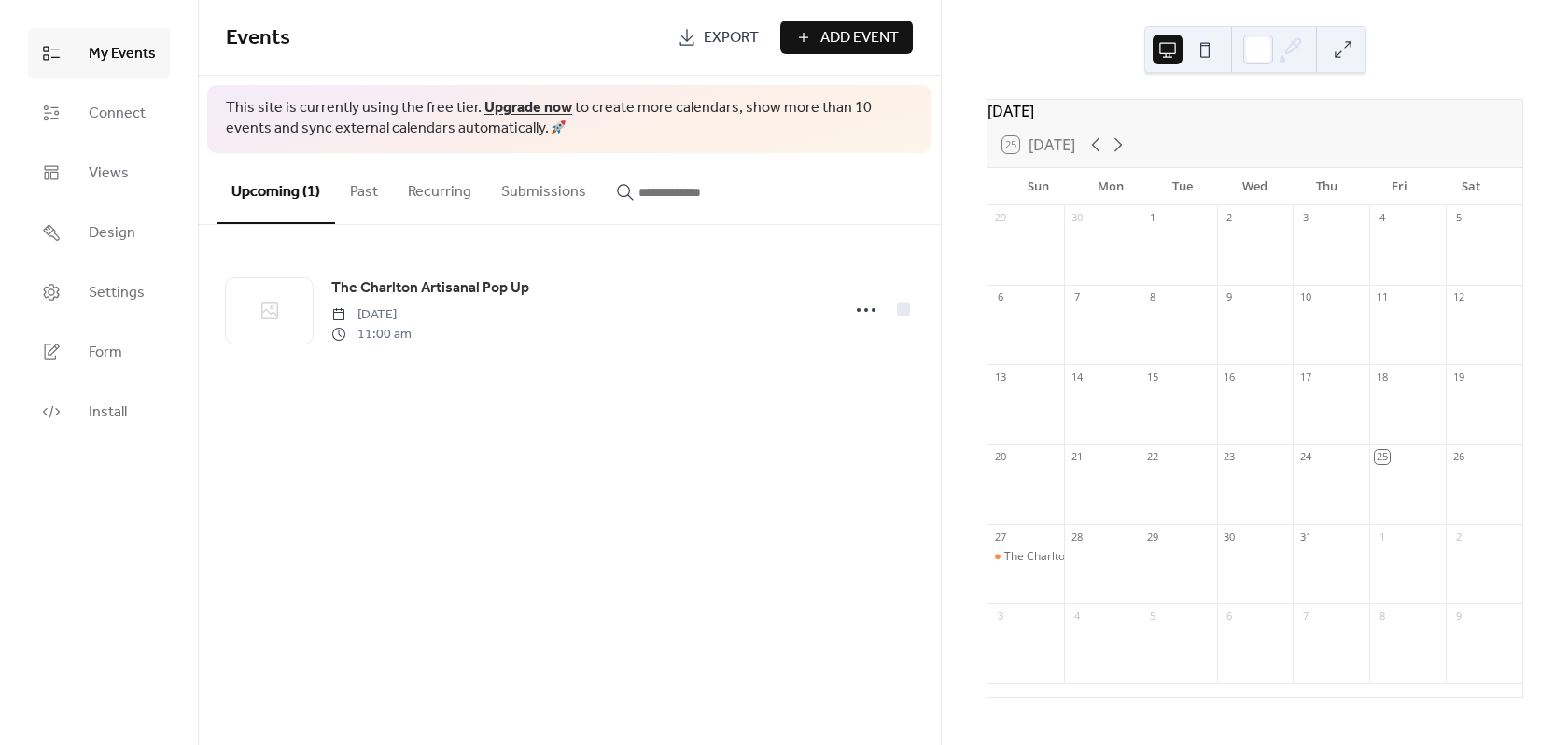 click on "Add Event" at bounding box center (860, 38) 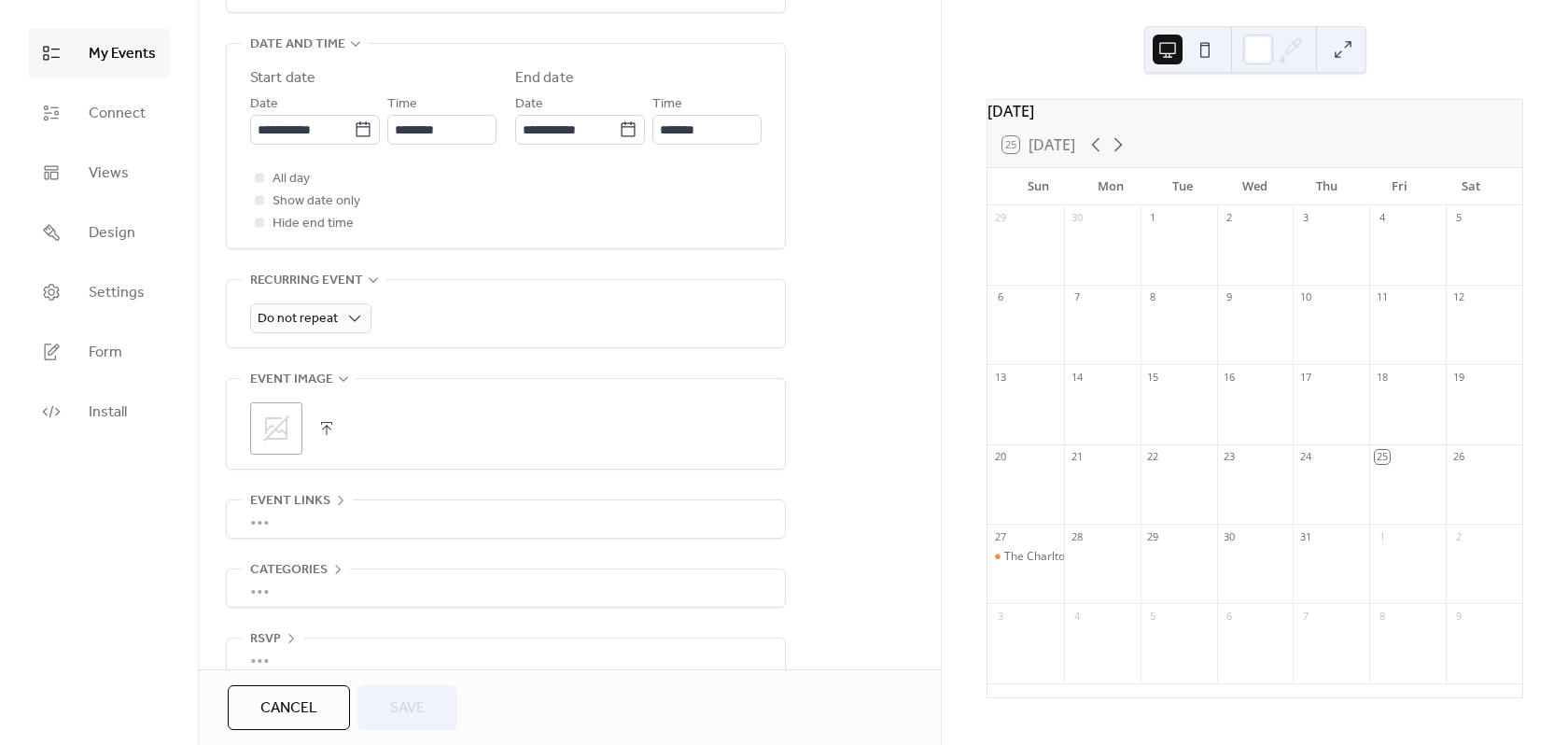scroll, scrollTop: 636, scrollLeft: 0, axis: vertical 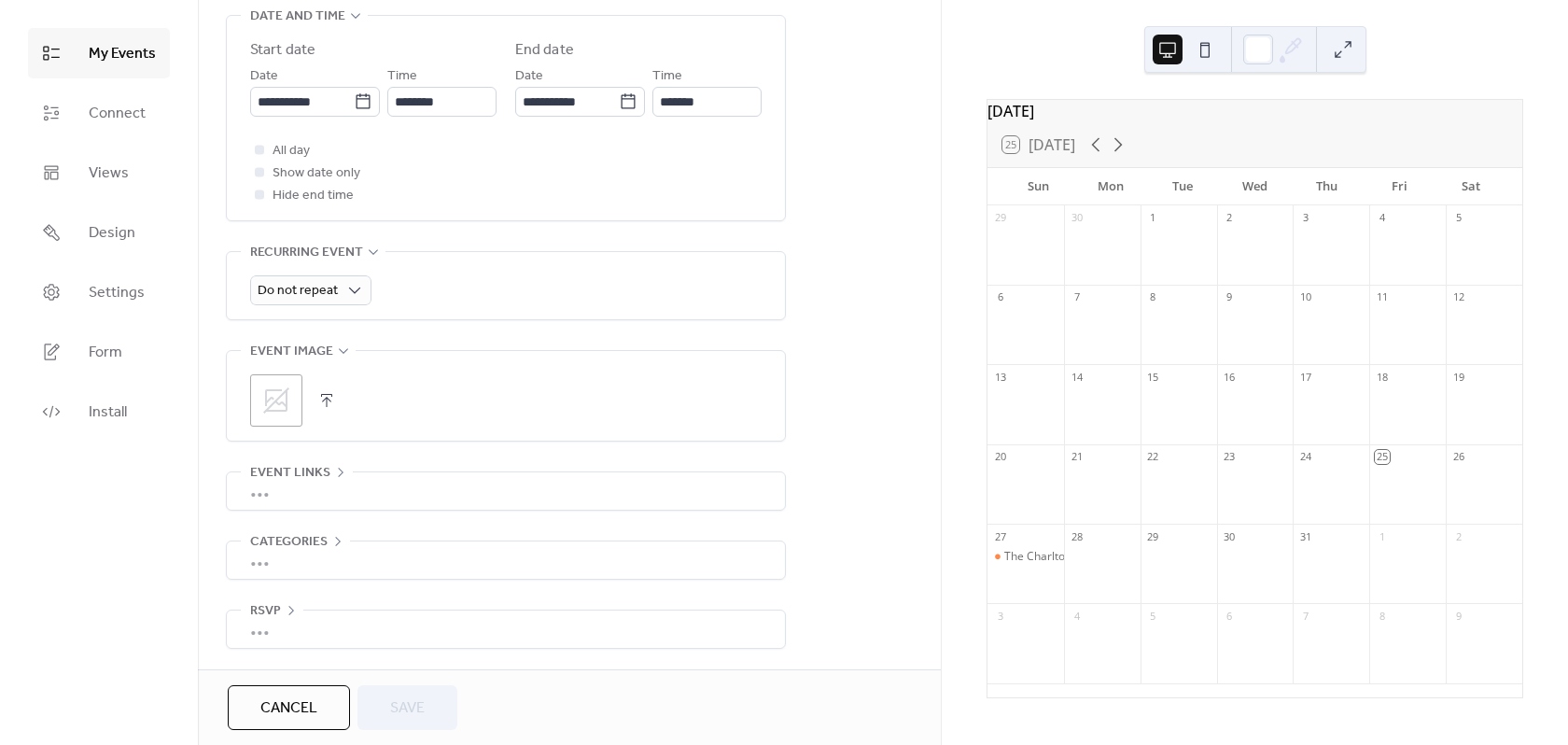 click on "Categories" at bounding box center (288, 542) 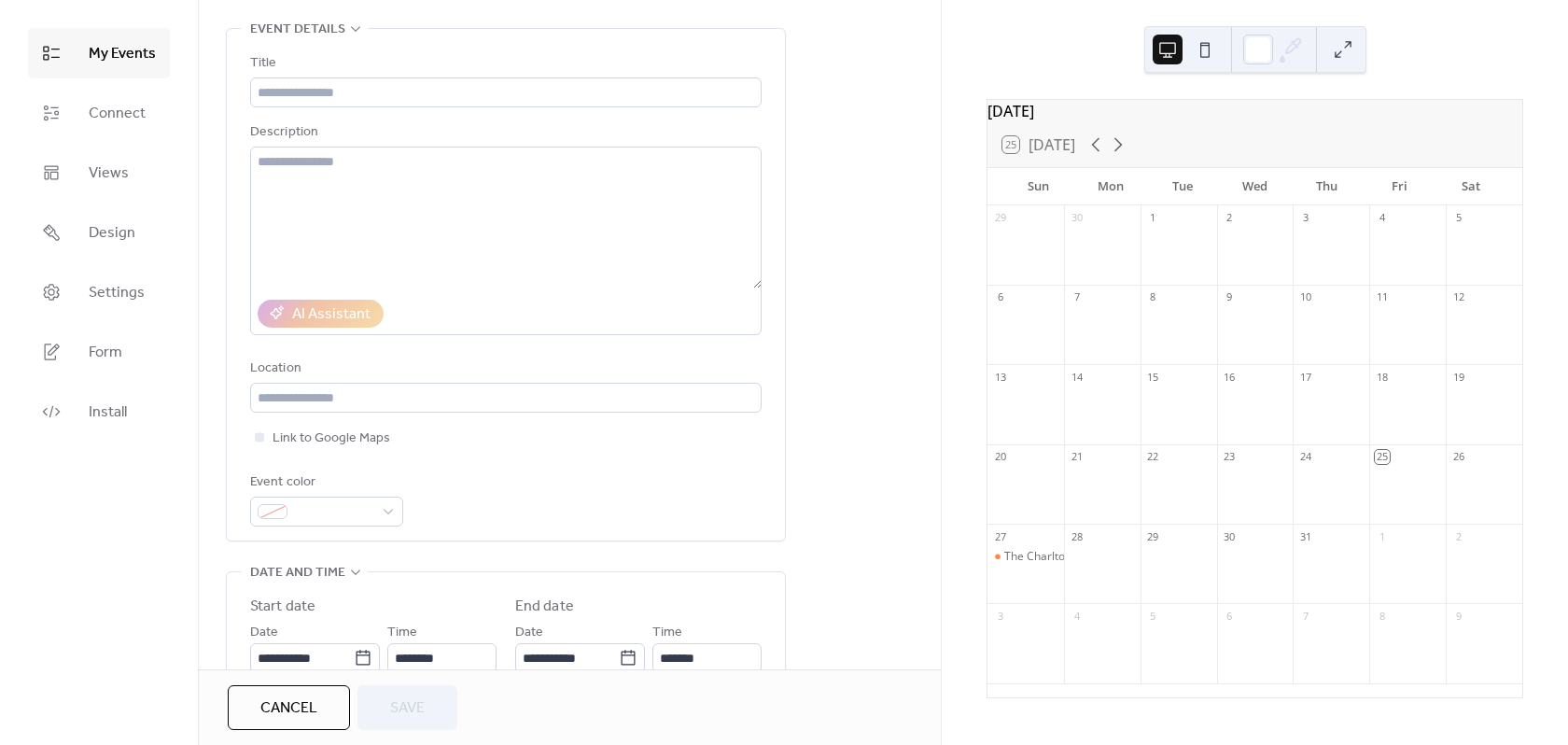 scroll, scrollTop: 0, scrollLeft: 0, axis: both 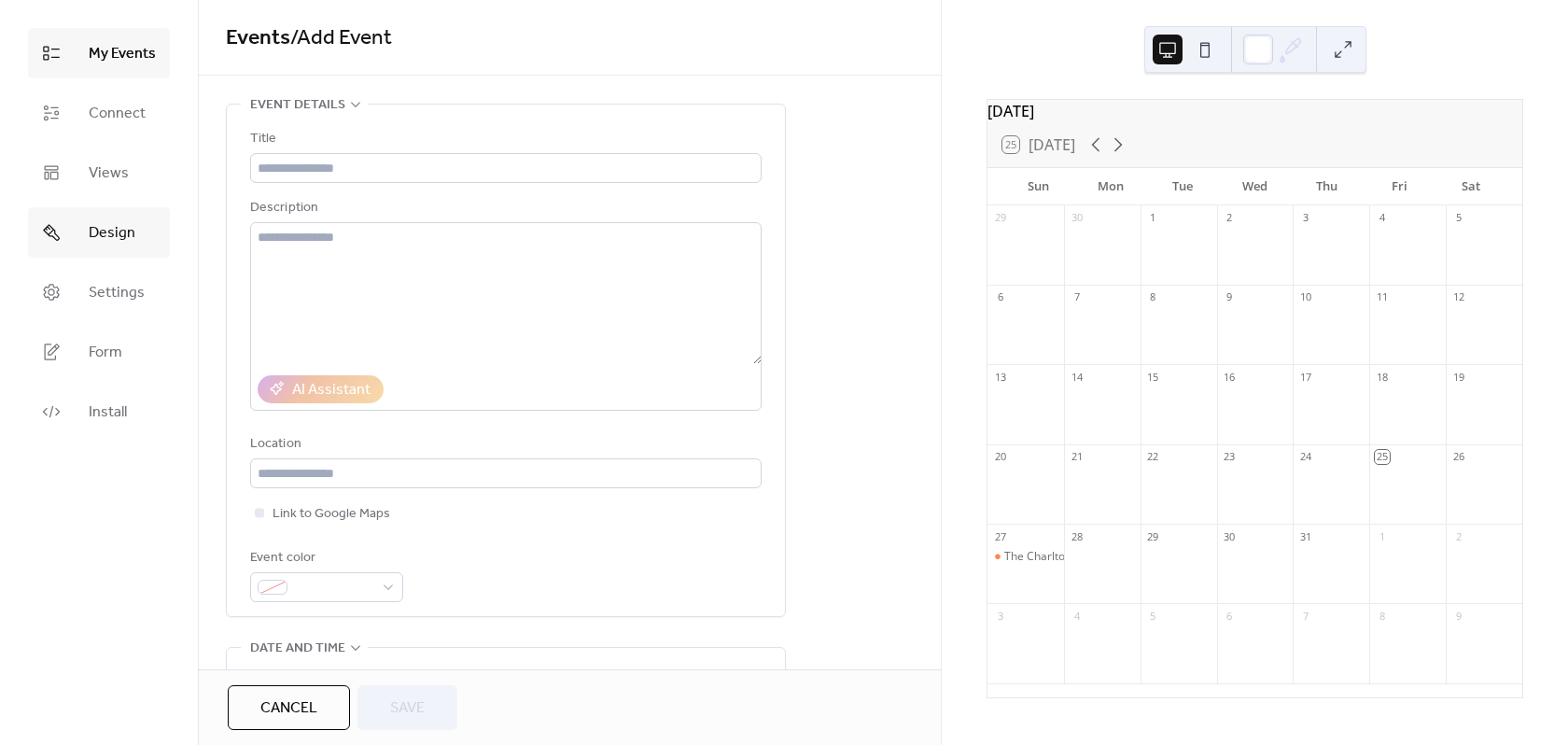 click on "Design" at bounding box center (112, 233) 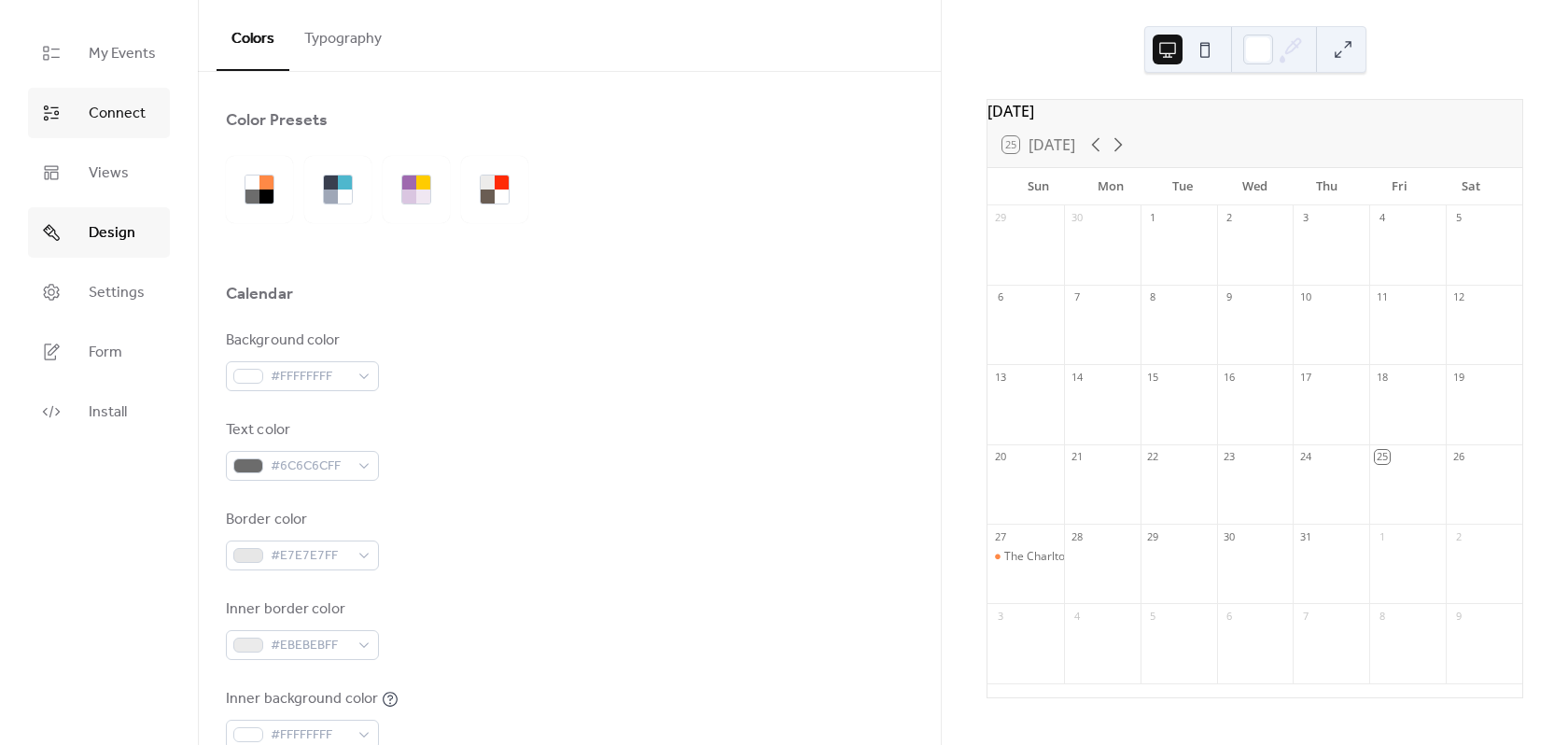click on "Connect" at bounding box center (117, 114) 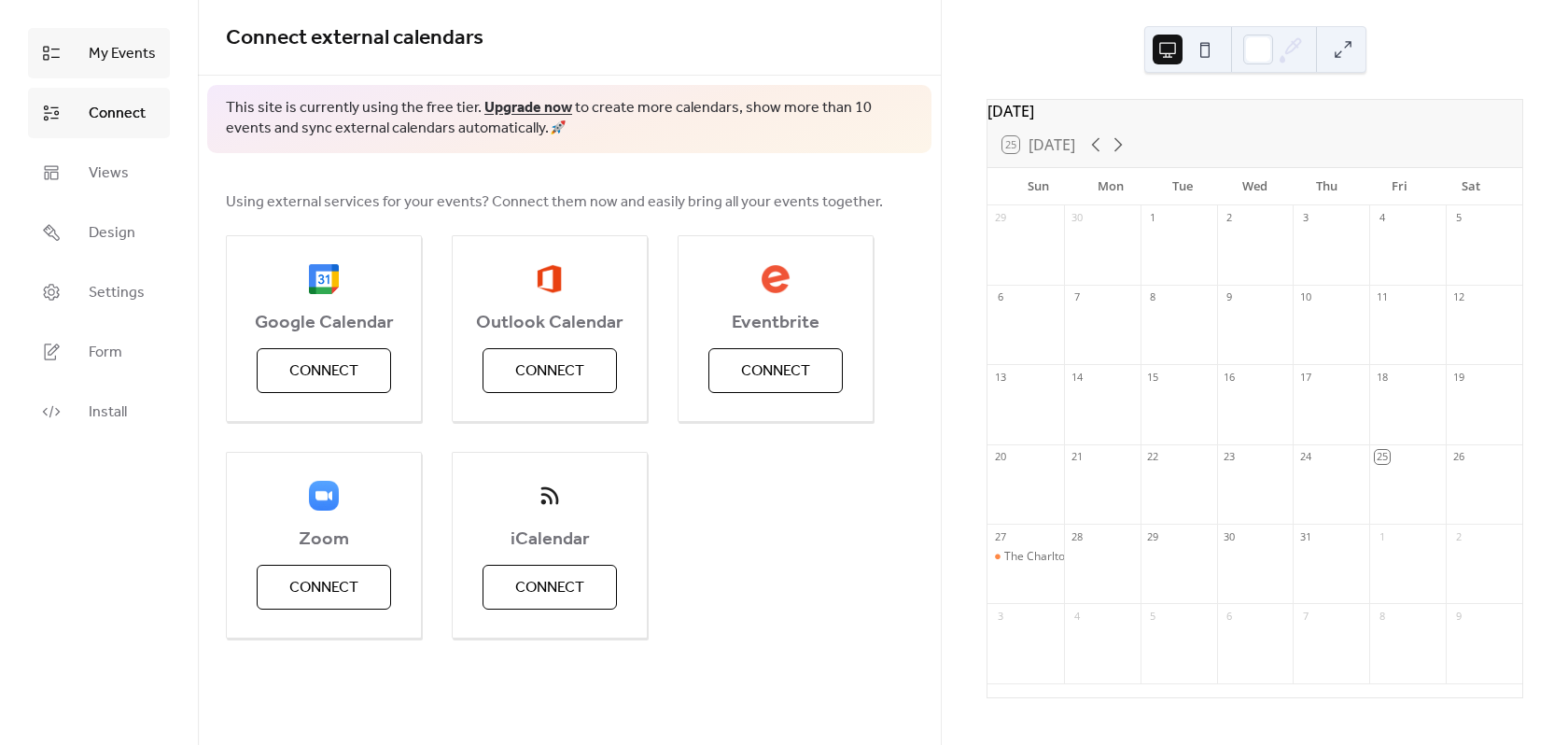 click on "My Events" at bounding box center [122, 54] 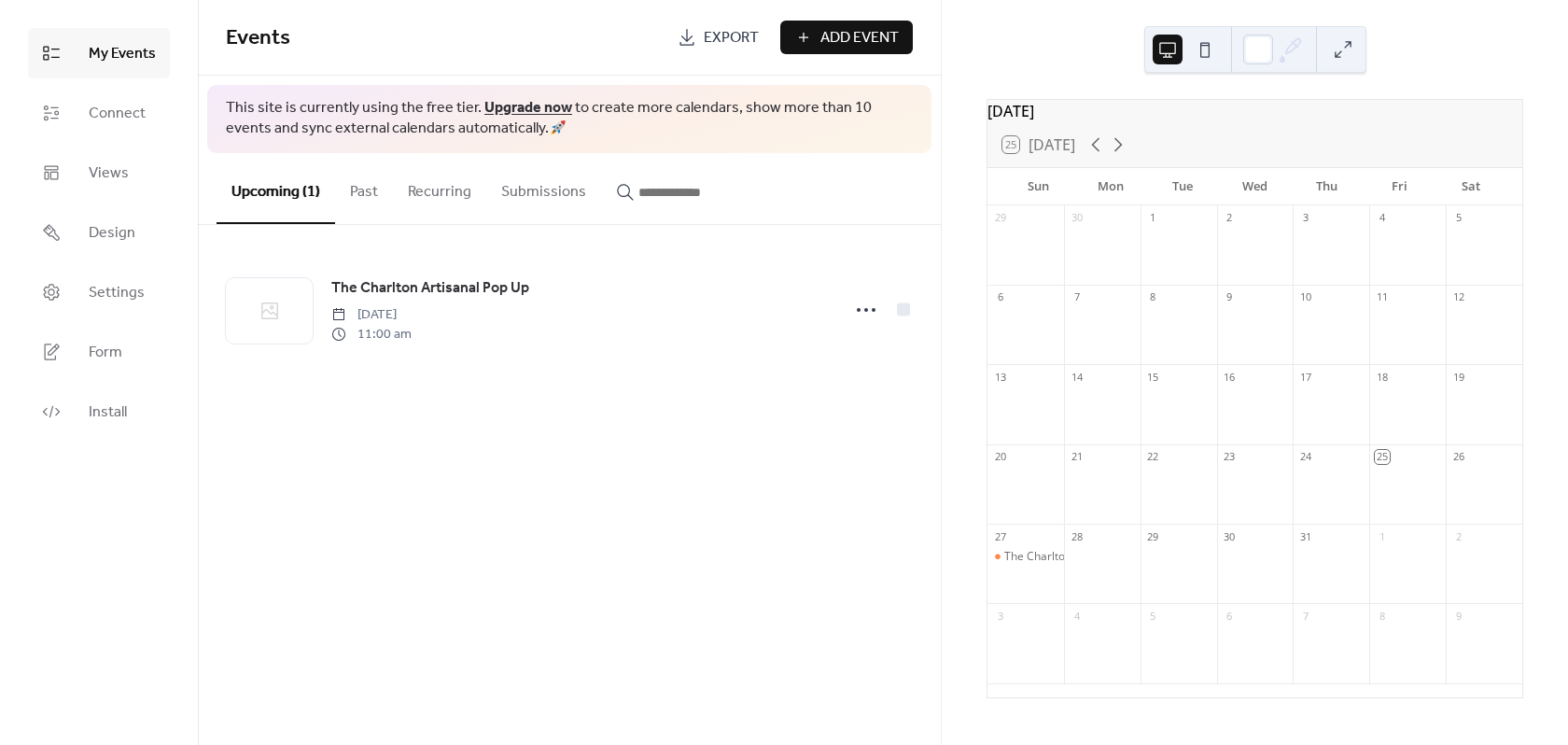 click on "Add Event" at bounding box center (847, 37) 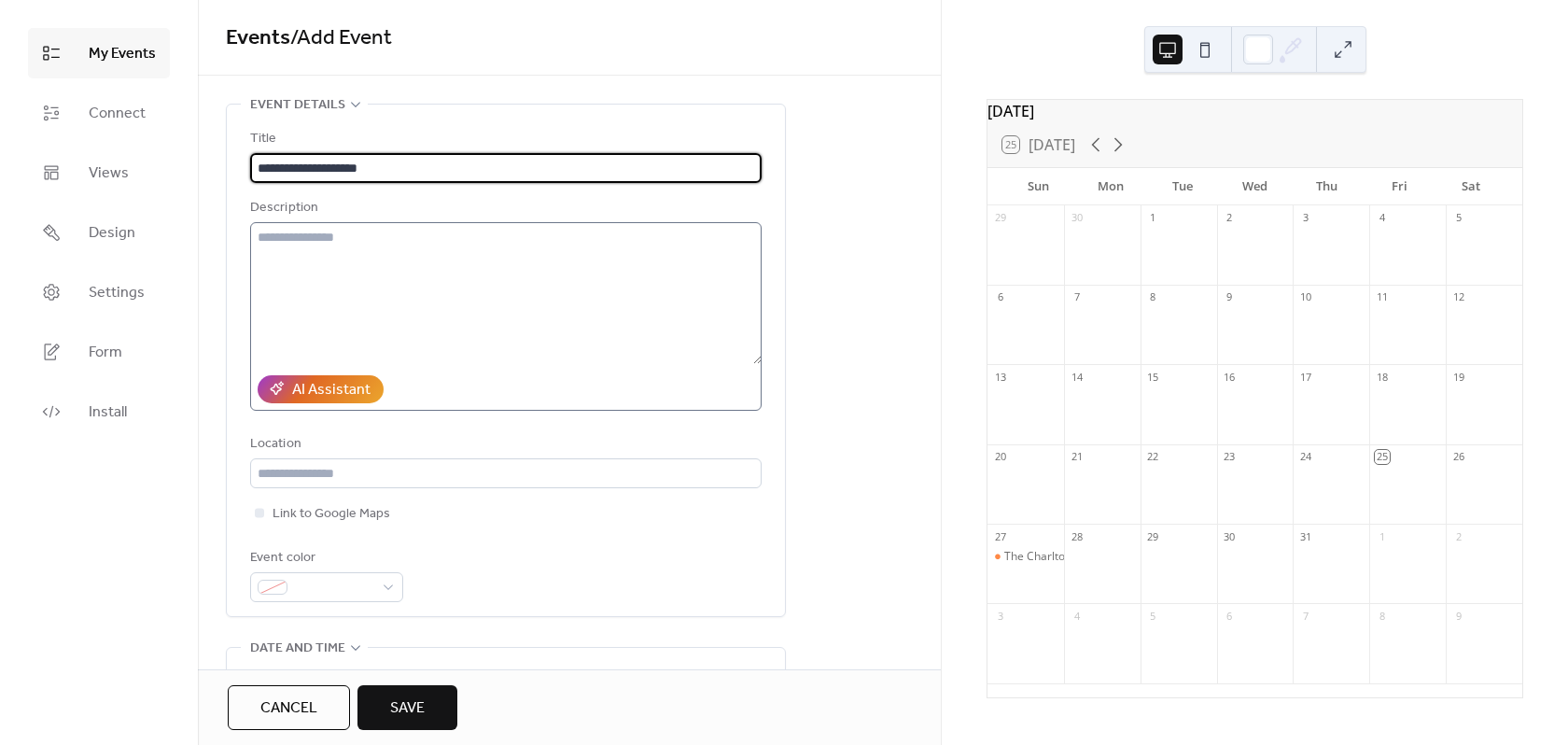type on "**********" 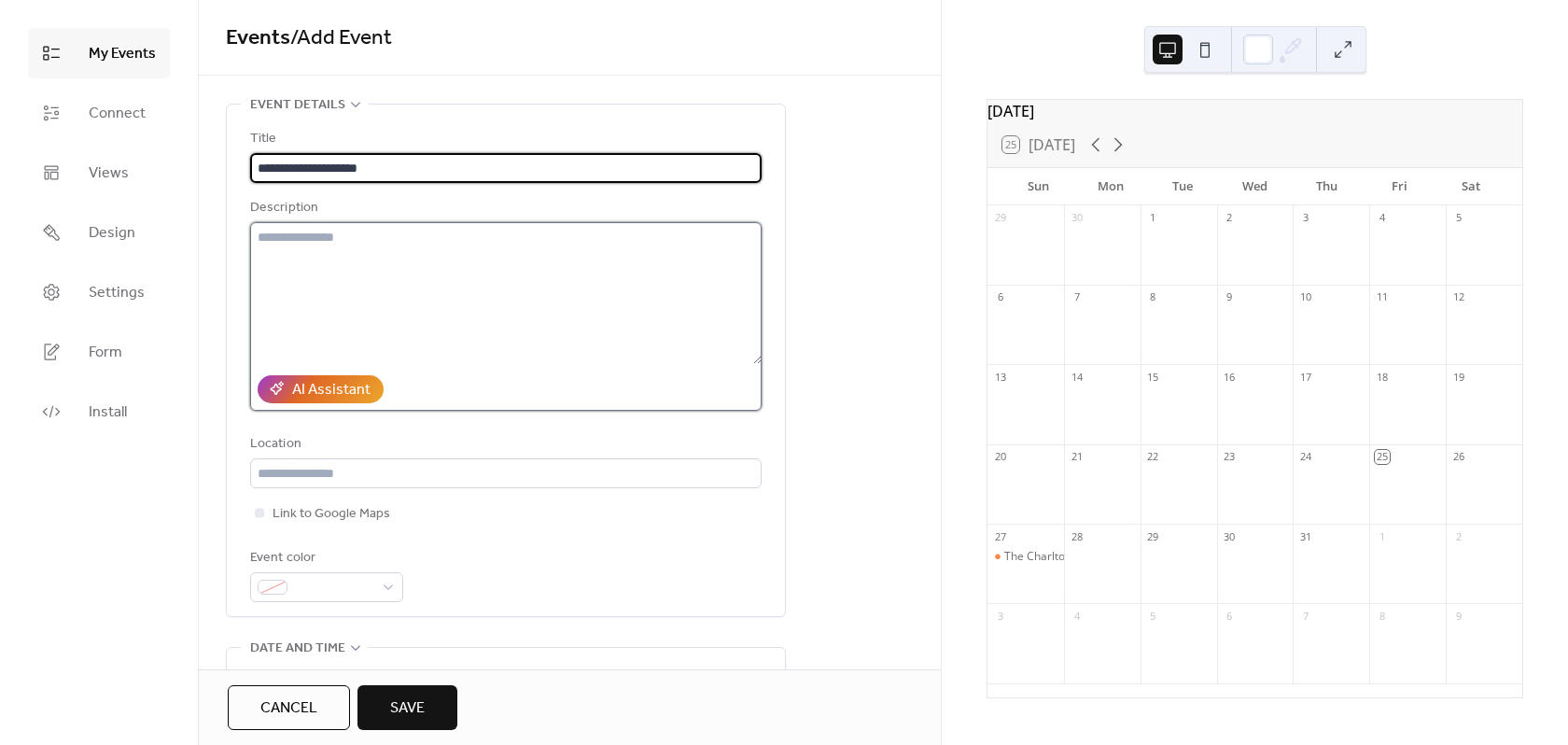 click at bounding box center (506, 293) 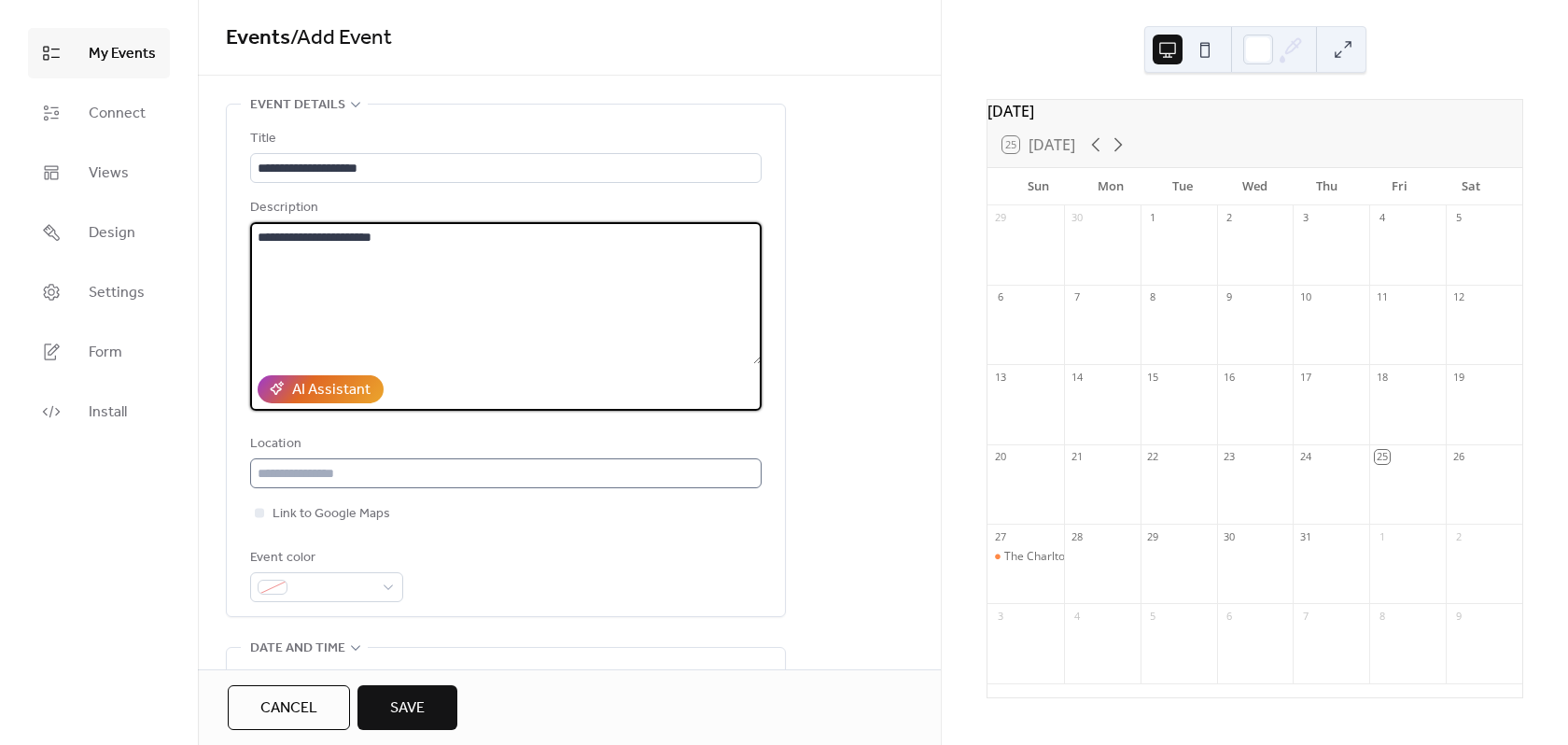 type on "**********" 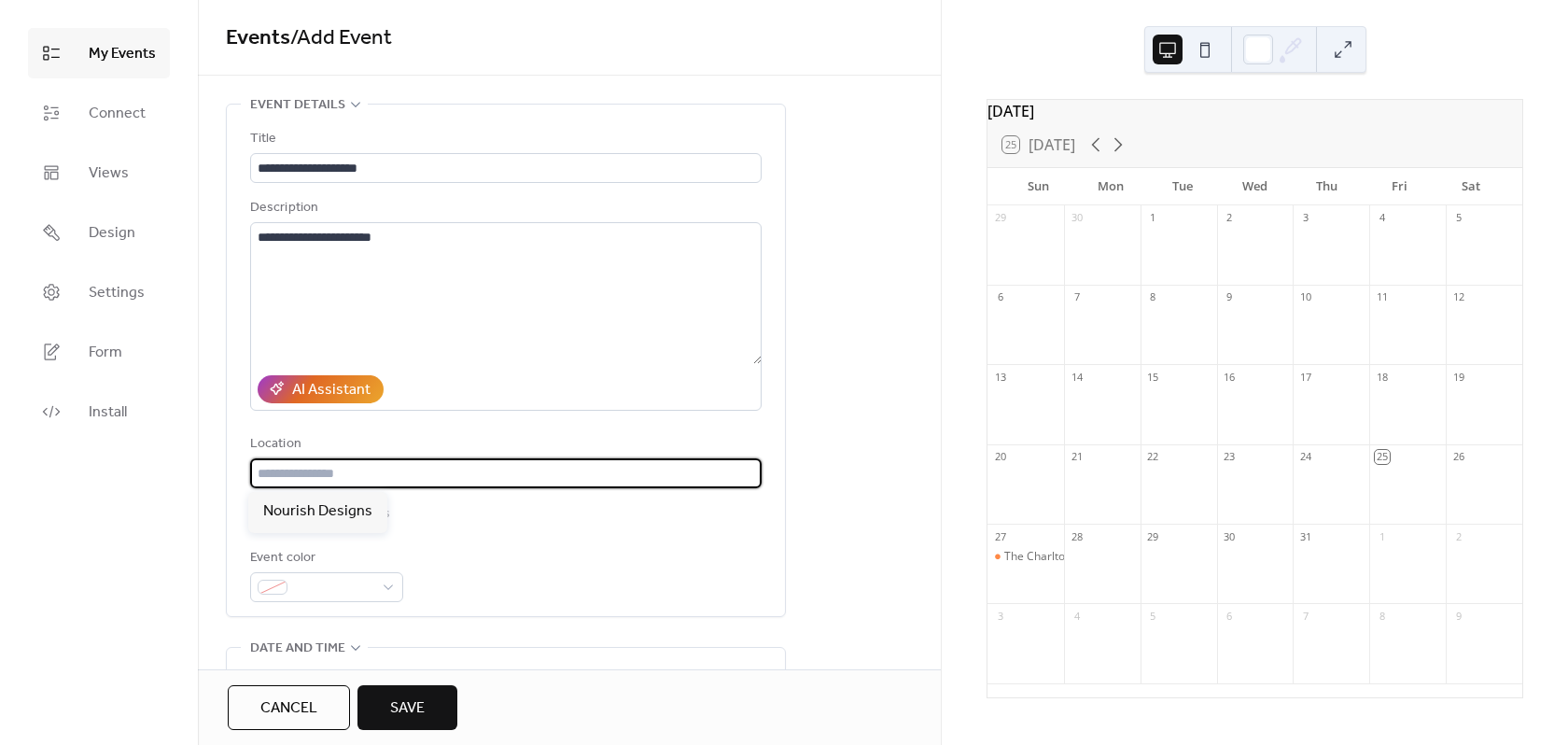 click at bounding box center [506, 473] 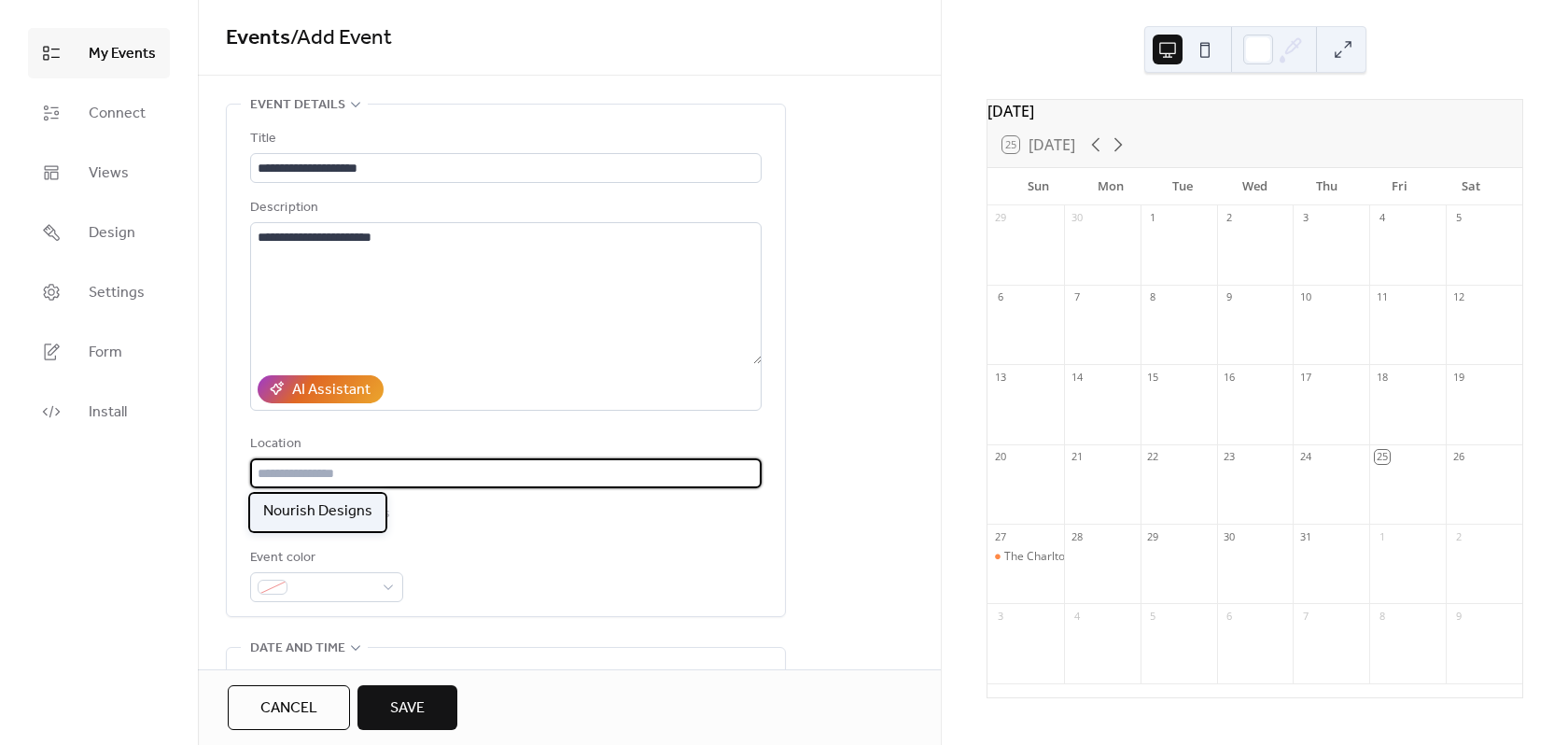 click on "Nourish Designs" at bounding box center (317, 512) 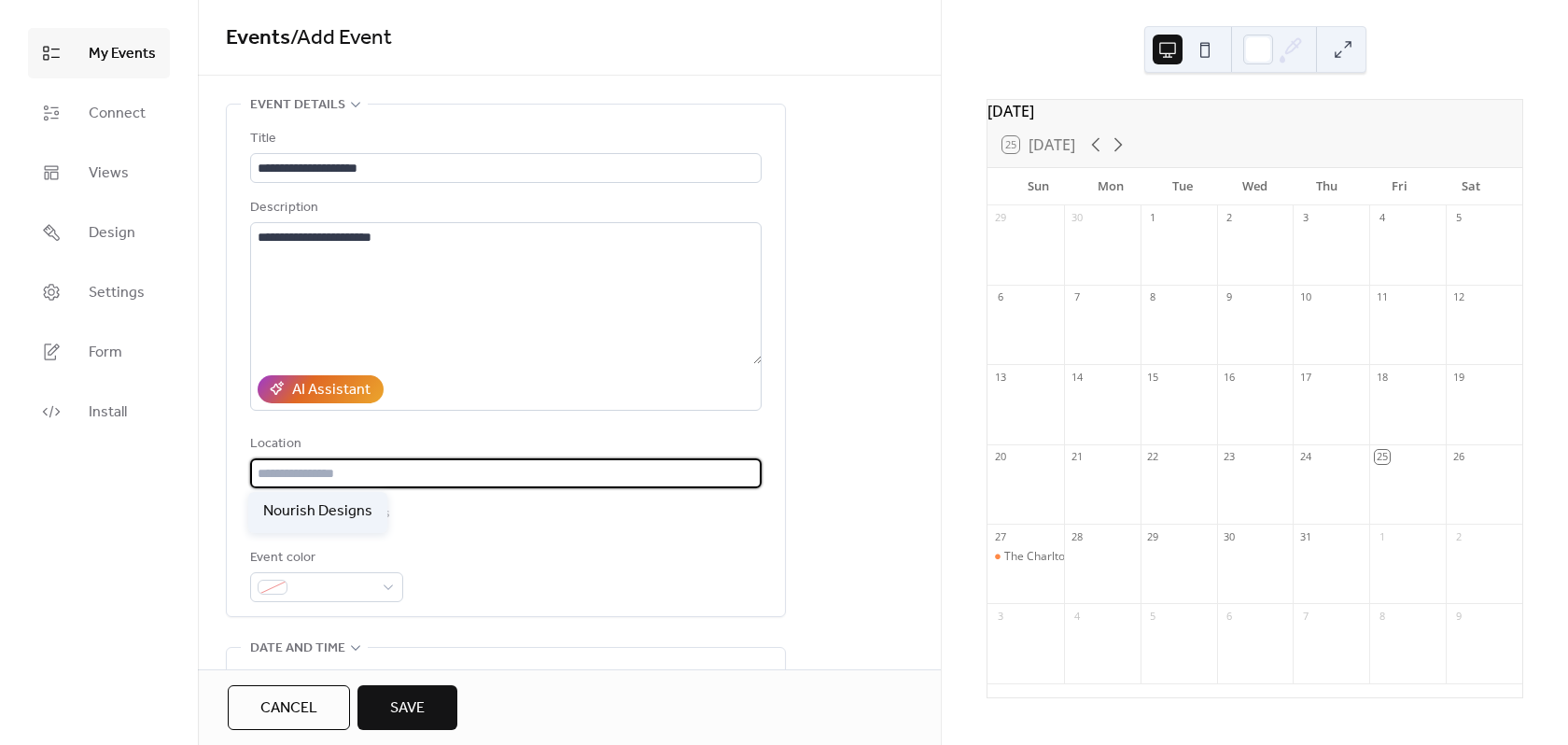 type on "**********" 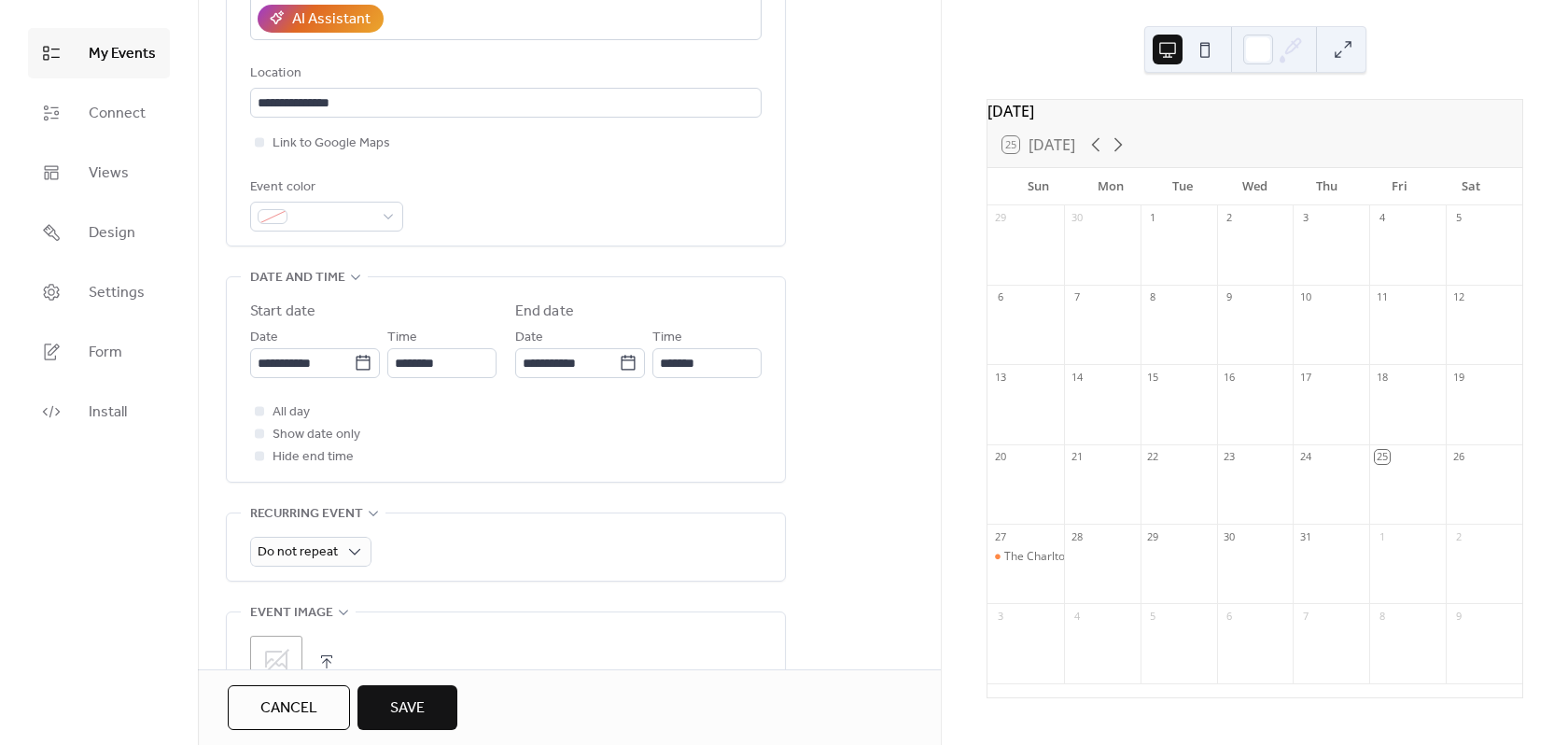 scroll, scrollTop: 373, scrollLeft: 0, axis: vertical 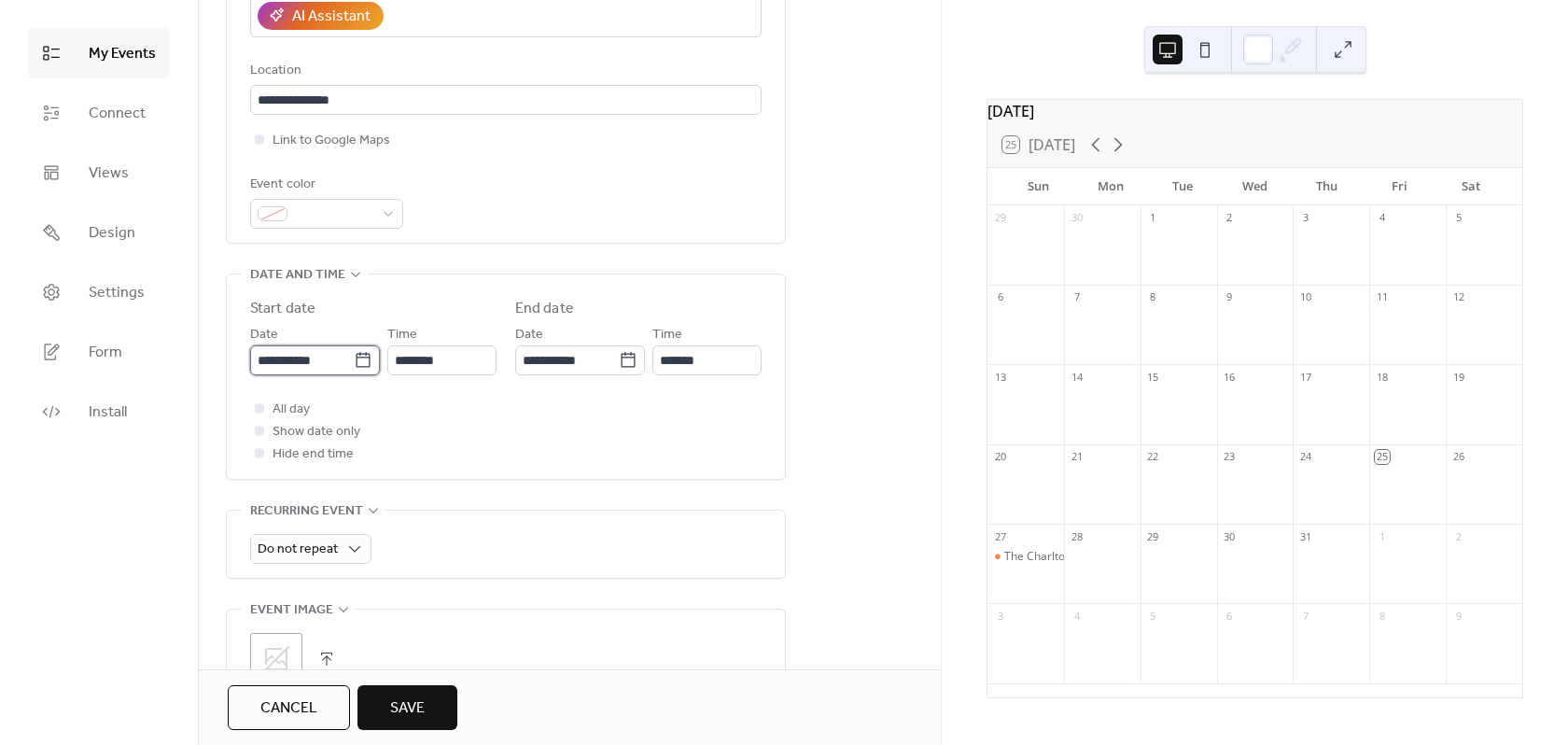 click on "**********" at bounding box center (301, 360) 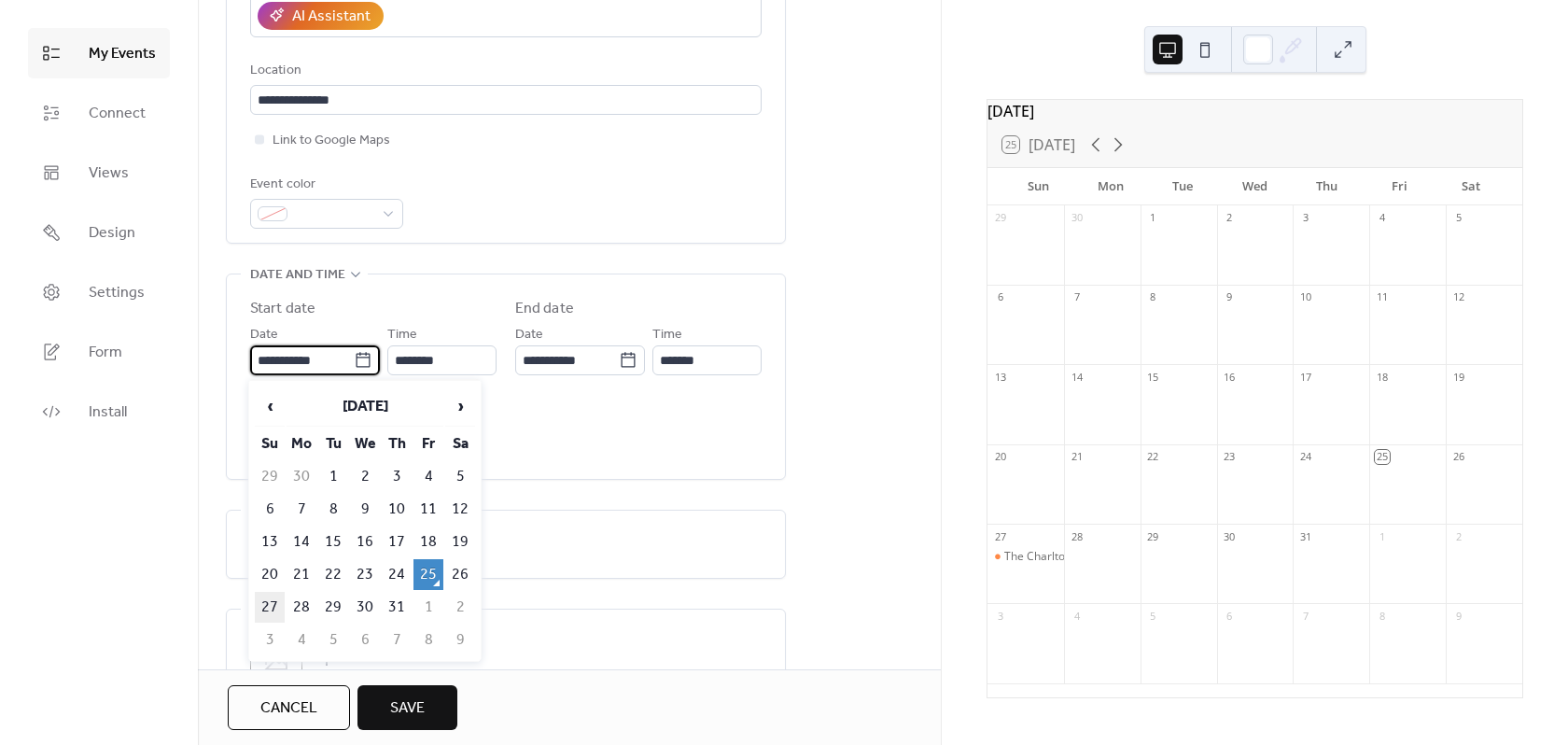 click on "27" at bounding box center [270, 607] 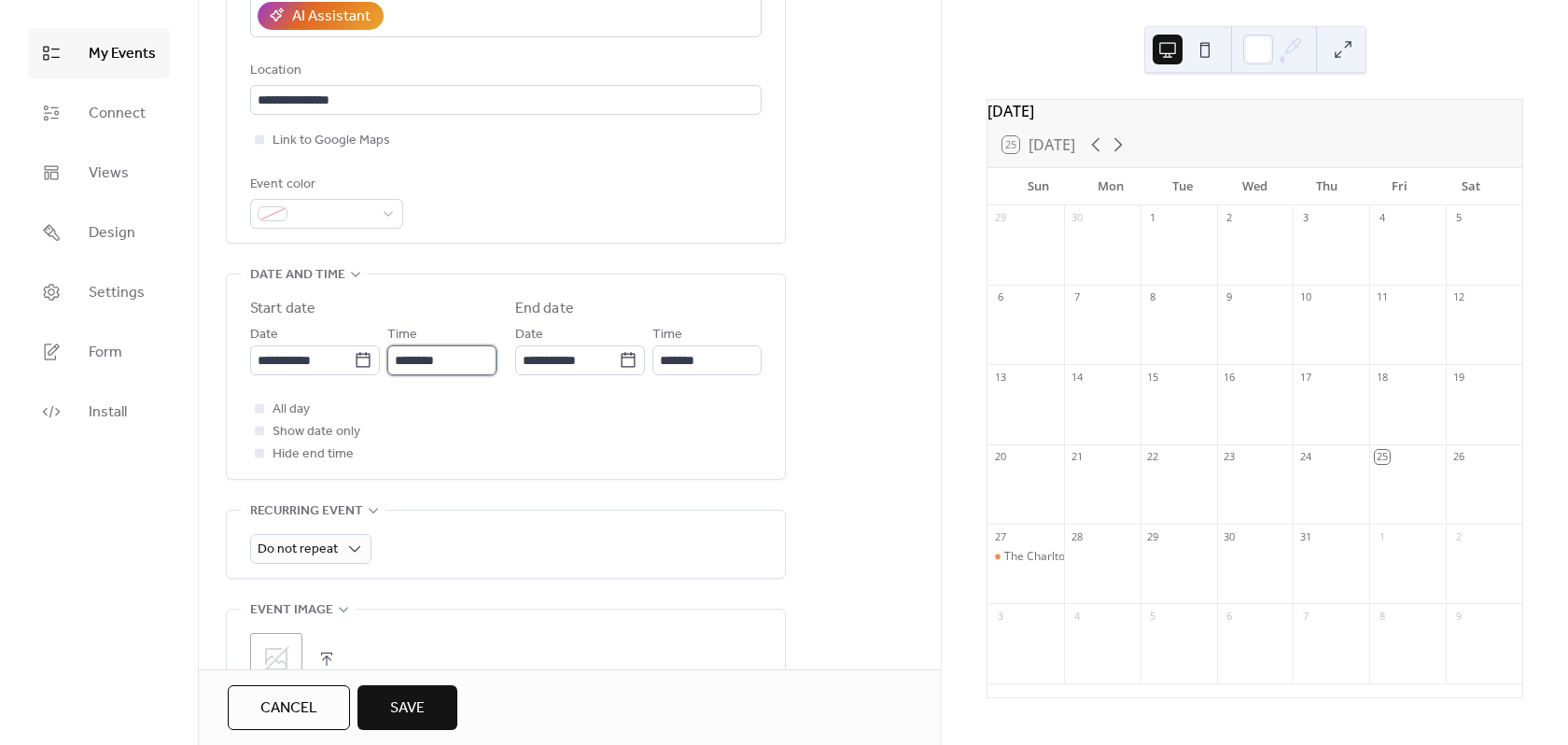 click on "********" at bounding box center (441, 360) 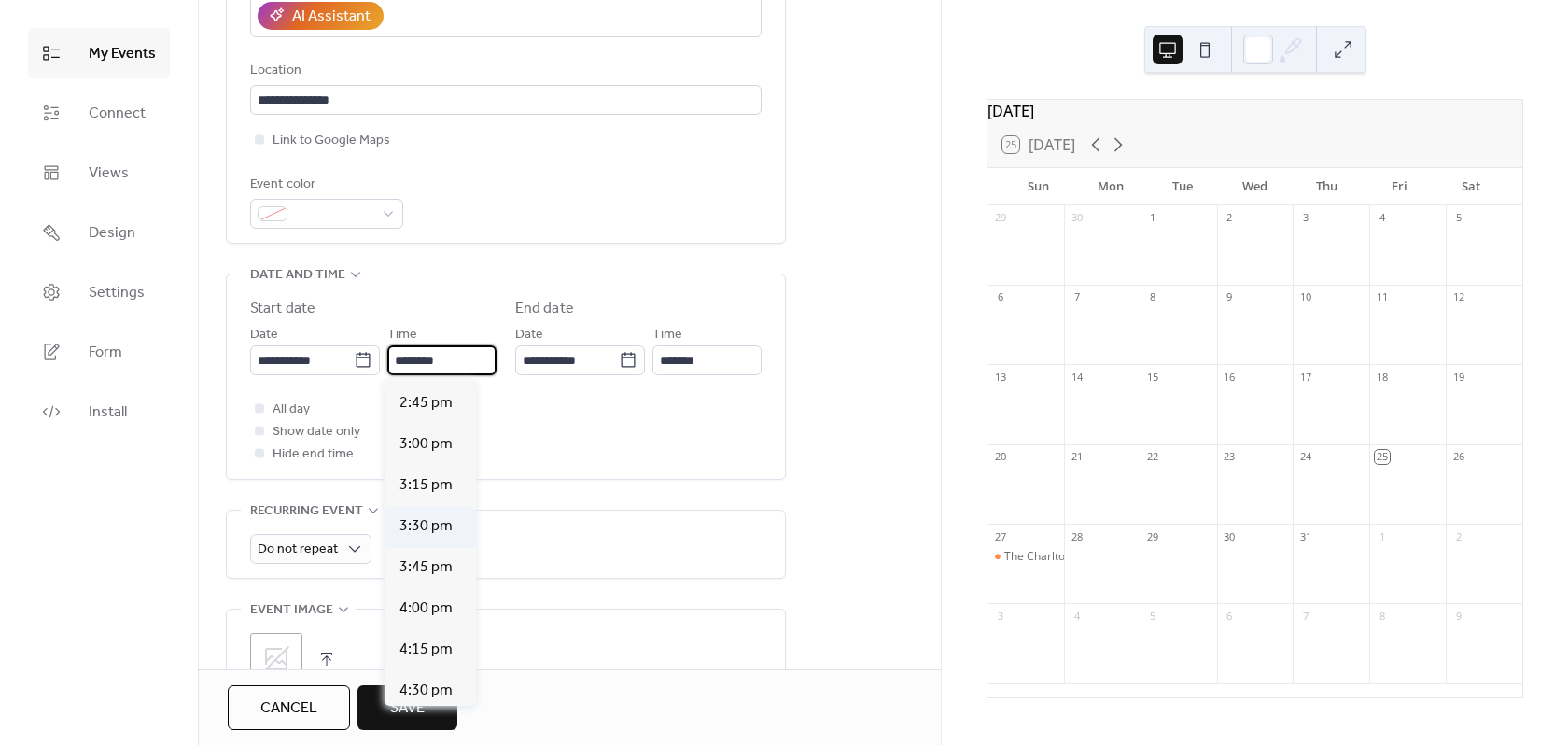 scroll, scrollTop: 2439, scrollLeft: 0, axis: vertical 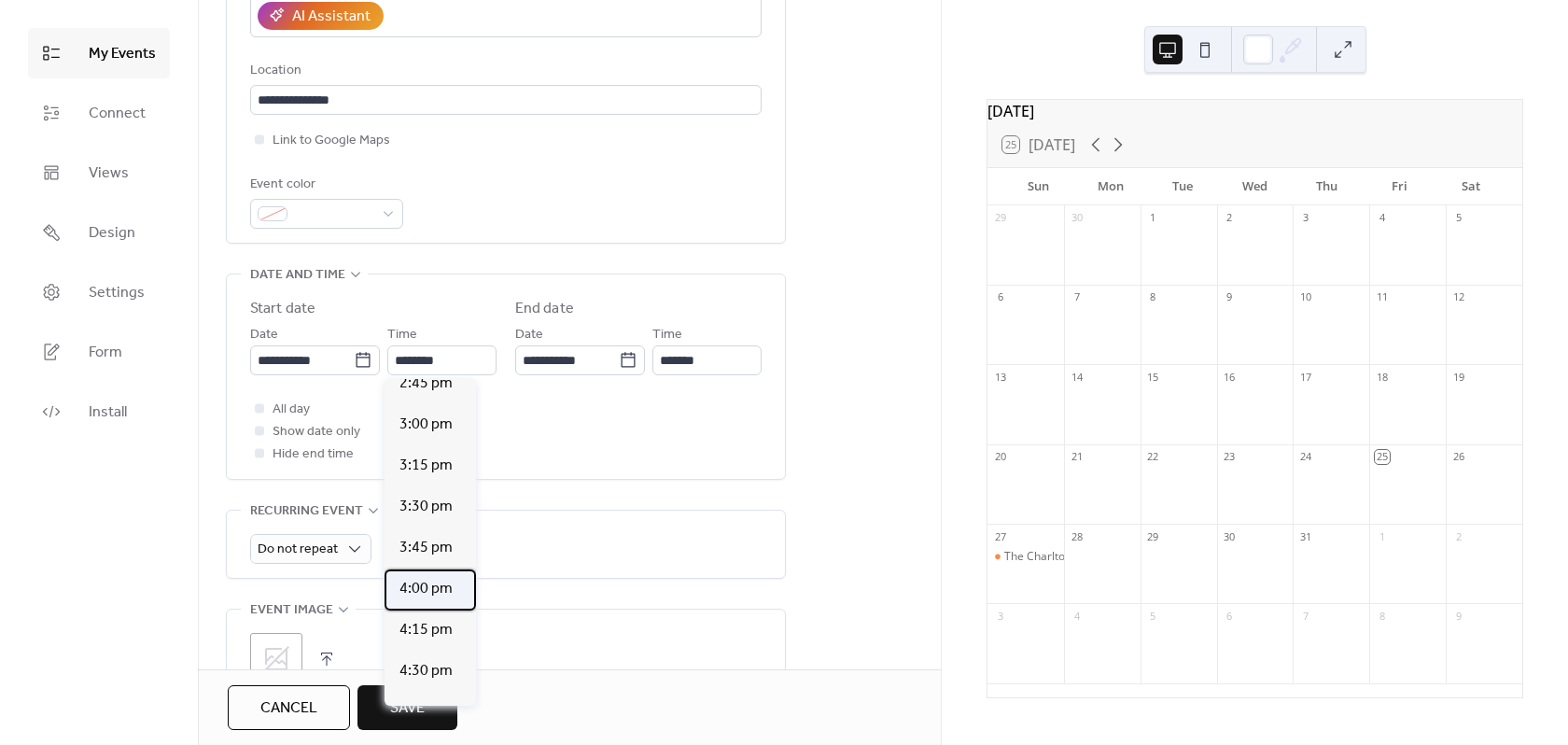 click on "4:00 pm" at bounding box center [426, 589] 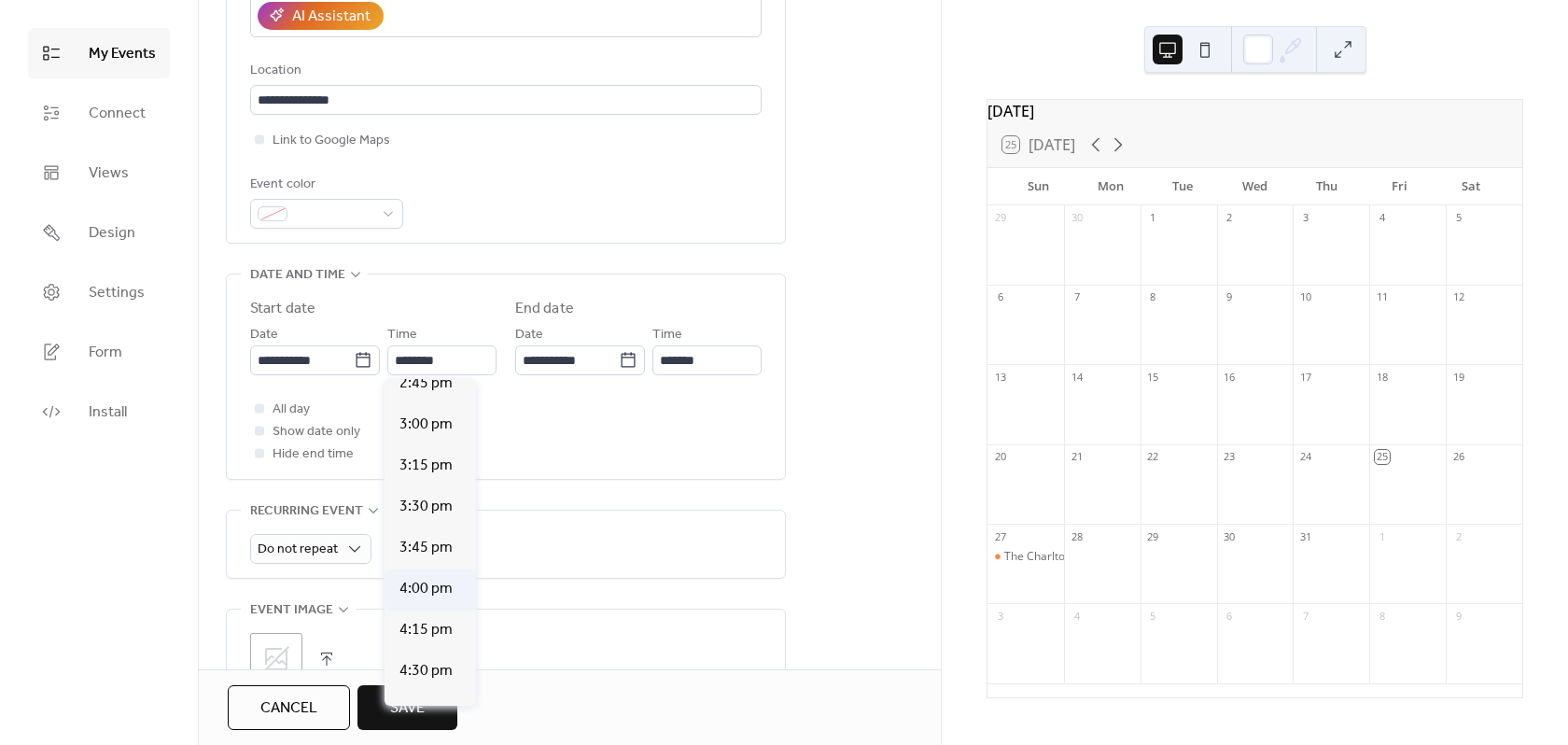 type on "*******" 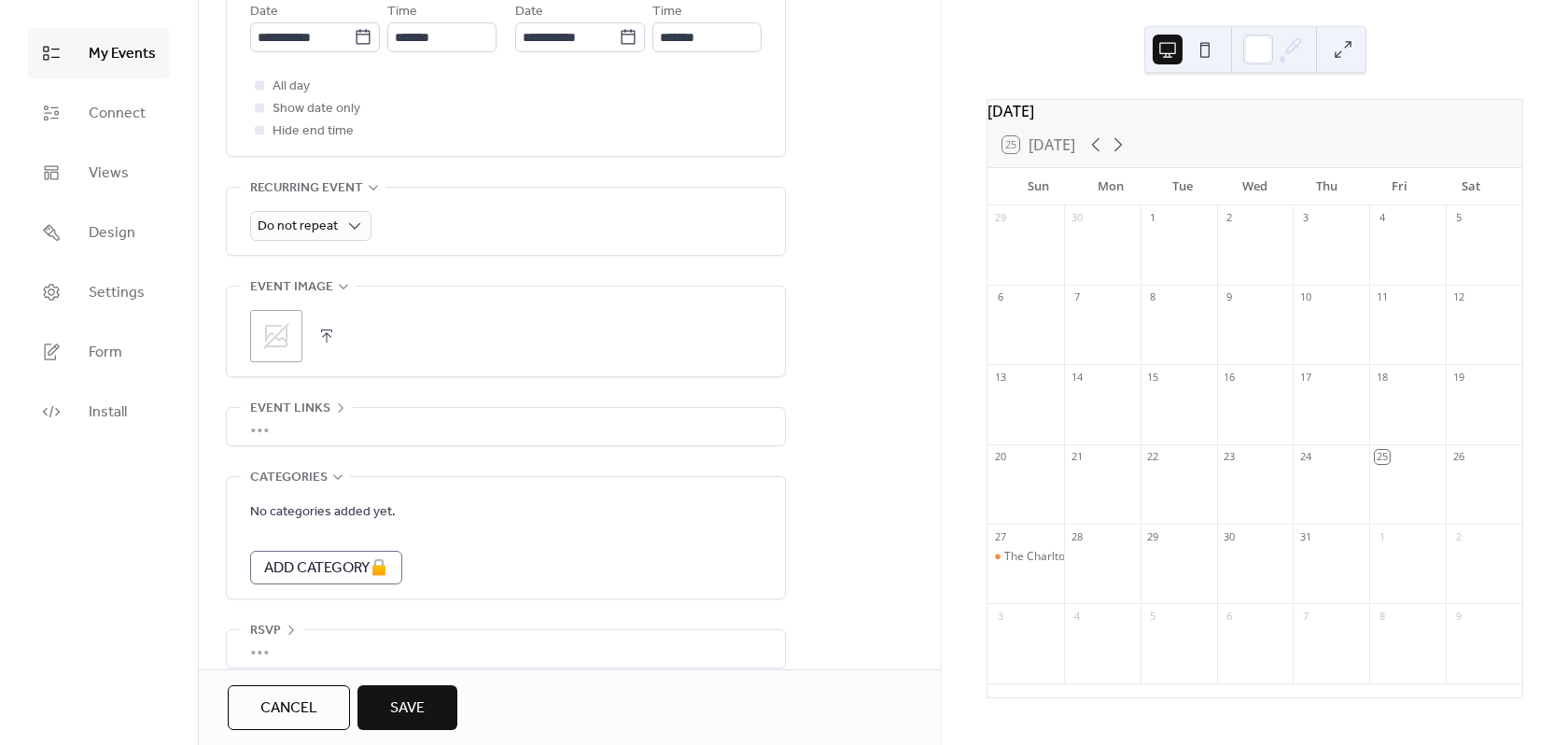 scroll, scrollTop: 720, scrollLeft: 0, axis: vertical 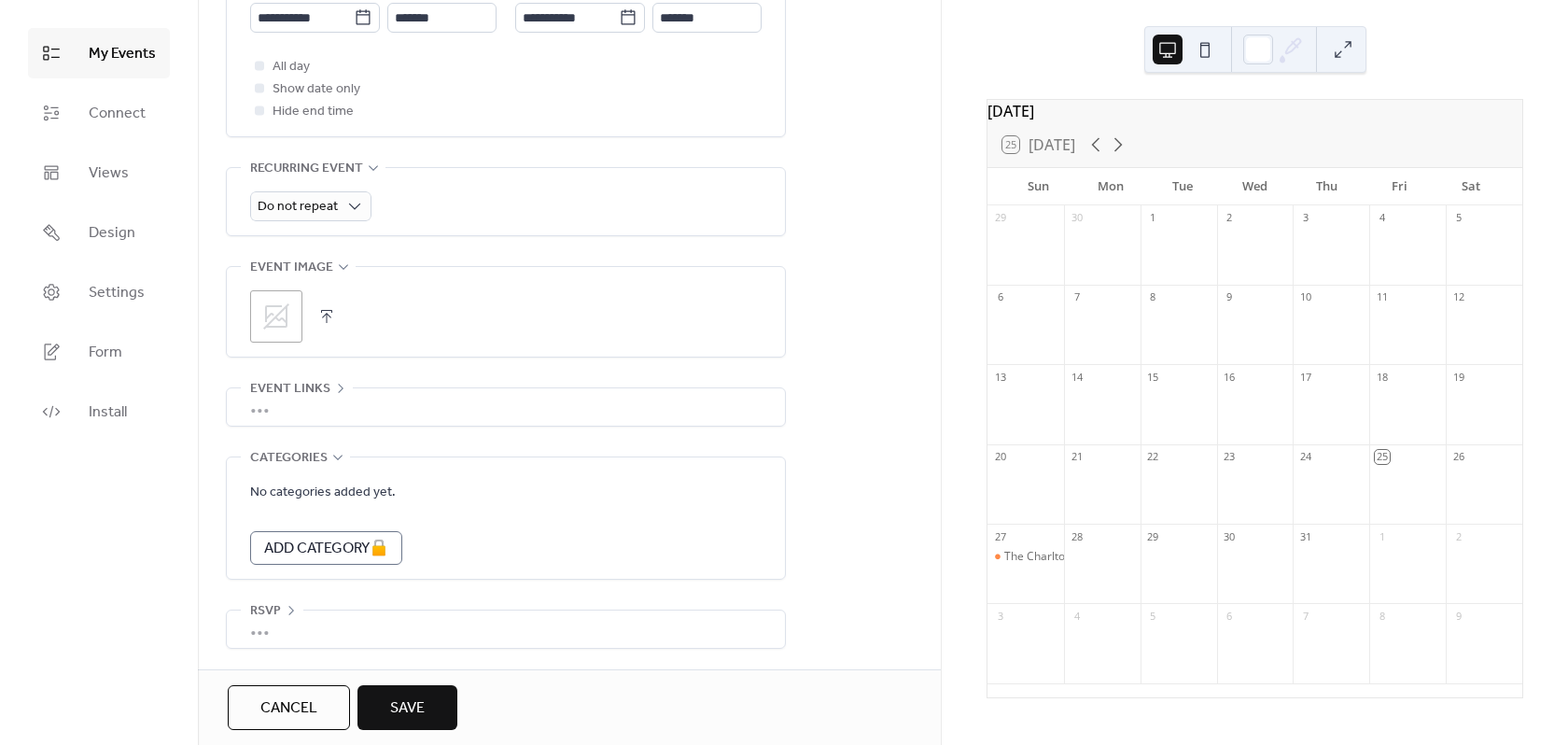 click on "•••" at bounding box center [506, 407] 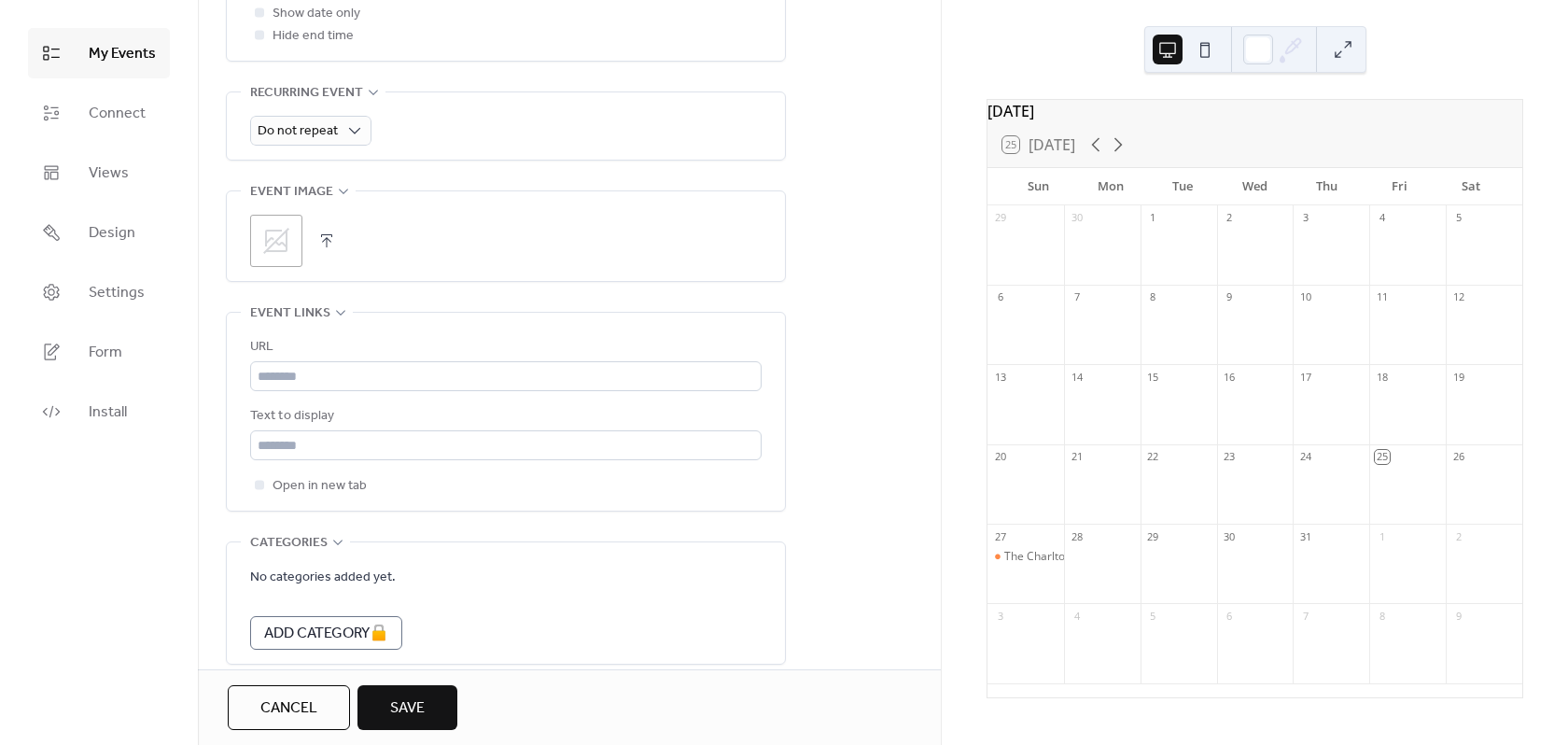 scroll, scrollTop: 880, scrollLeft: 0, axis: vertical 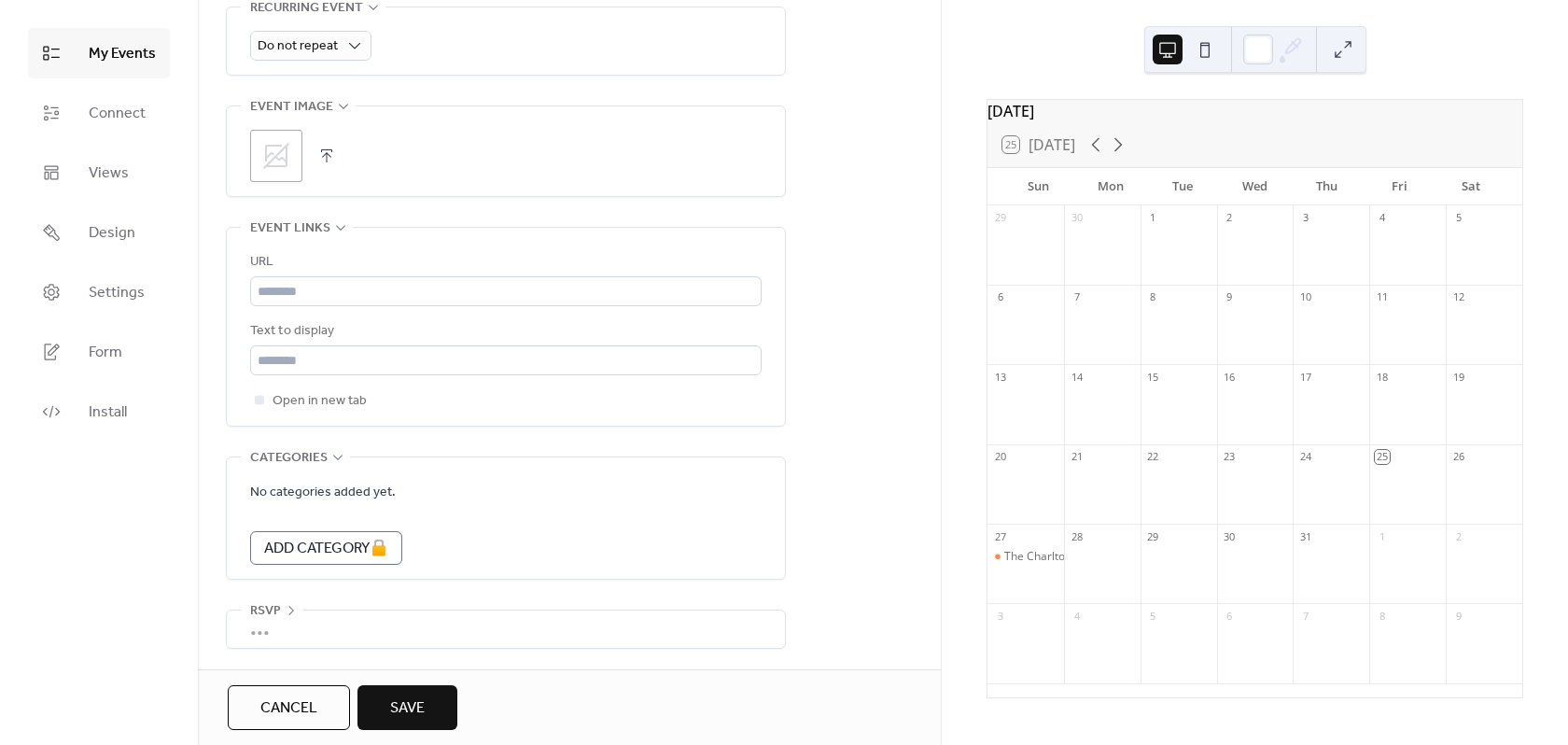 click on "Save" at bounding box center [407, 709] 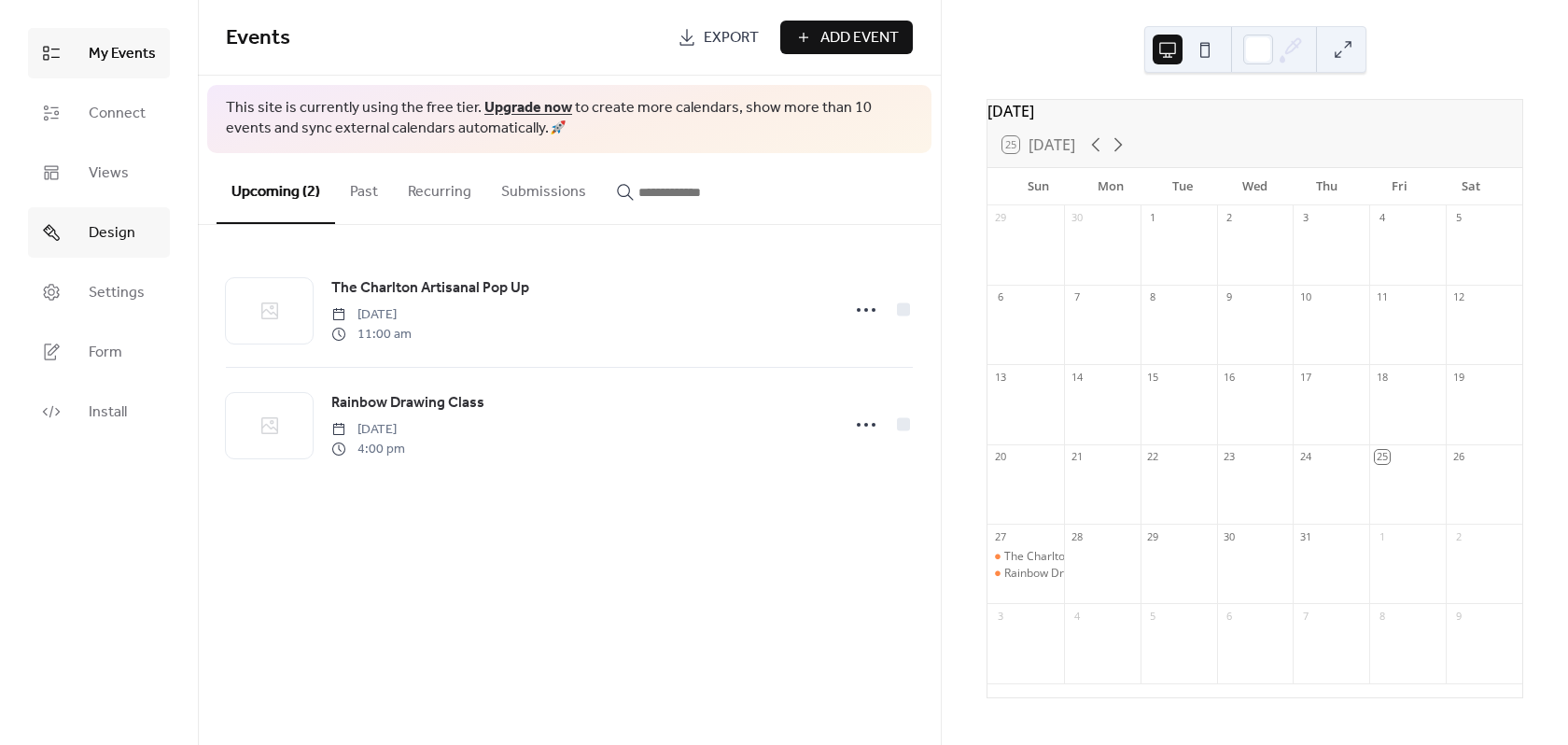 click on "Design" at bounding box center (112, 233) 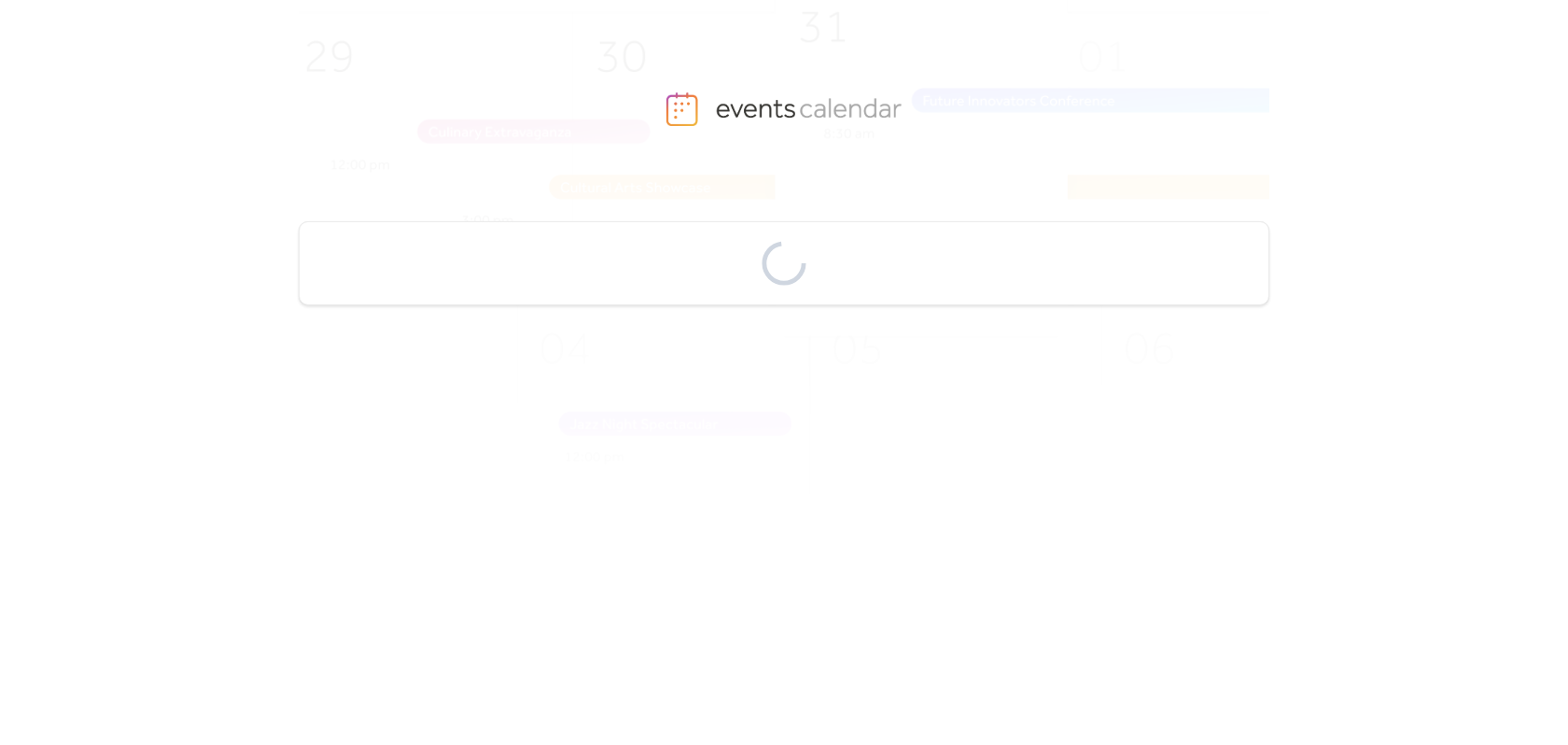 scroll, scrollTop: 0, scrollLeft: 0, axis: both 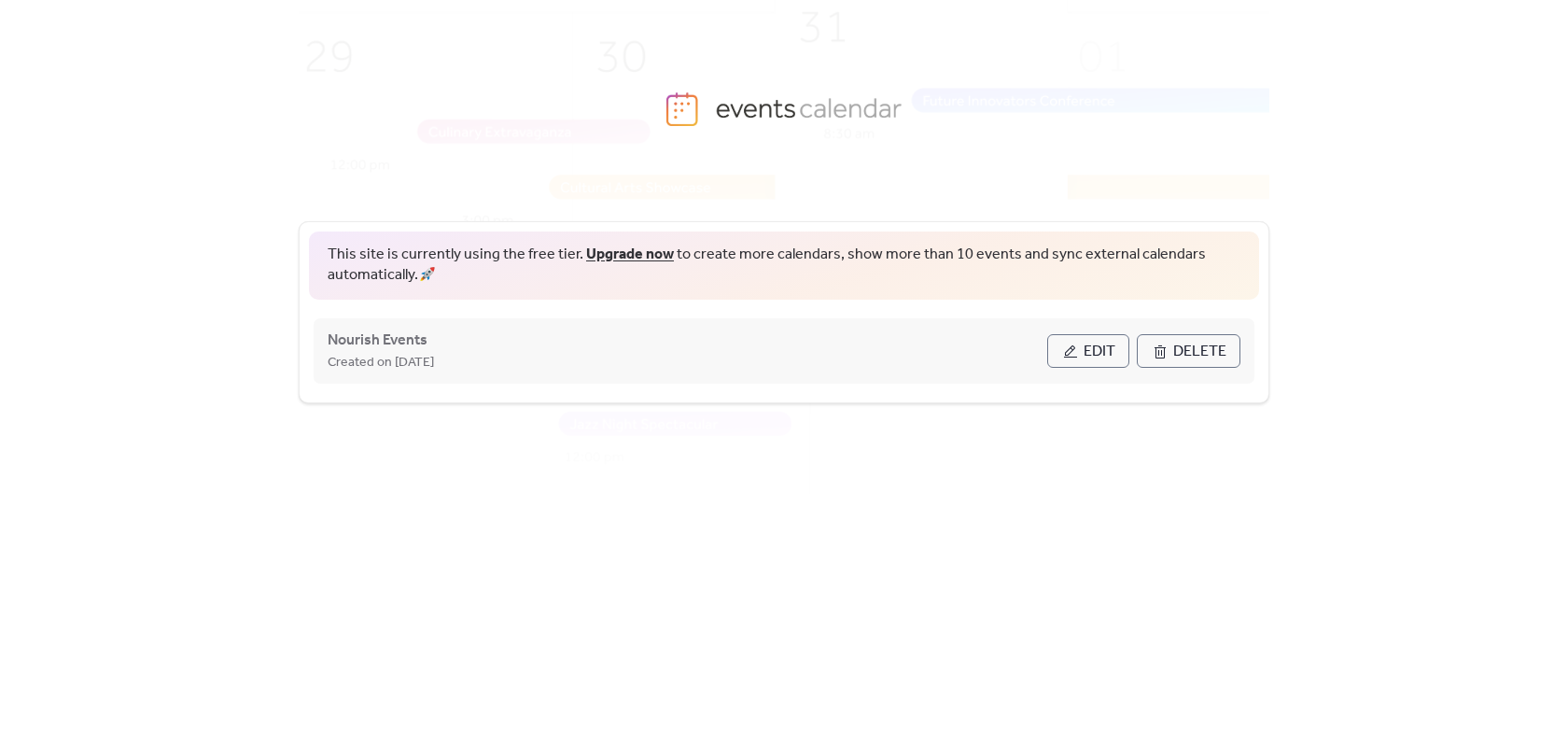 click on "Edit" at bounding box center [1088, 351] 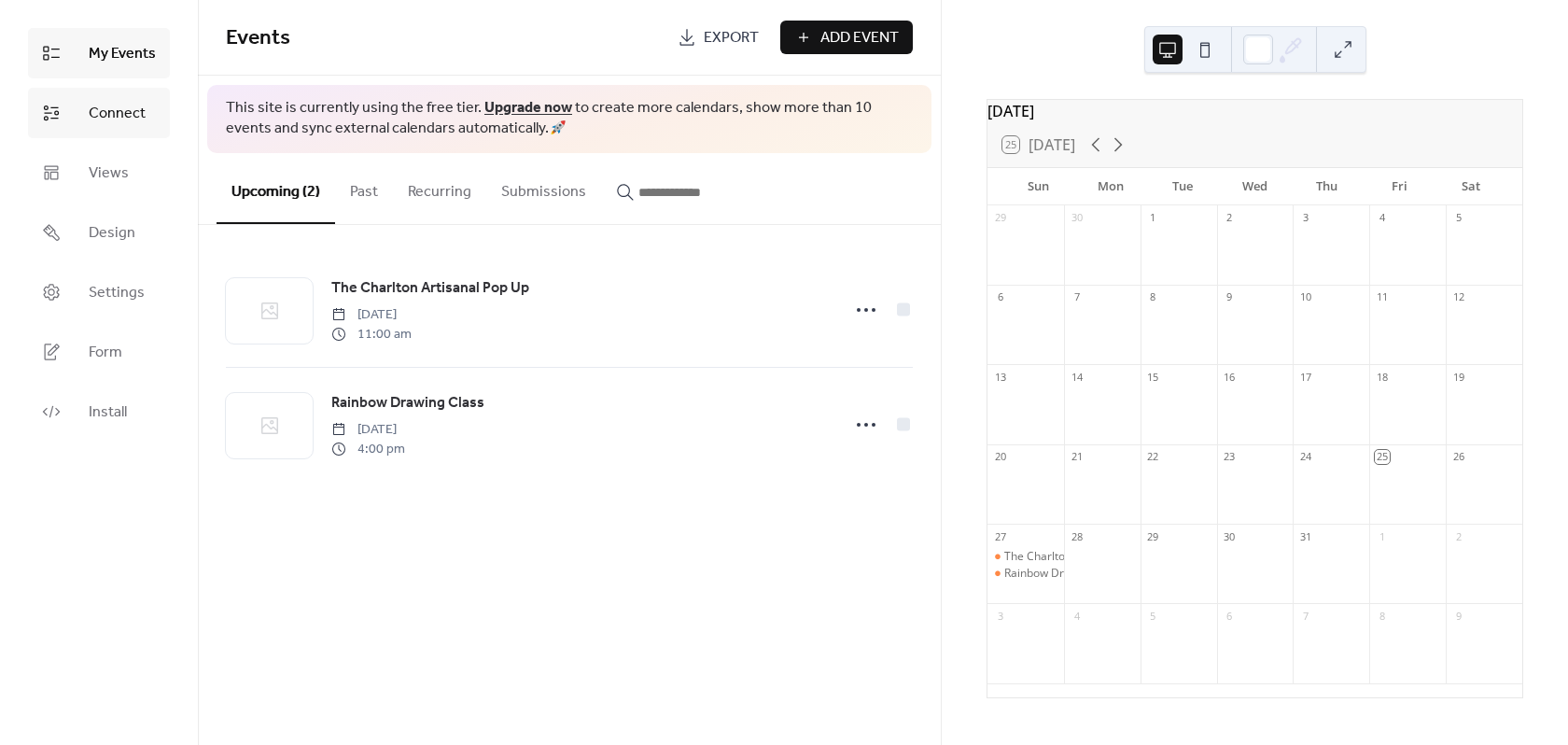 click on "Connect" at bounding box center (117, 114) 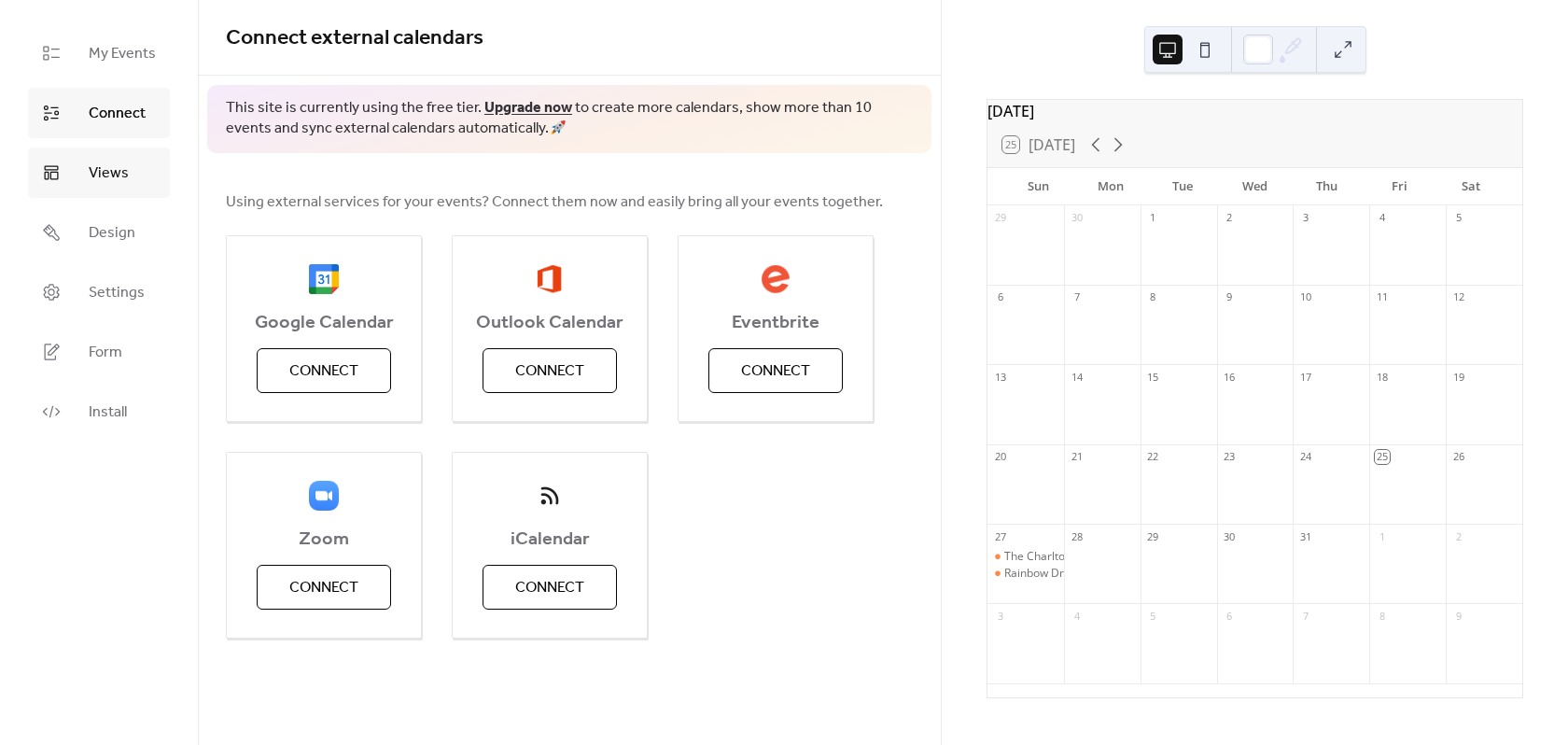 click on "Views" at bounding box center (99, 173) 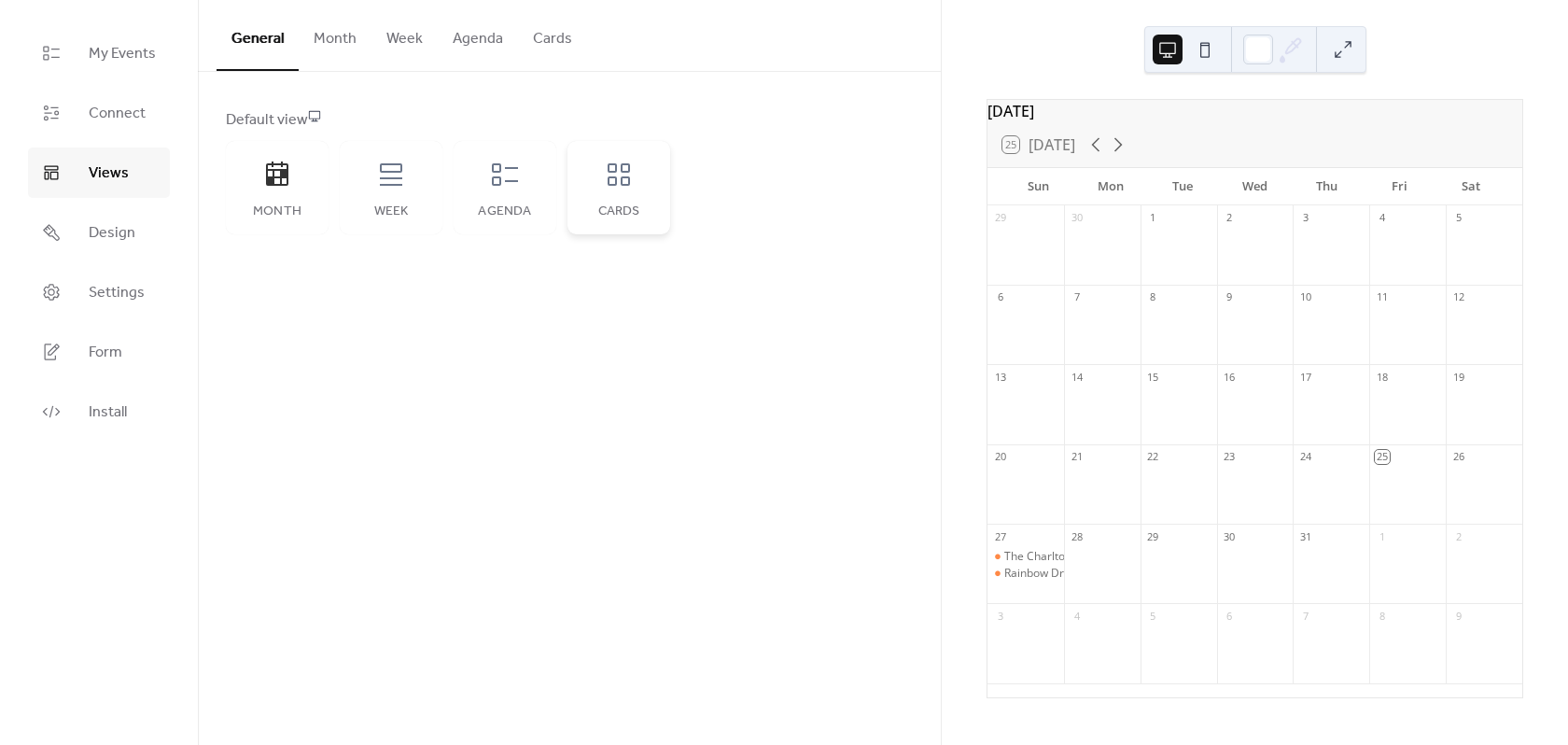 click on "Cards" at bounding box center (619, 188) 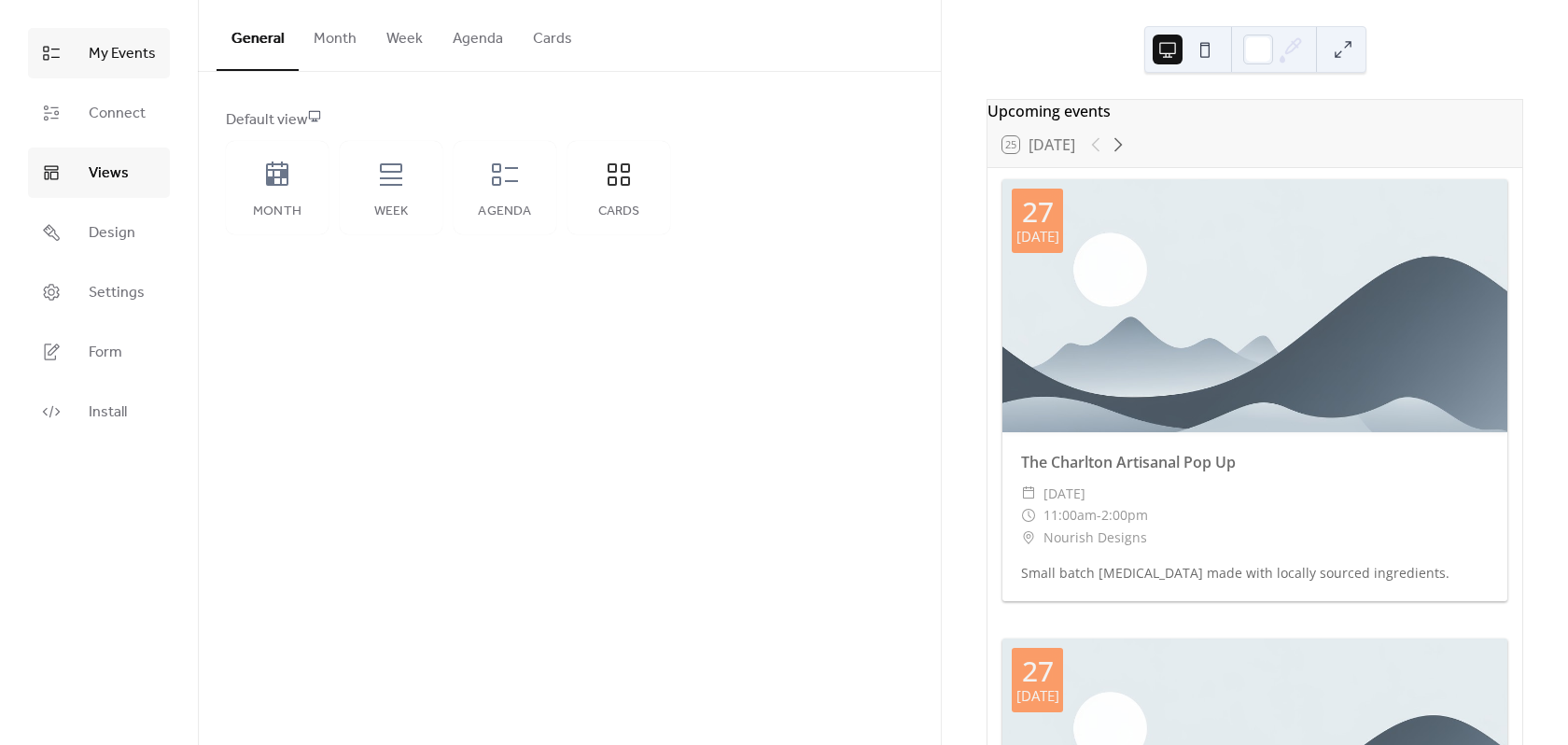 click on "My Events" at bounding box center [122, 54] 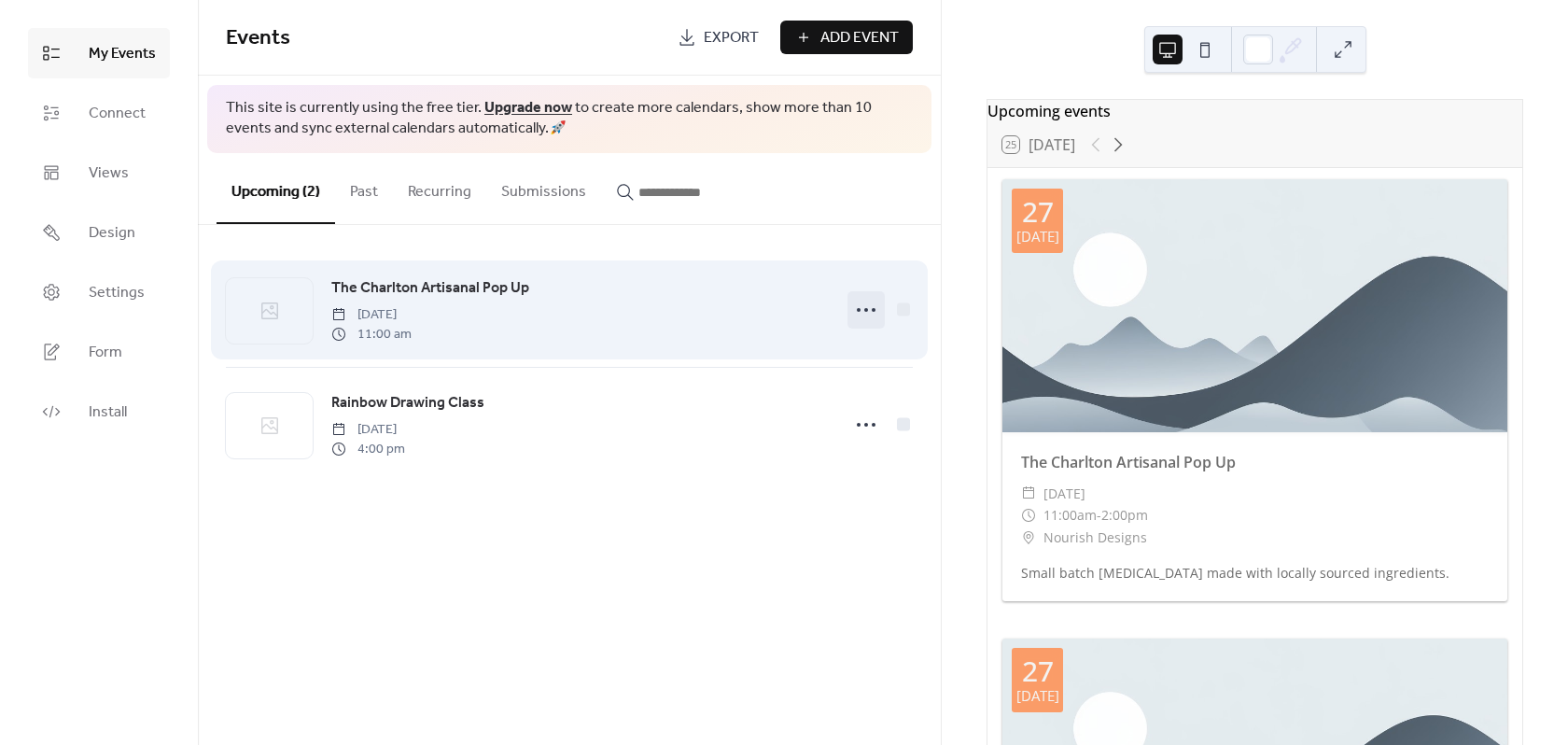 click 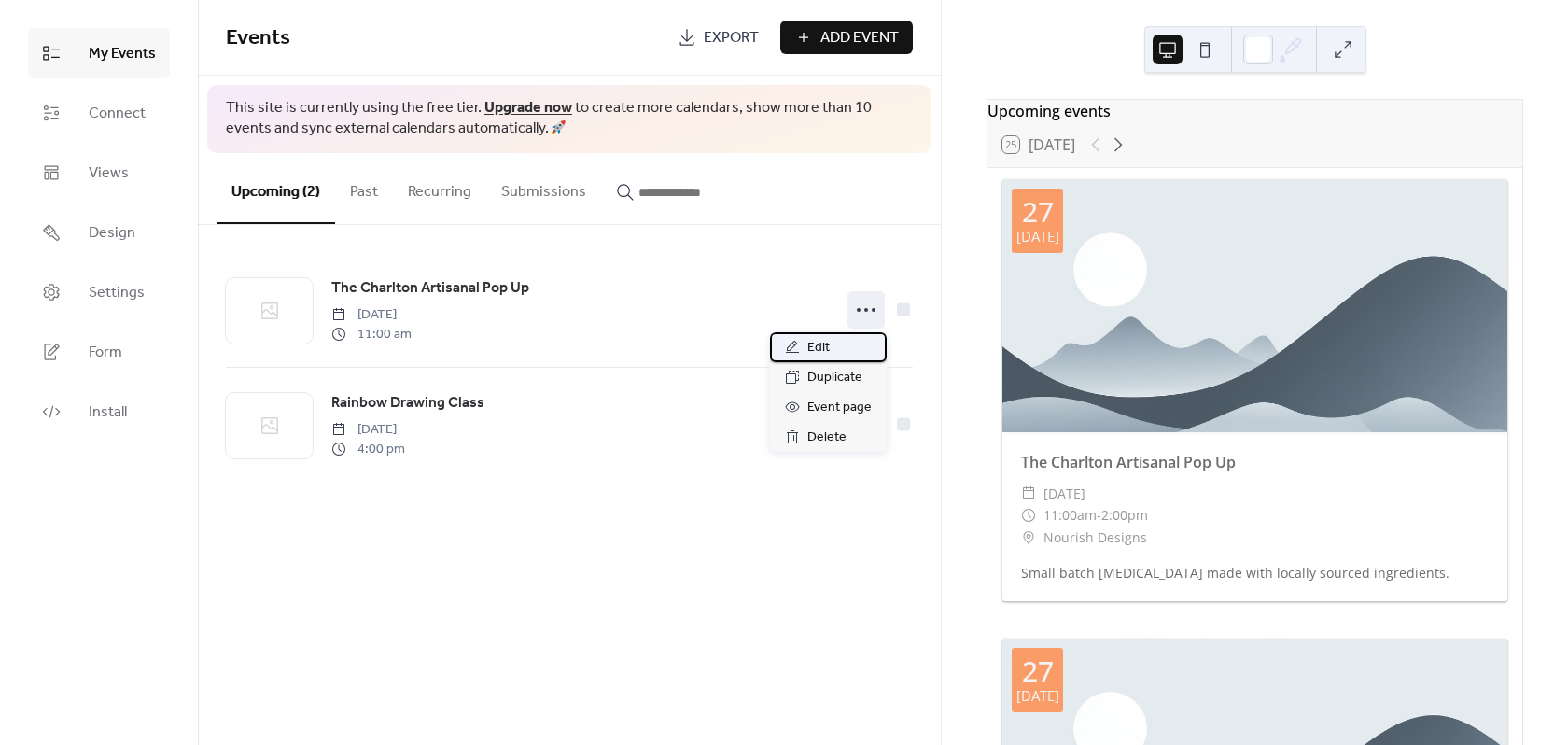 click on "Edit" at bounding box center [819, 348] 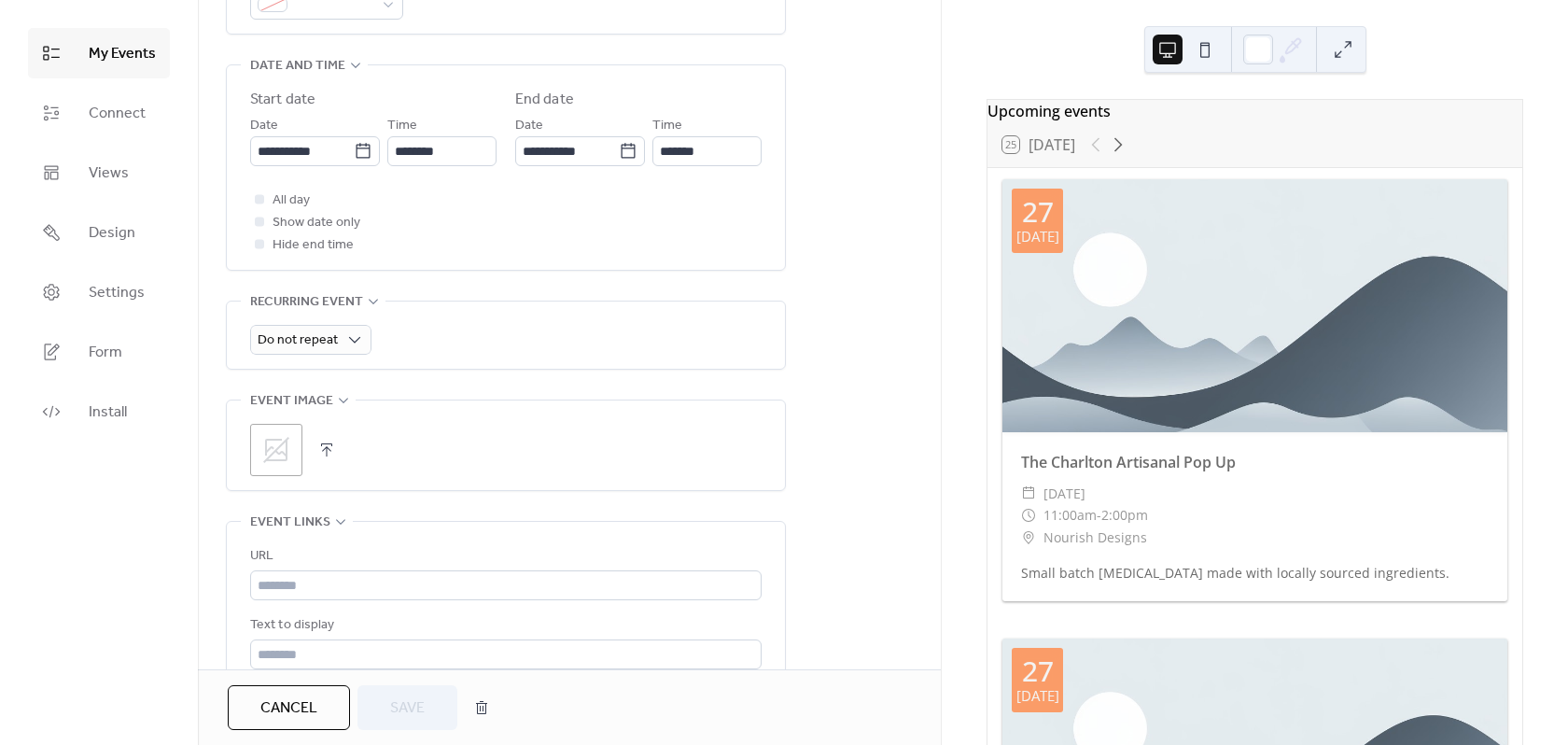 scroll, scrollTop: 654, scrollLeft: 0, axis: vertical 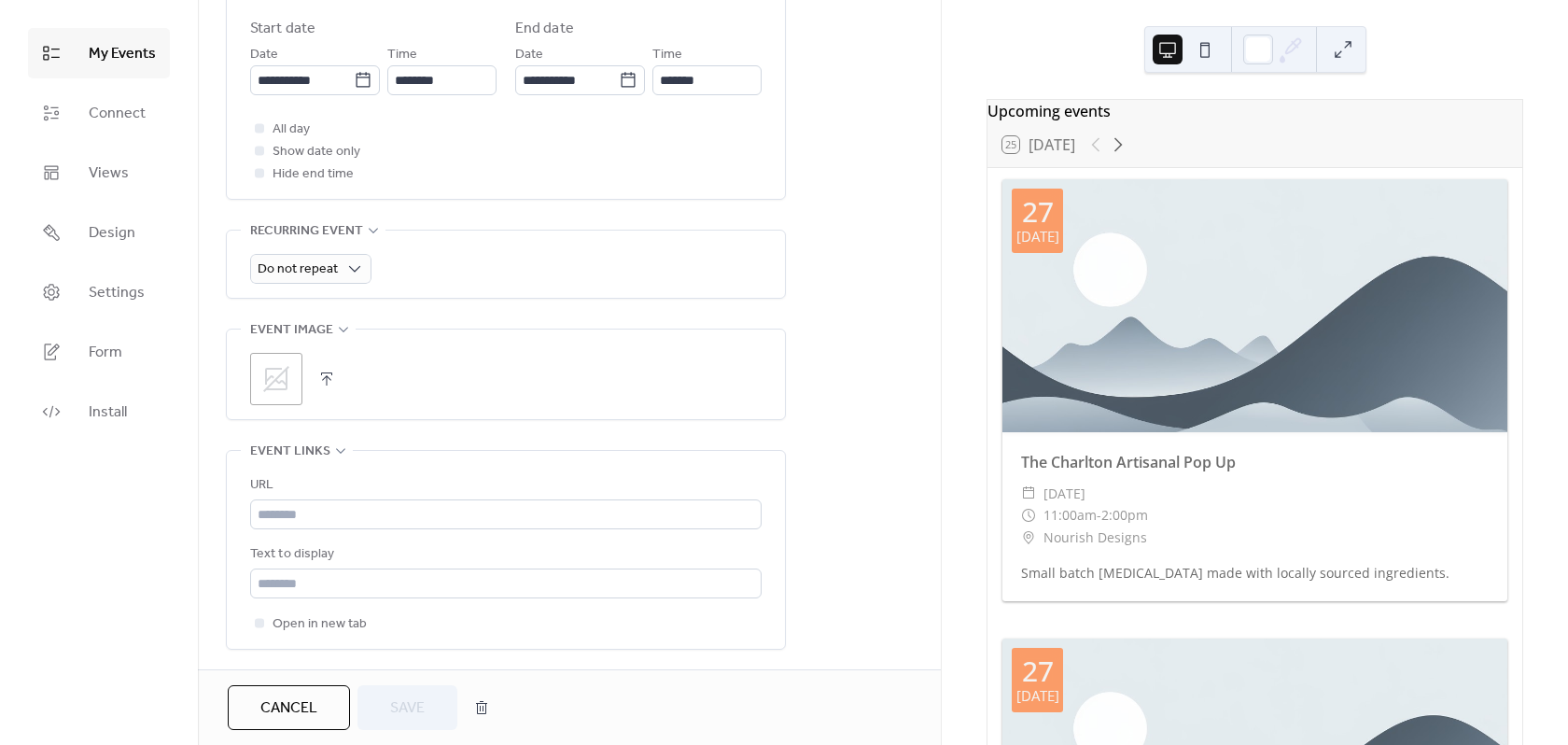 click at bounding box center [327, 379] 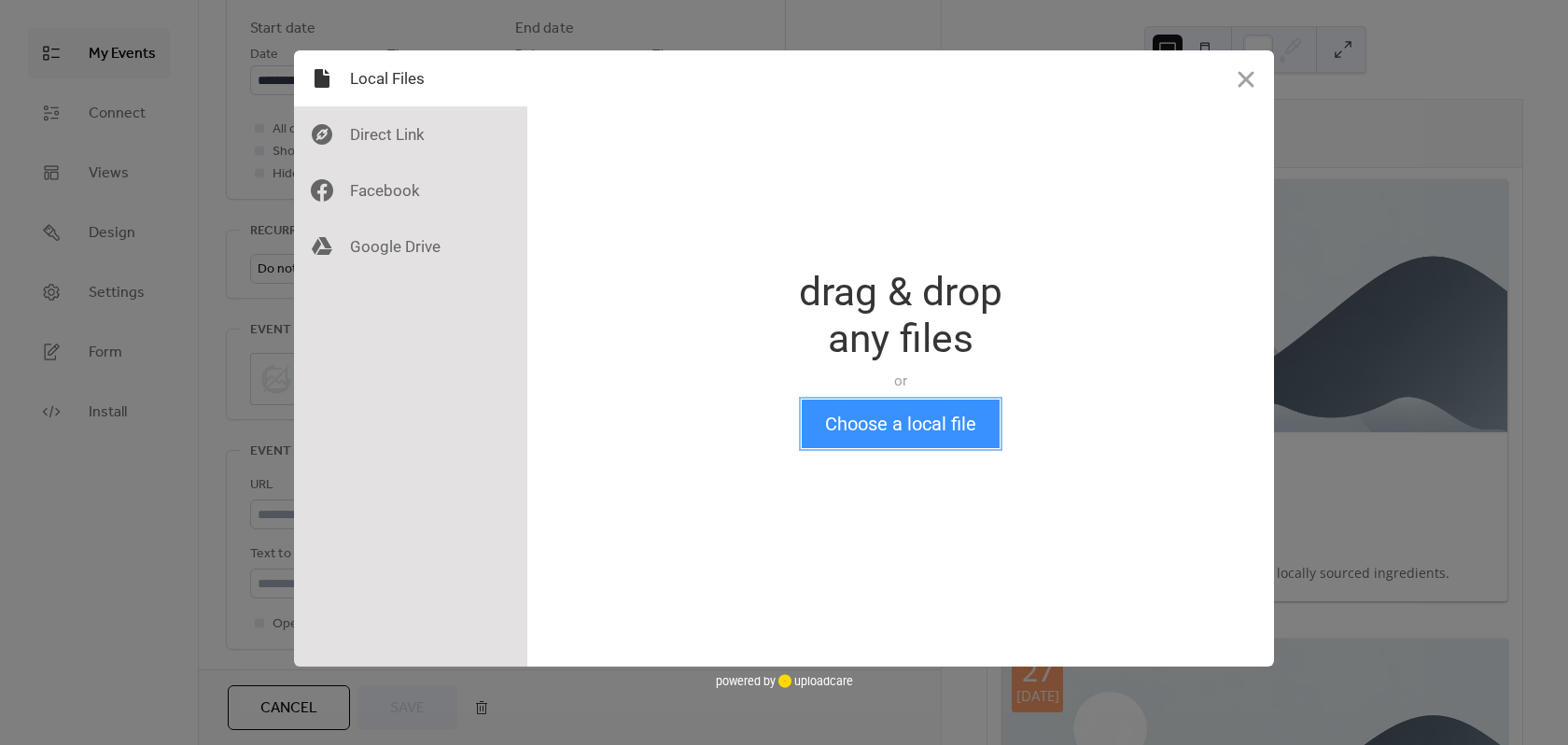 click on "Choose a local file" at bounding box center [901, 424] 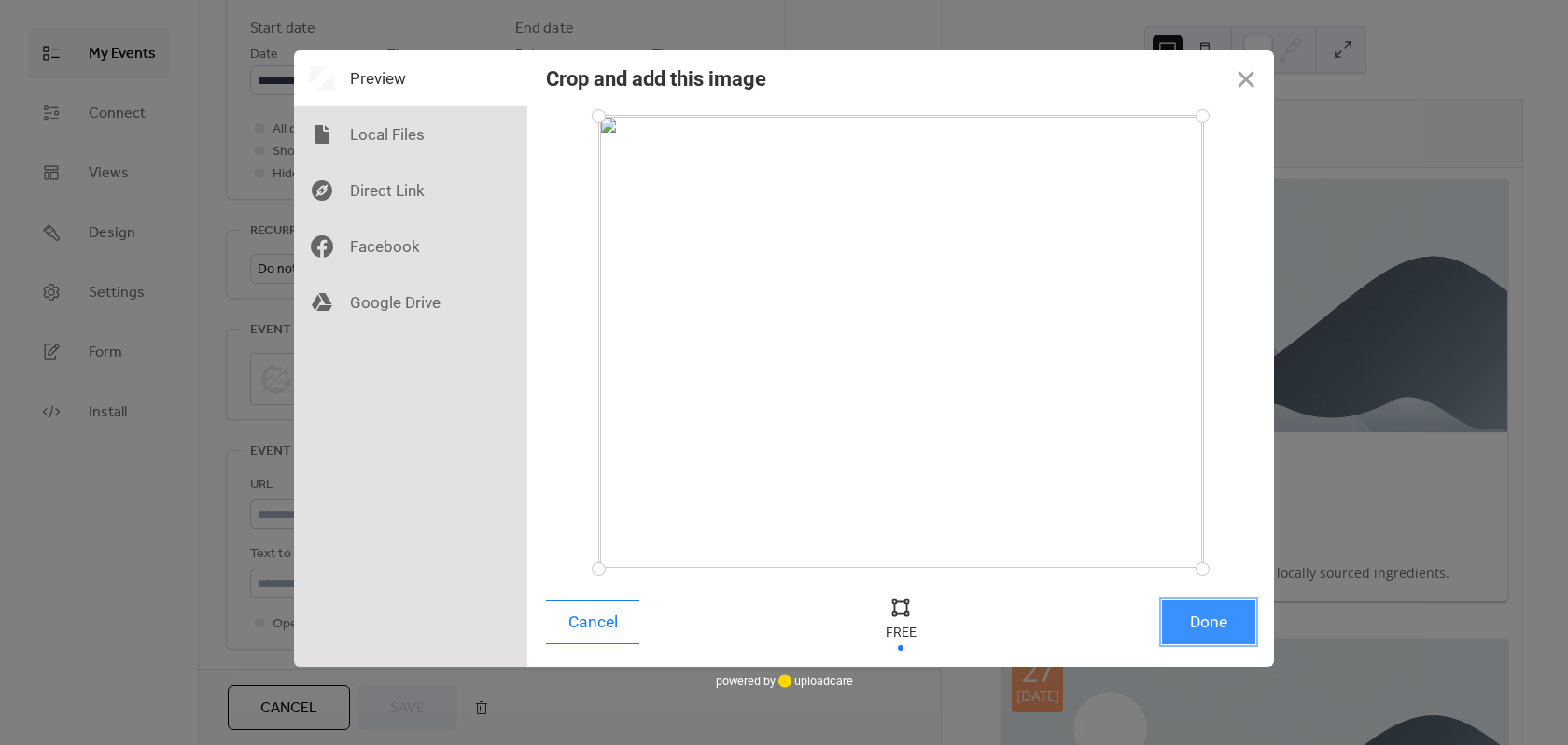 click on "Done" at bounding box center [1209, 622] 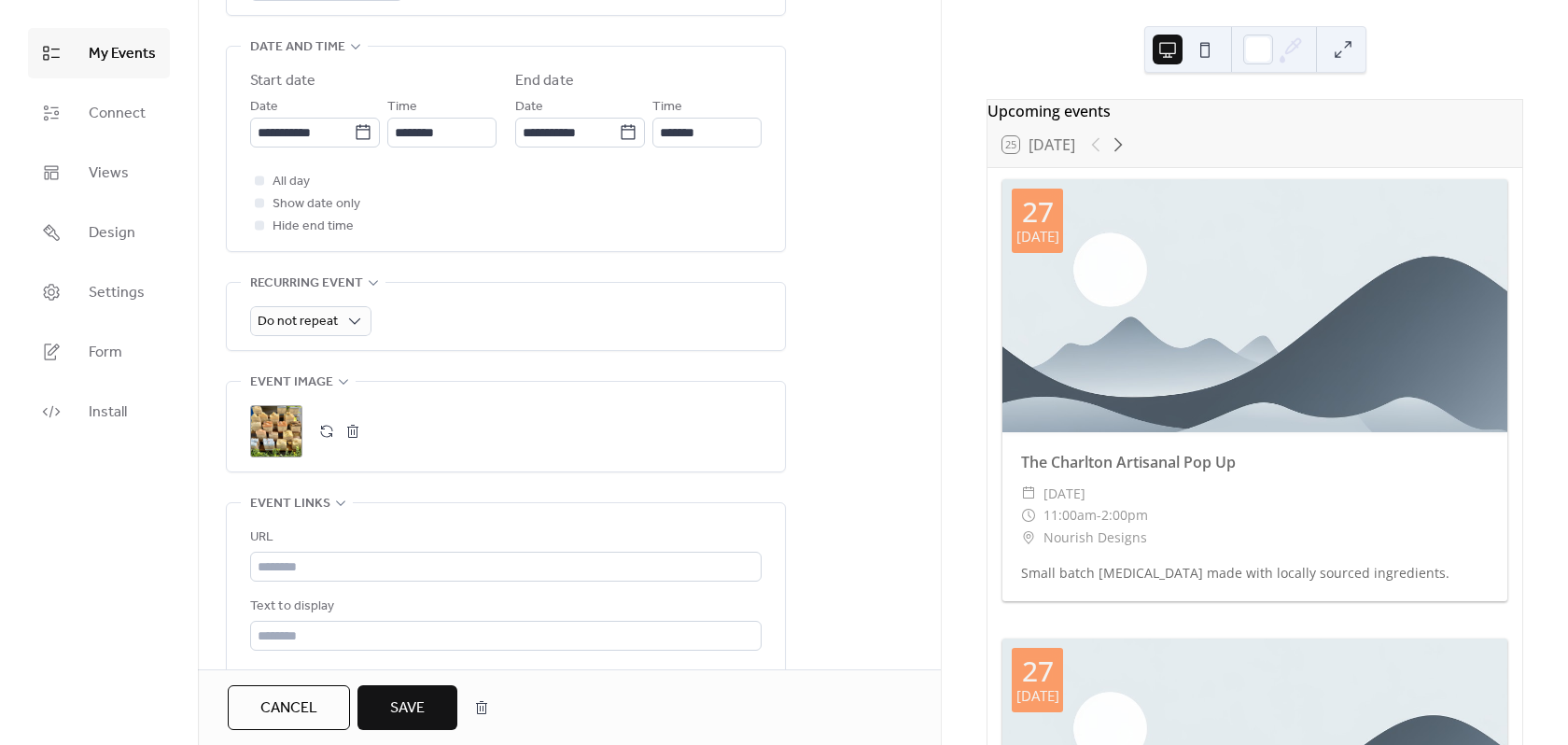 scroll, scrollTop: 600, scrollLeft: 0, axis: vertical 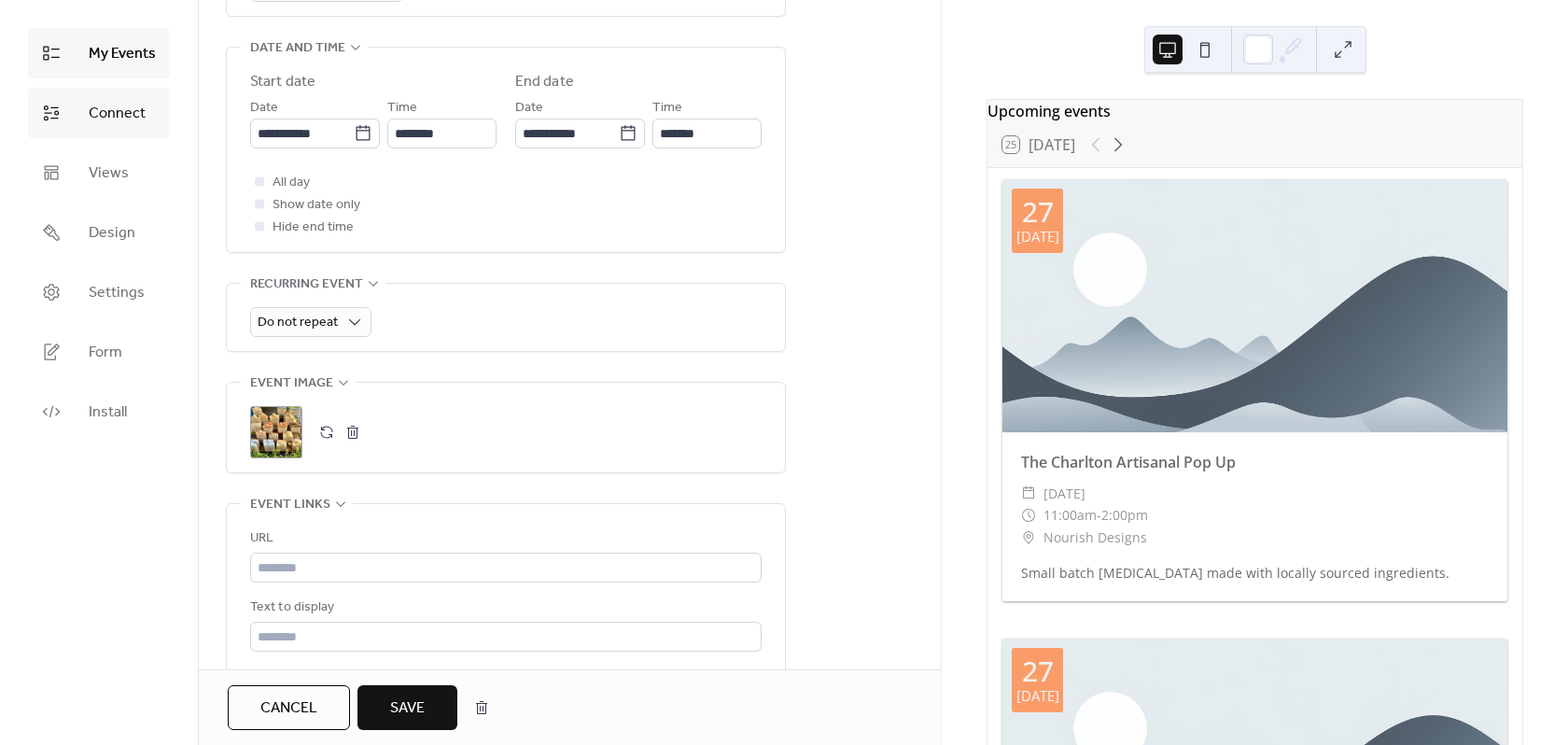 click on "Connect" at bounding box center (117, 114) 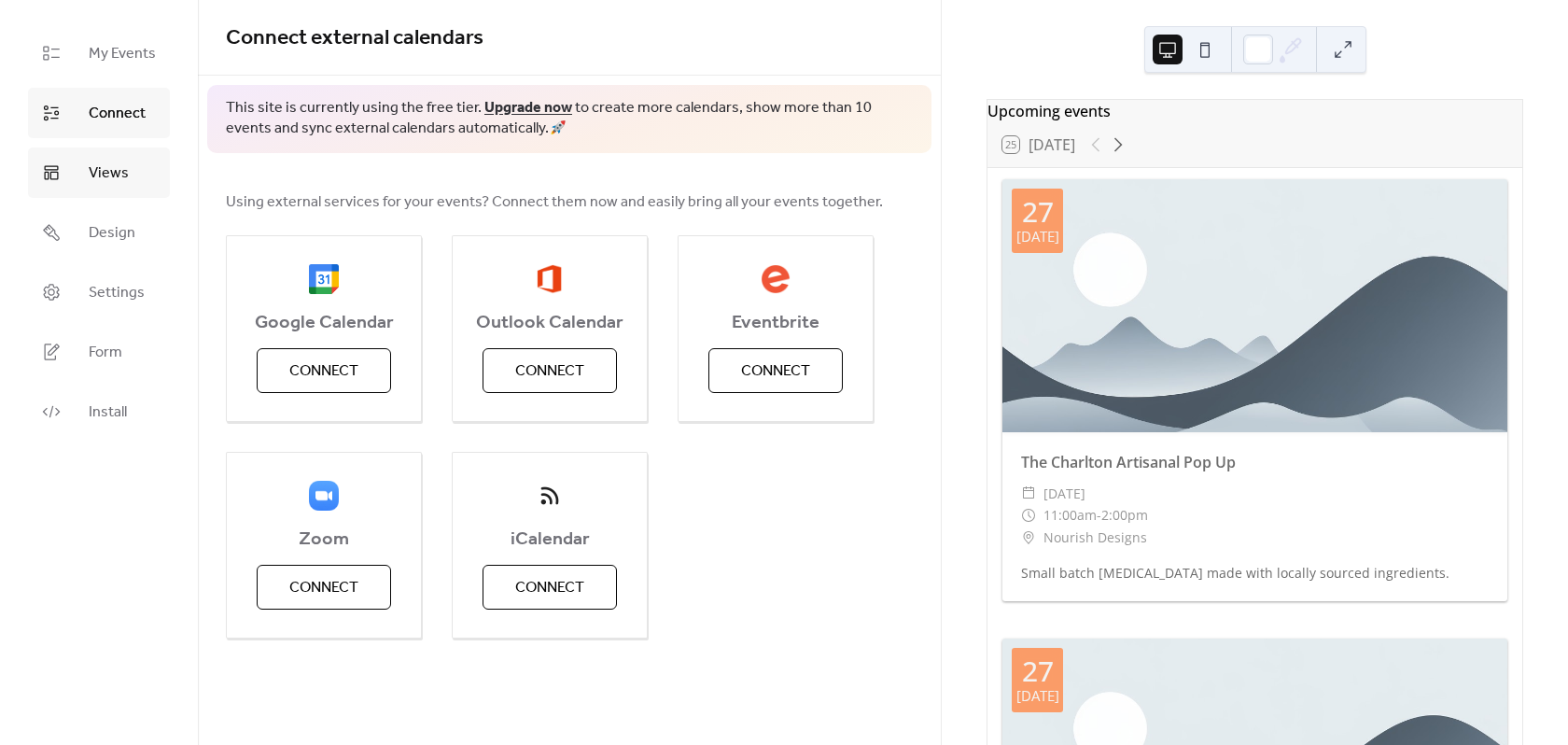 click on "Views" at bounding box center [108, 174] 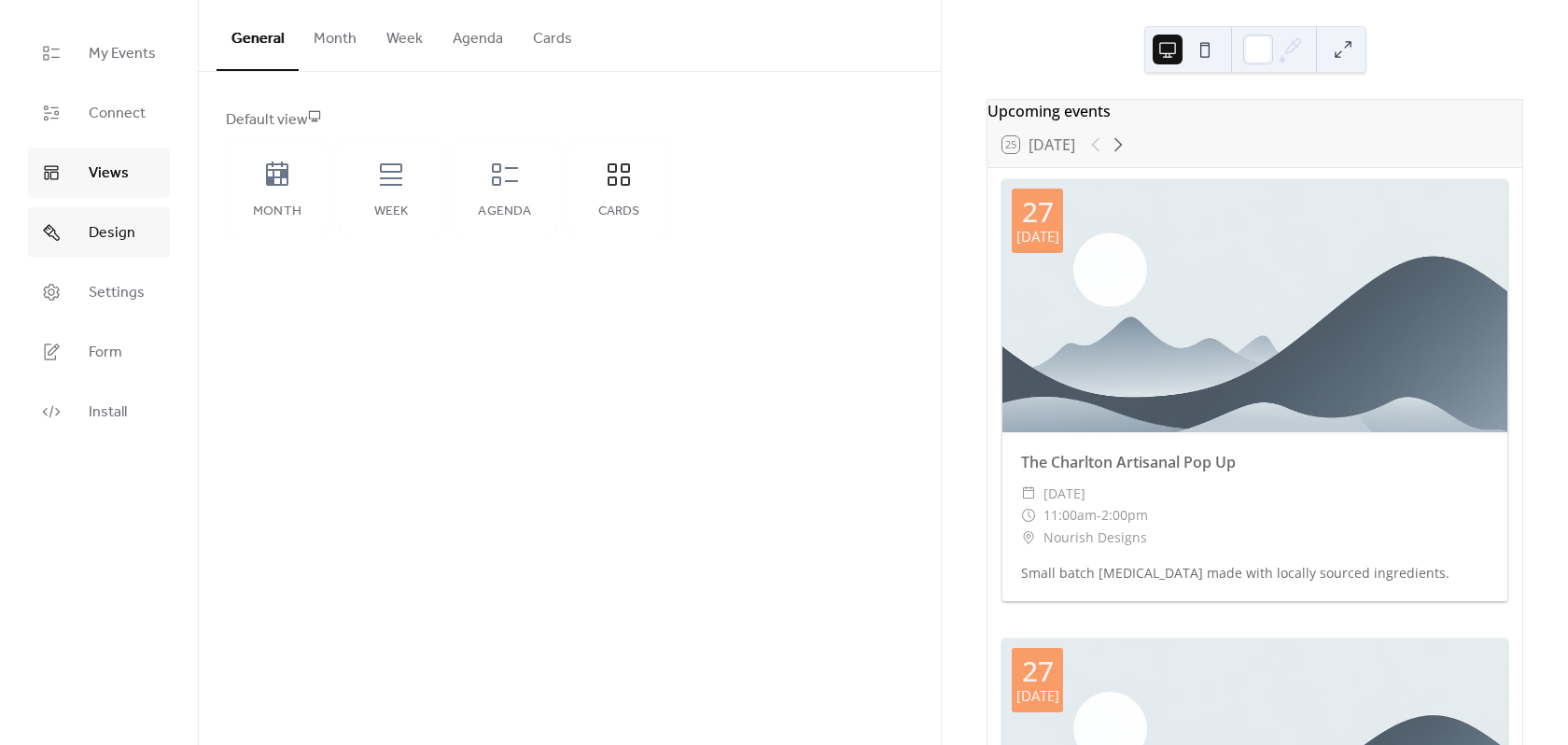 click on "Design" at bounding box center (112, 233) 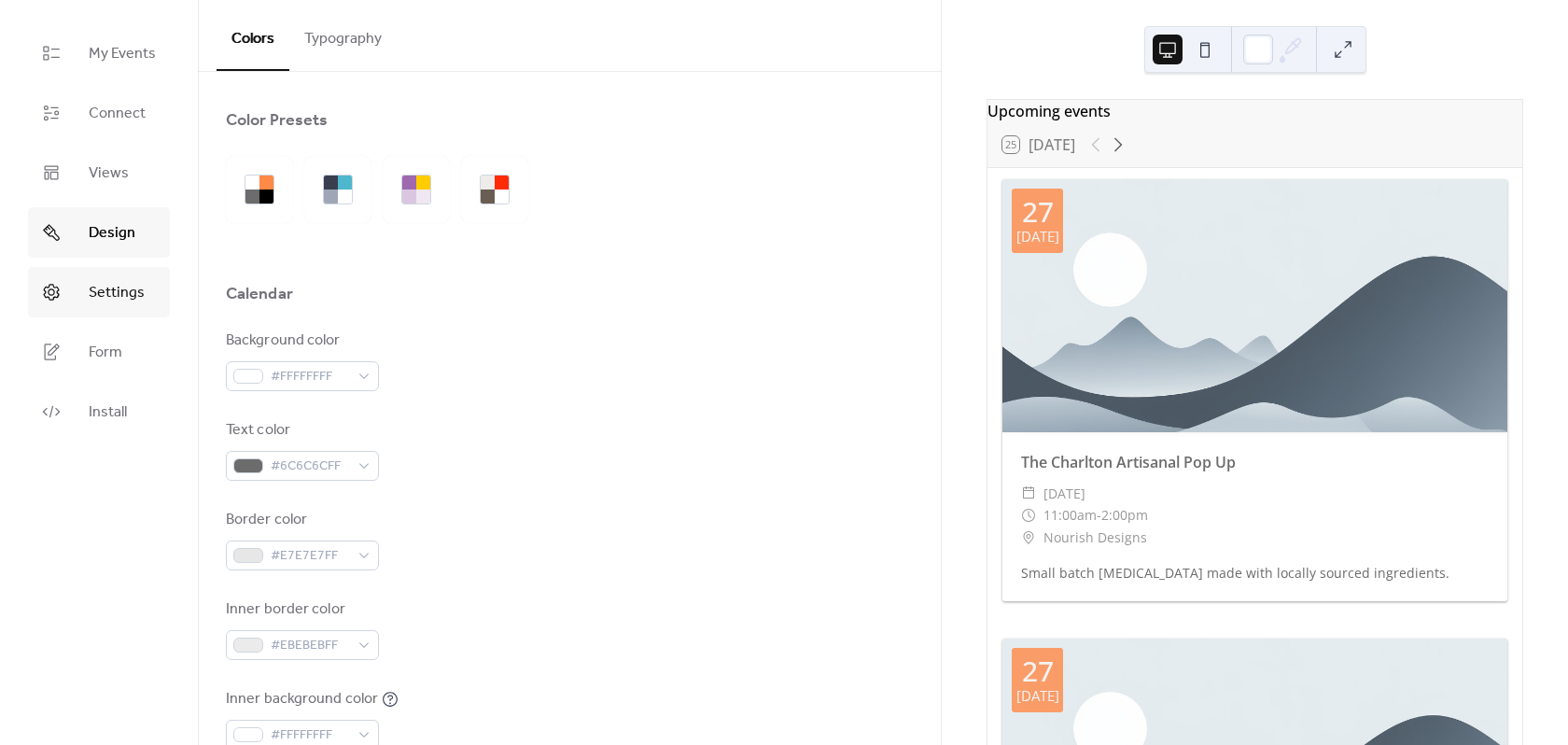 click on "Settings" at bounding box center [117, 293] 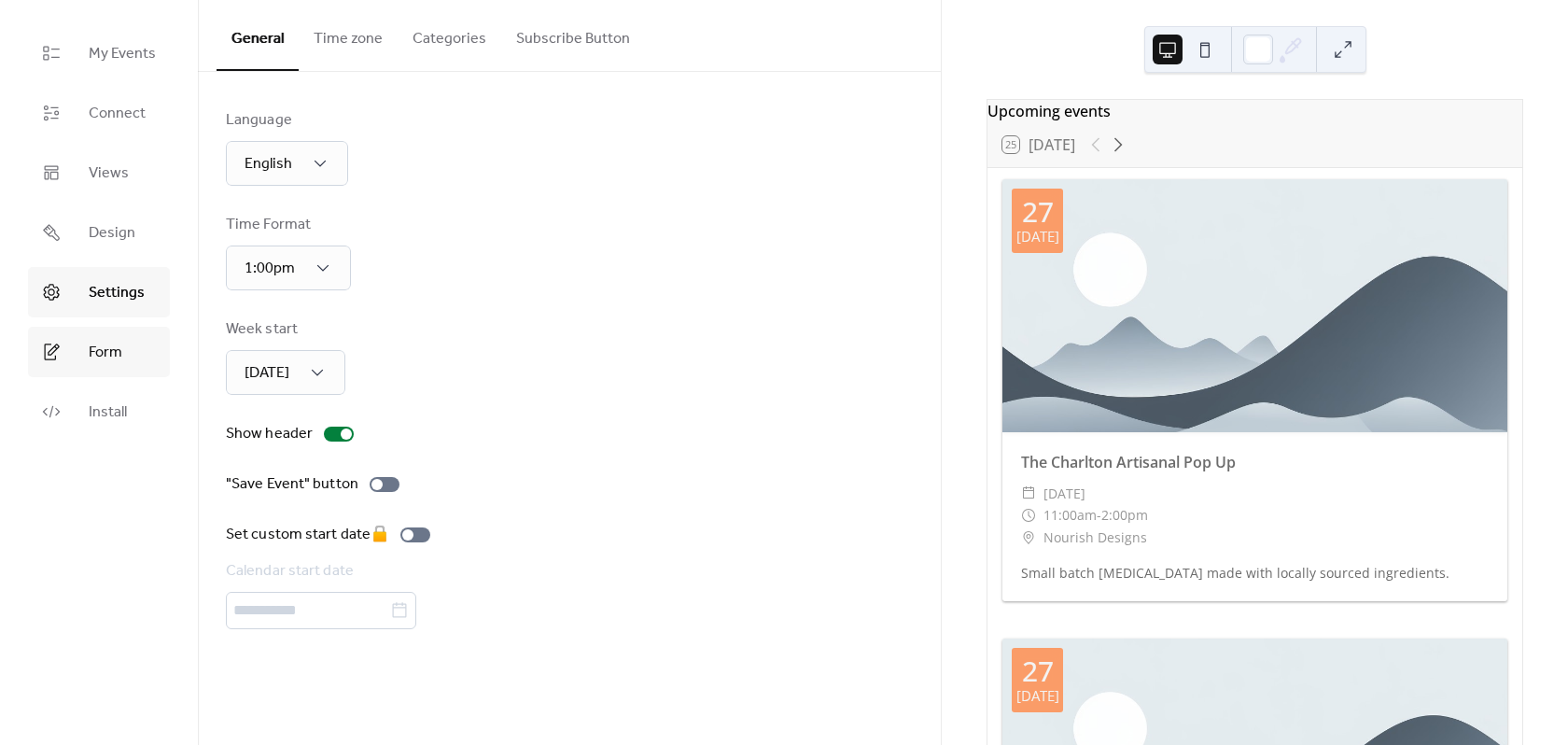 click on "Form" at bounding box center (105, 353) 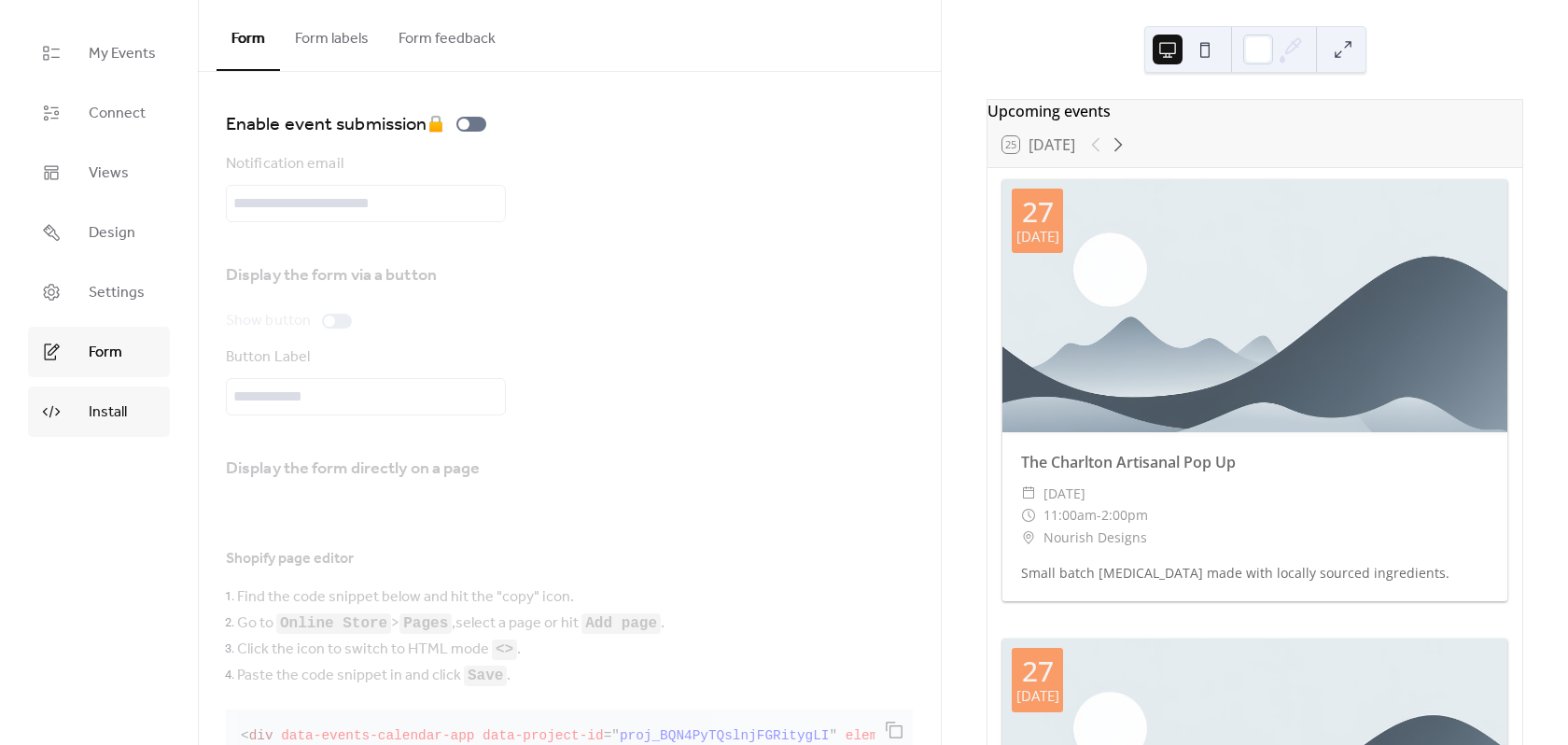 click on "Install" at bounding box center [99, 412] 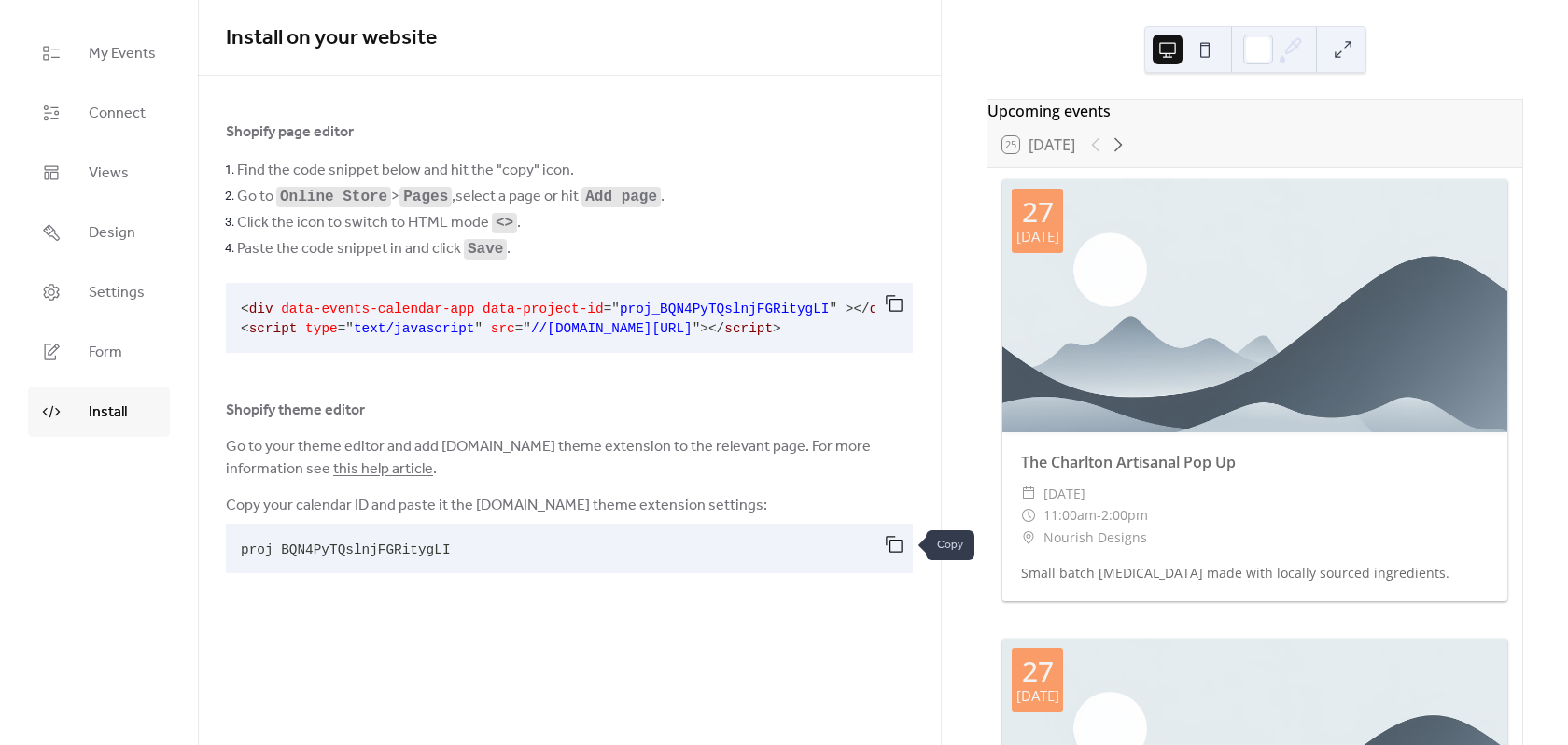 click at bounding box center [894, 544] 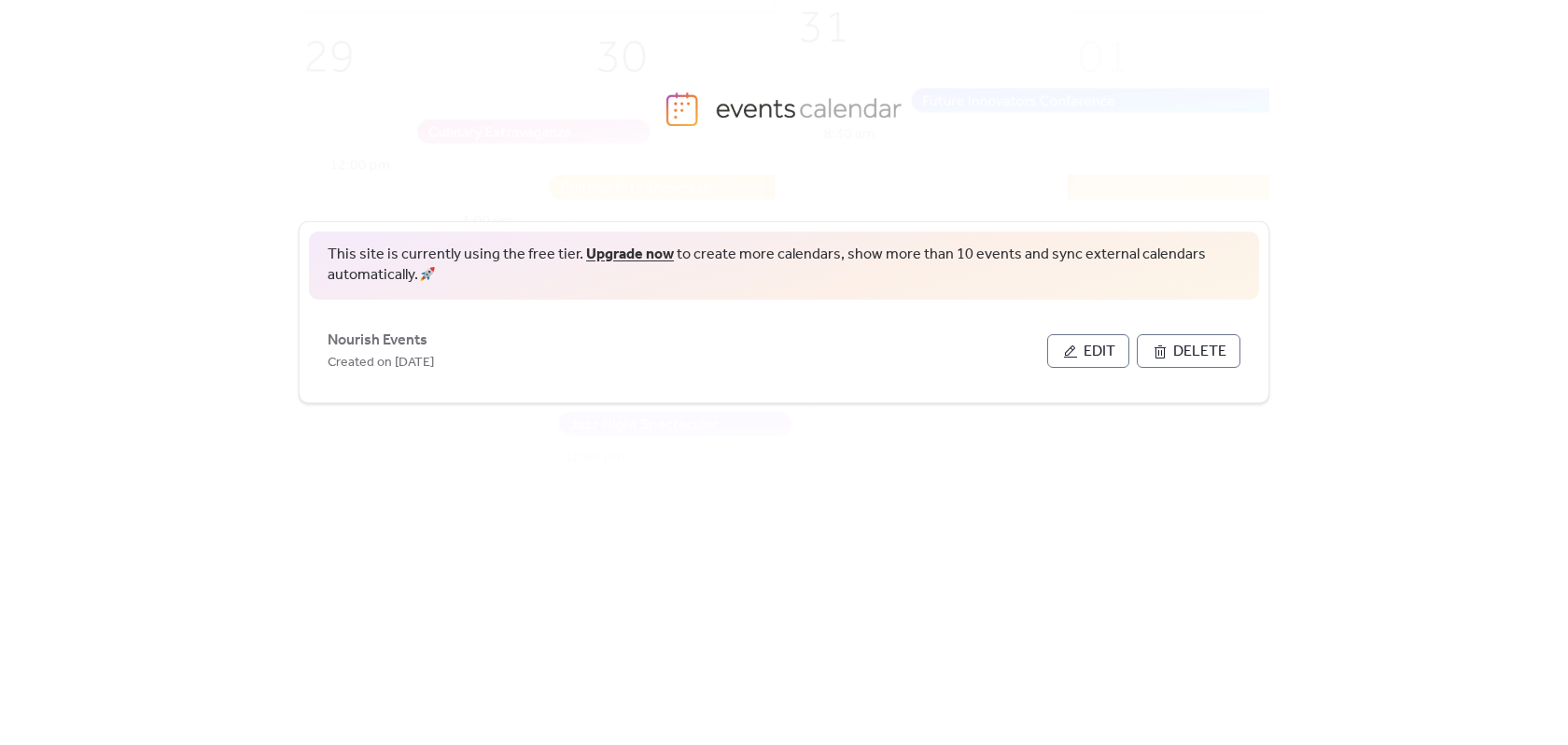 scroll, scrollTop: 0, scrollLeft: 0, axis: both 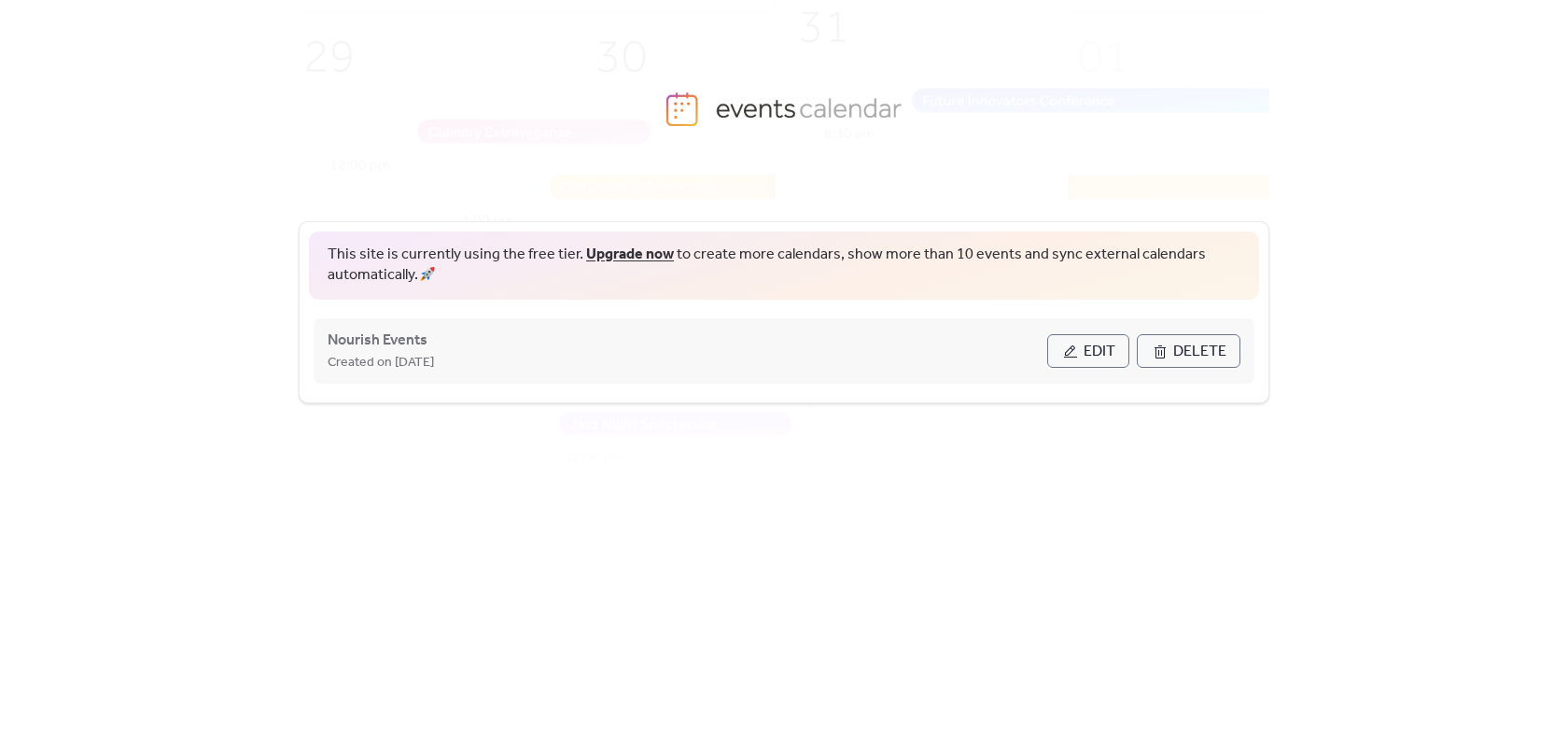 click on "Edit" at bounding box center [1088, 351] 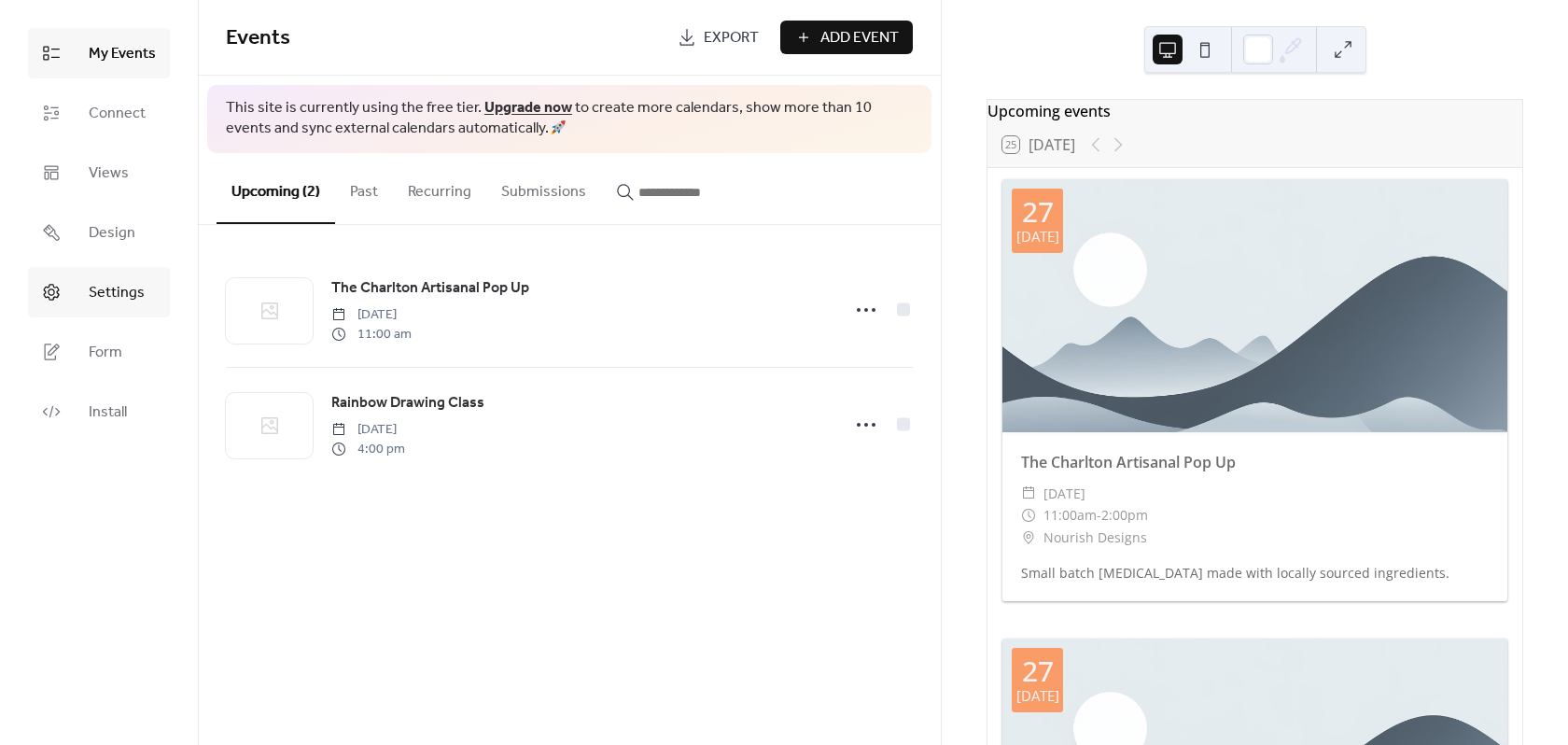 click on "Settings" at bounding box center (117, 293) 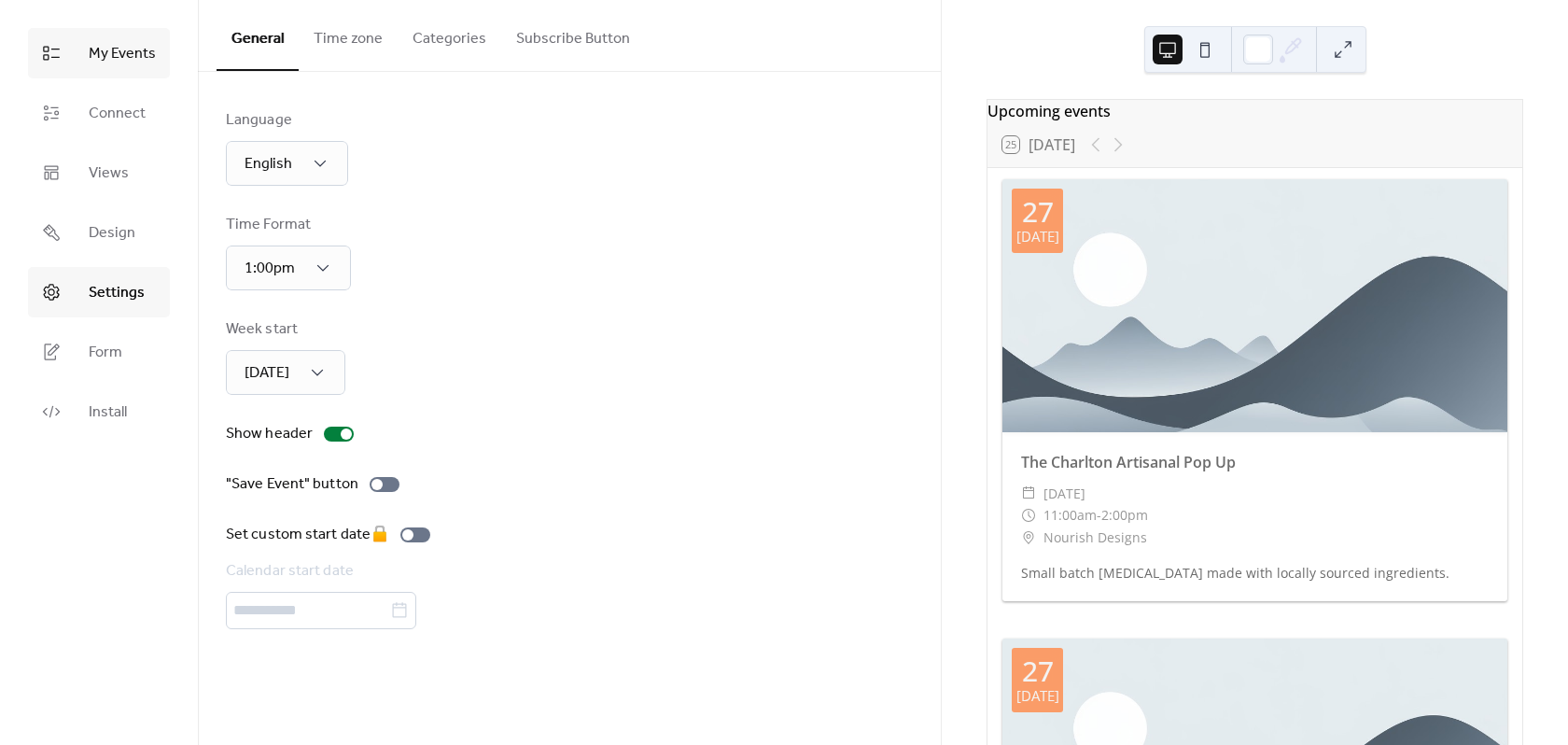 click on "My Events" at bounding box center (122, 54) 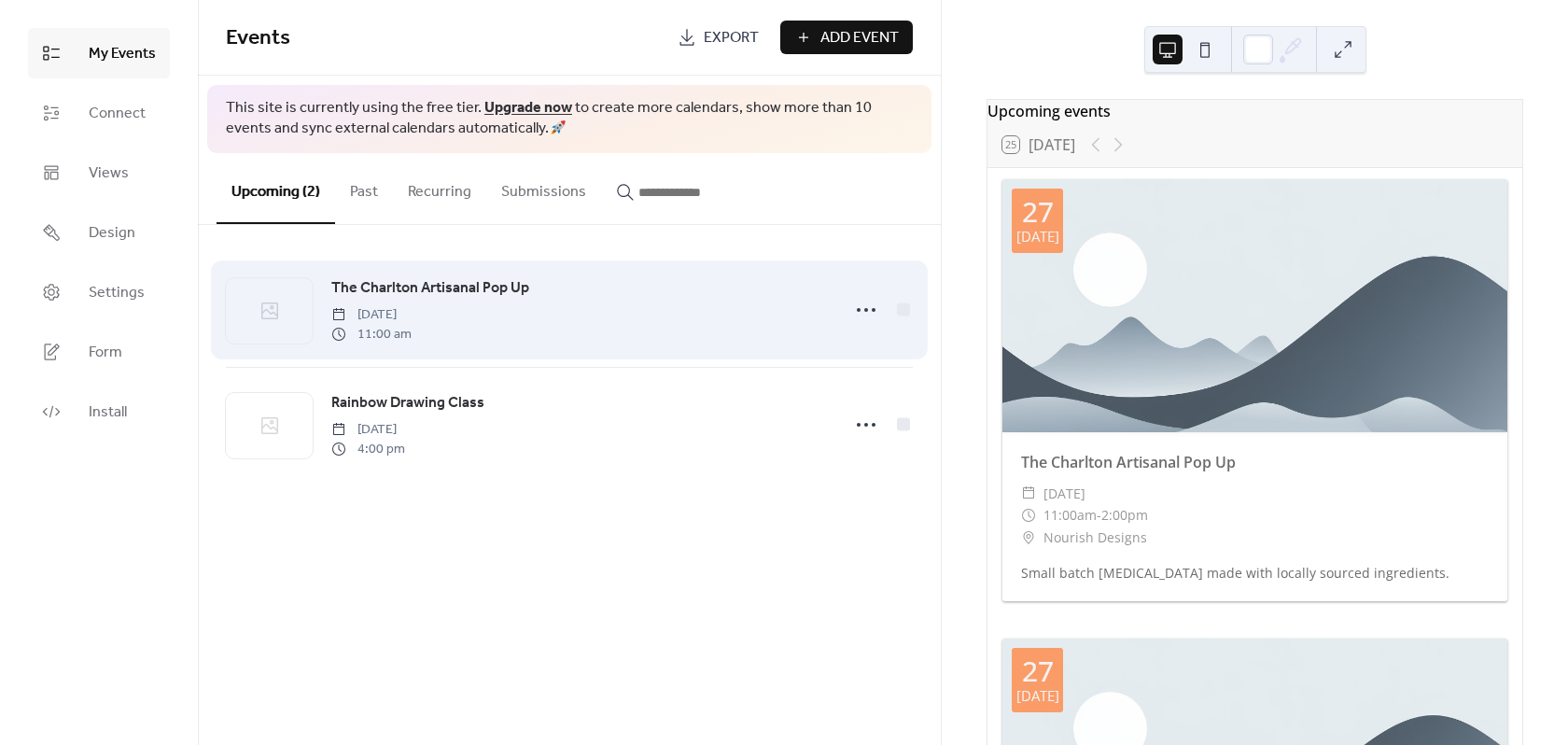 click 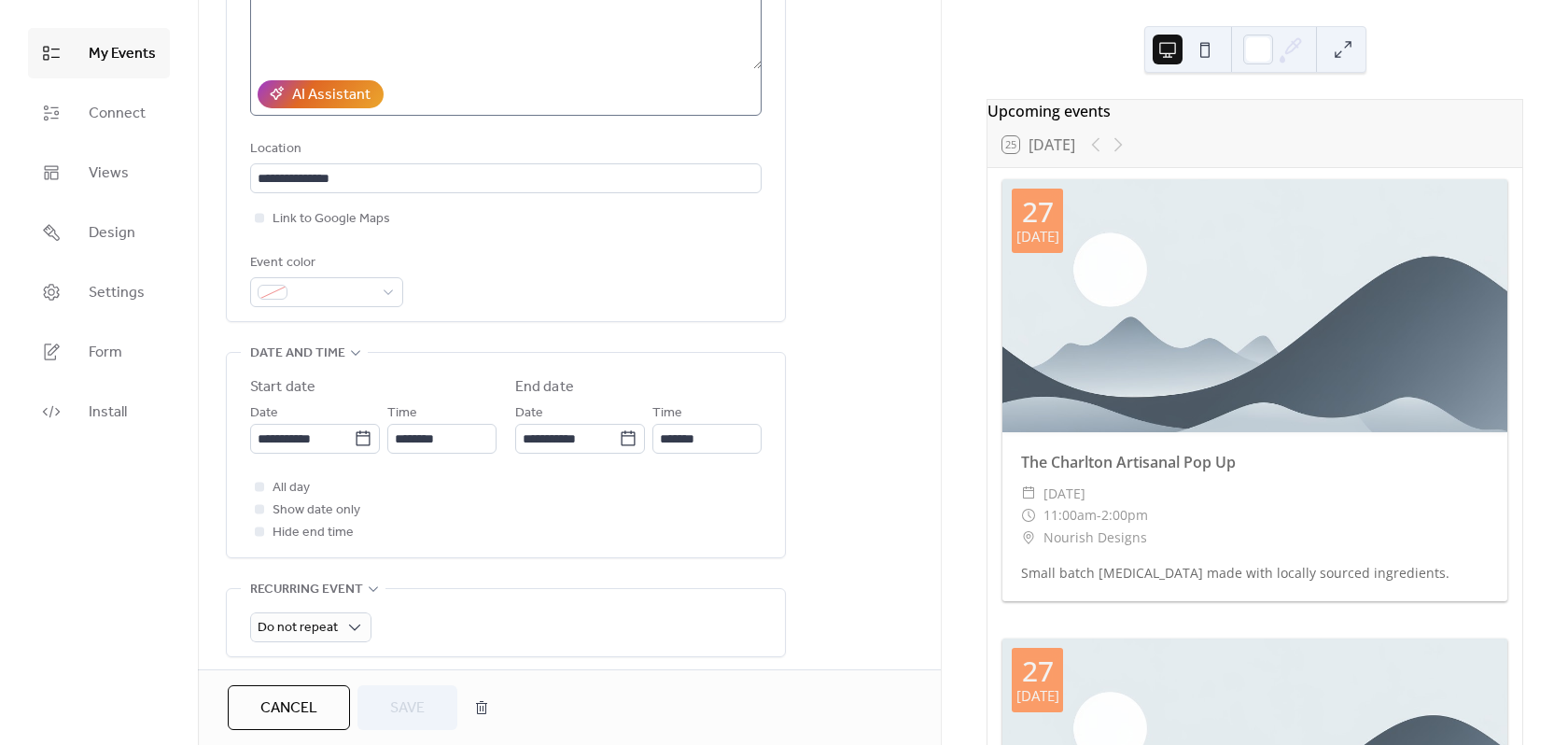 scroll, scrollTop: 373, scrollLeft: 0, axis: vertical 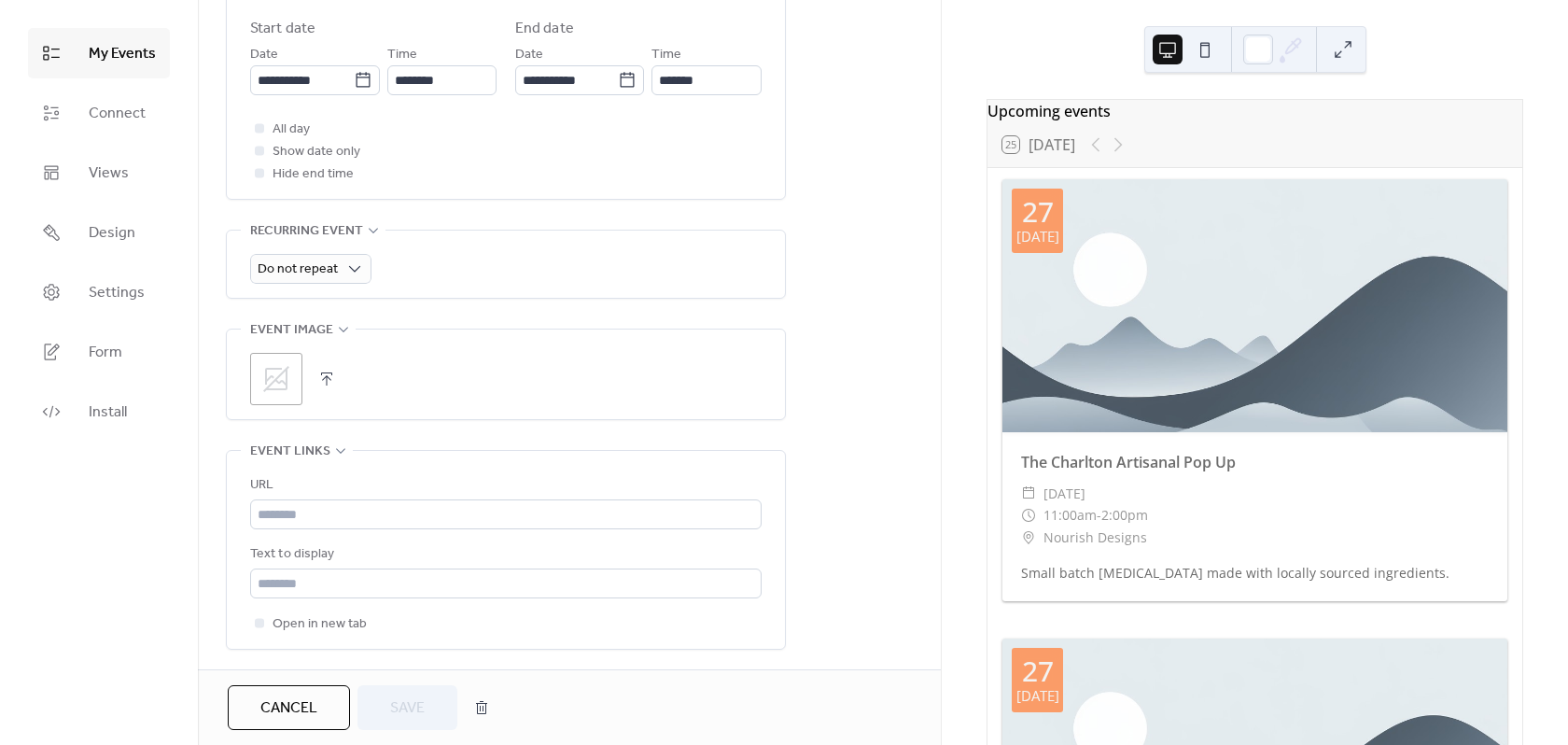 click at bounding box center (327, 379) 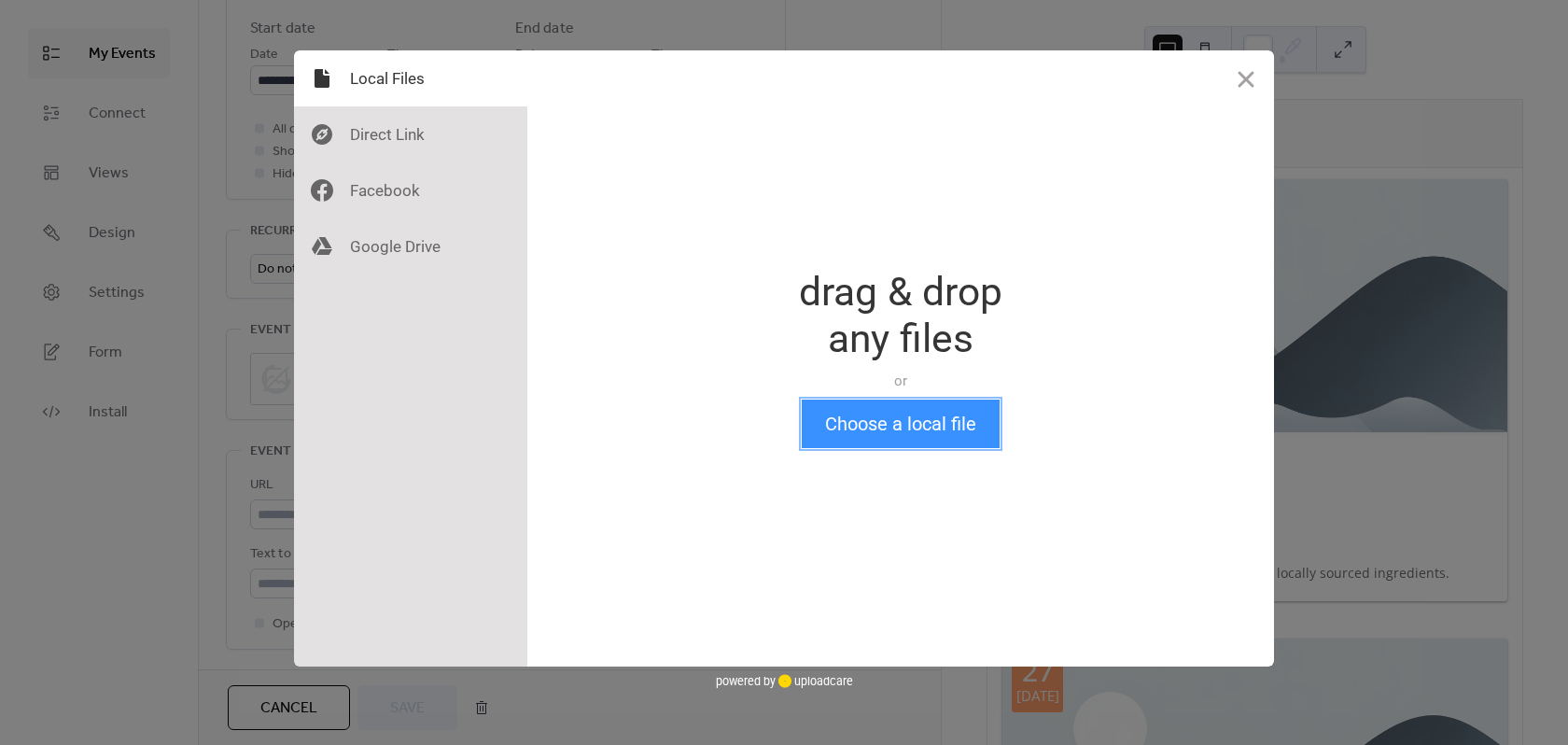 click on "Choose a local file" at bounding box center (901, 424) 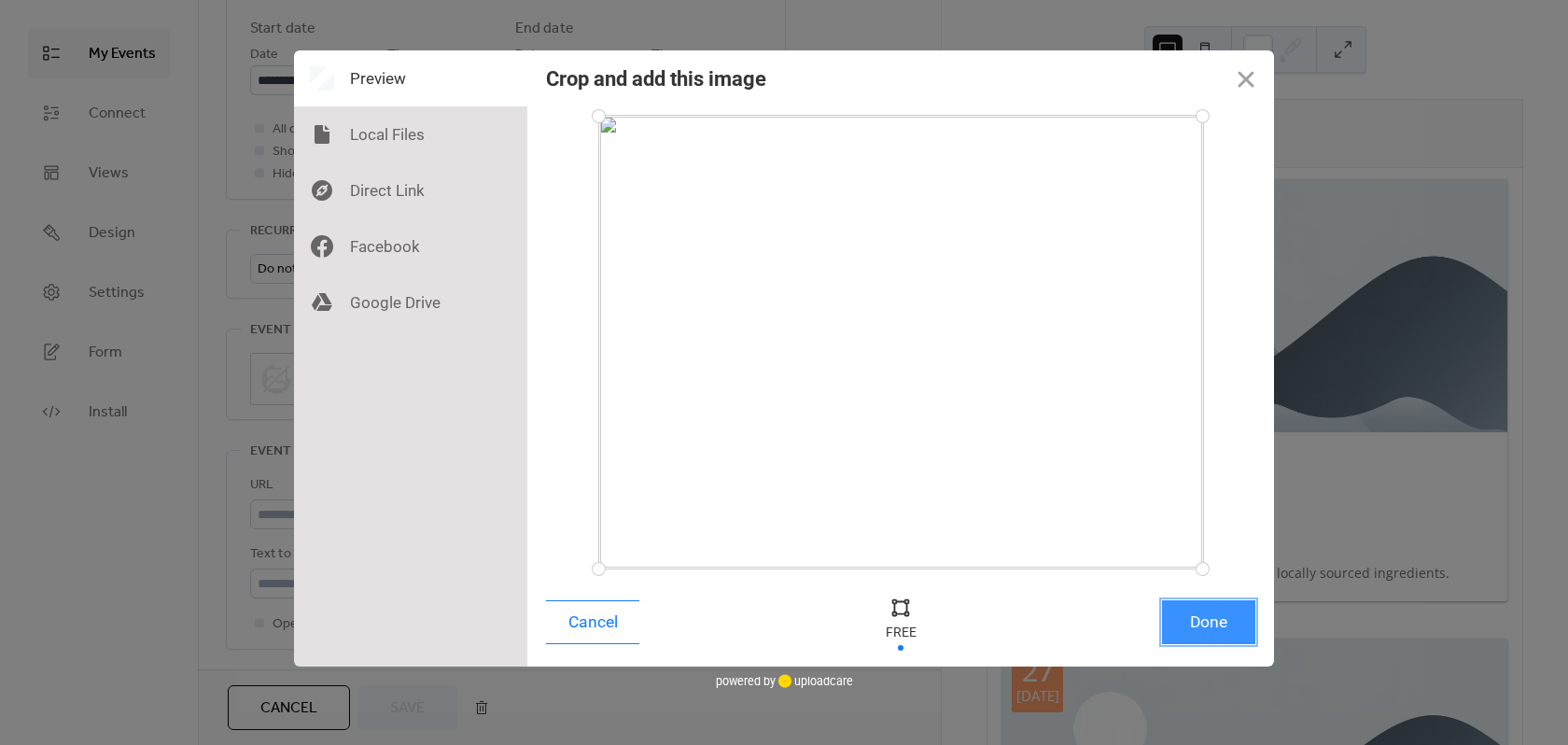 click on "Done" at bounding box center (1209, 622) 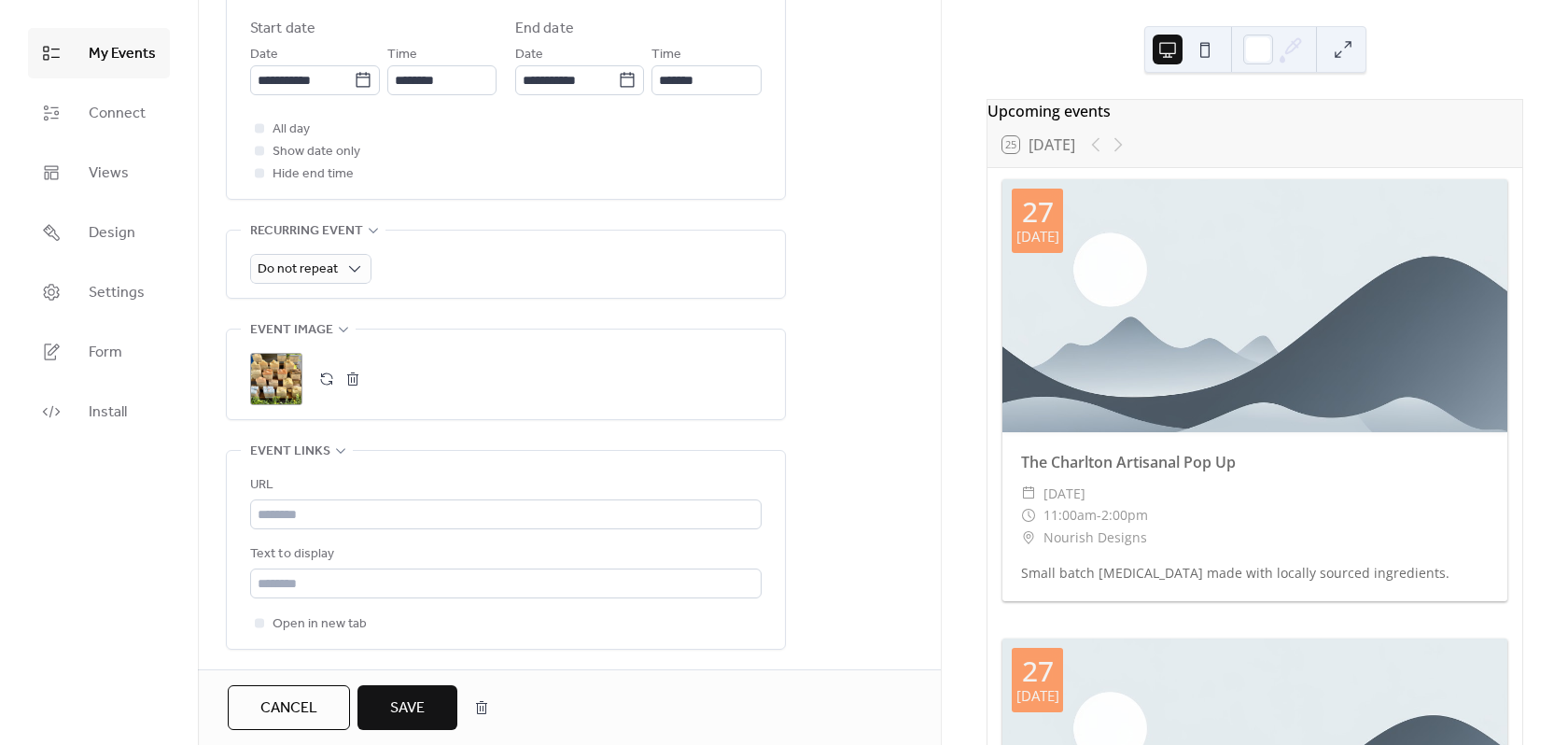 click on "Save" at bounding box center (407, 709) 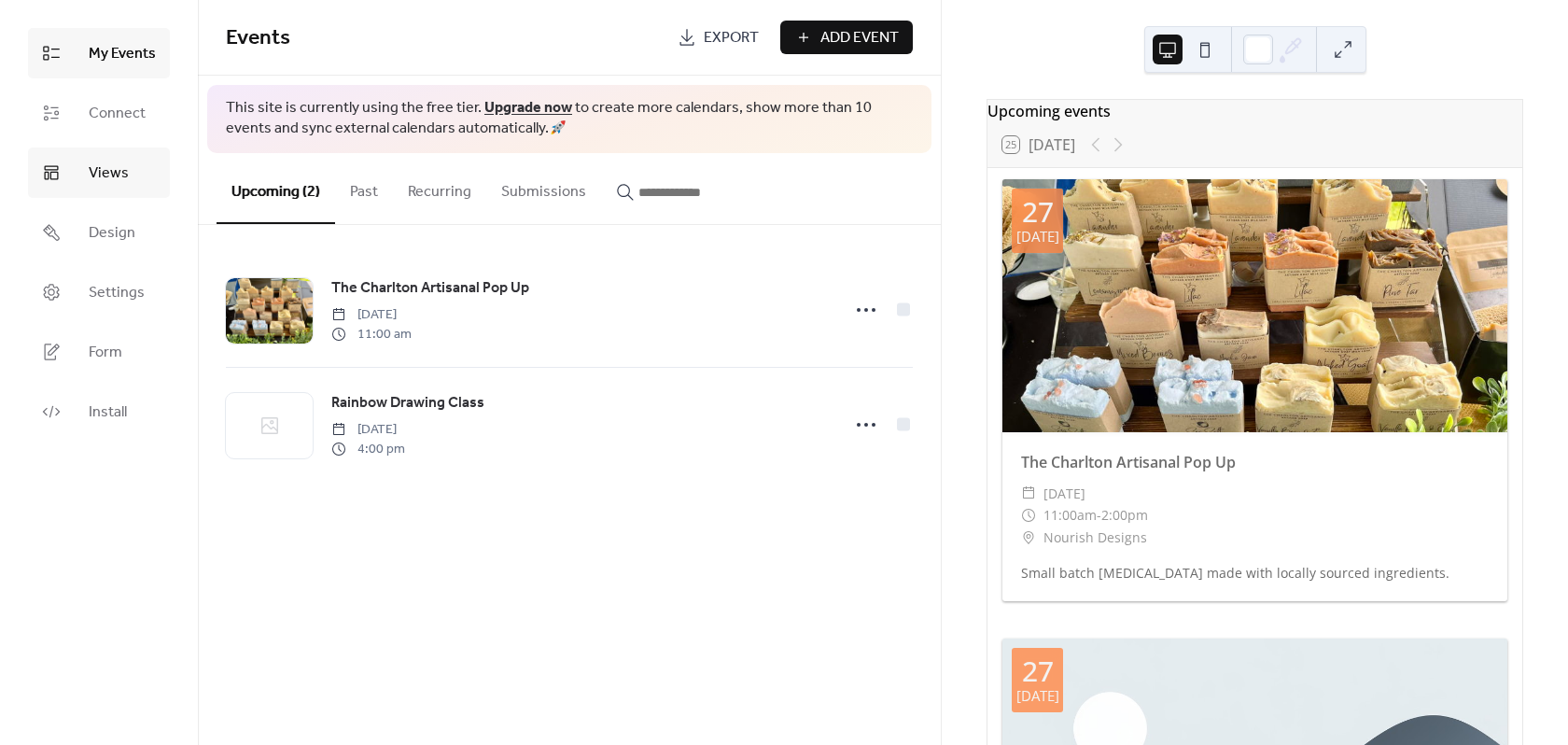 click on "Views" at bounding box center (99, 173) 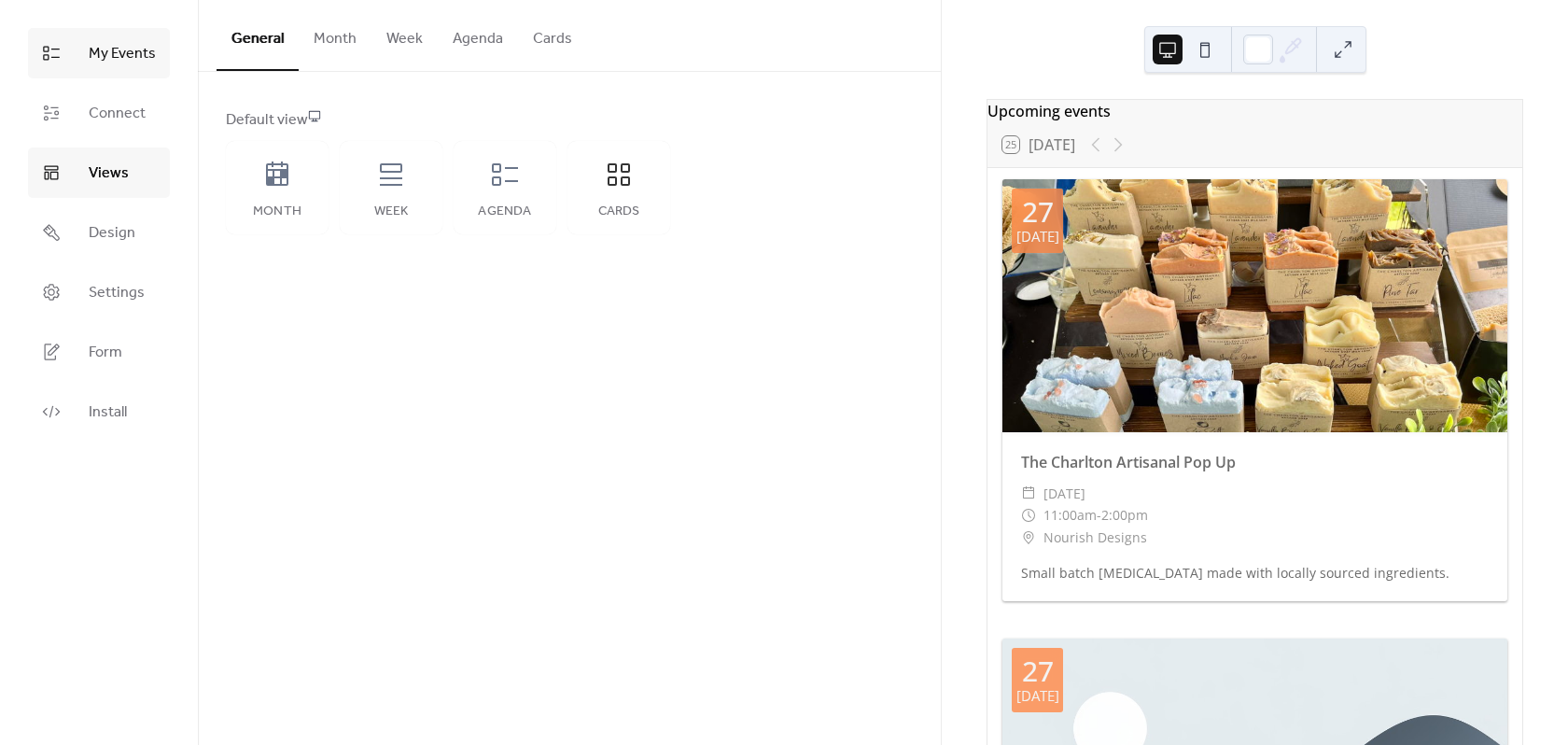 click on "My Events" at bounding box center [122, 54] 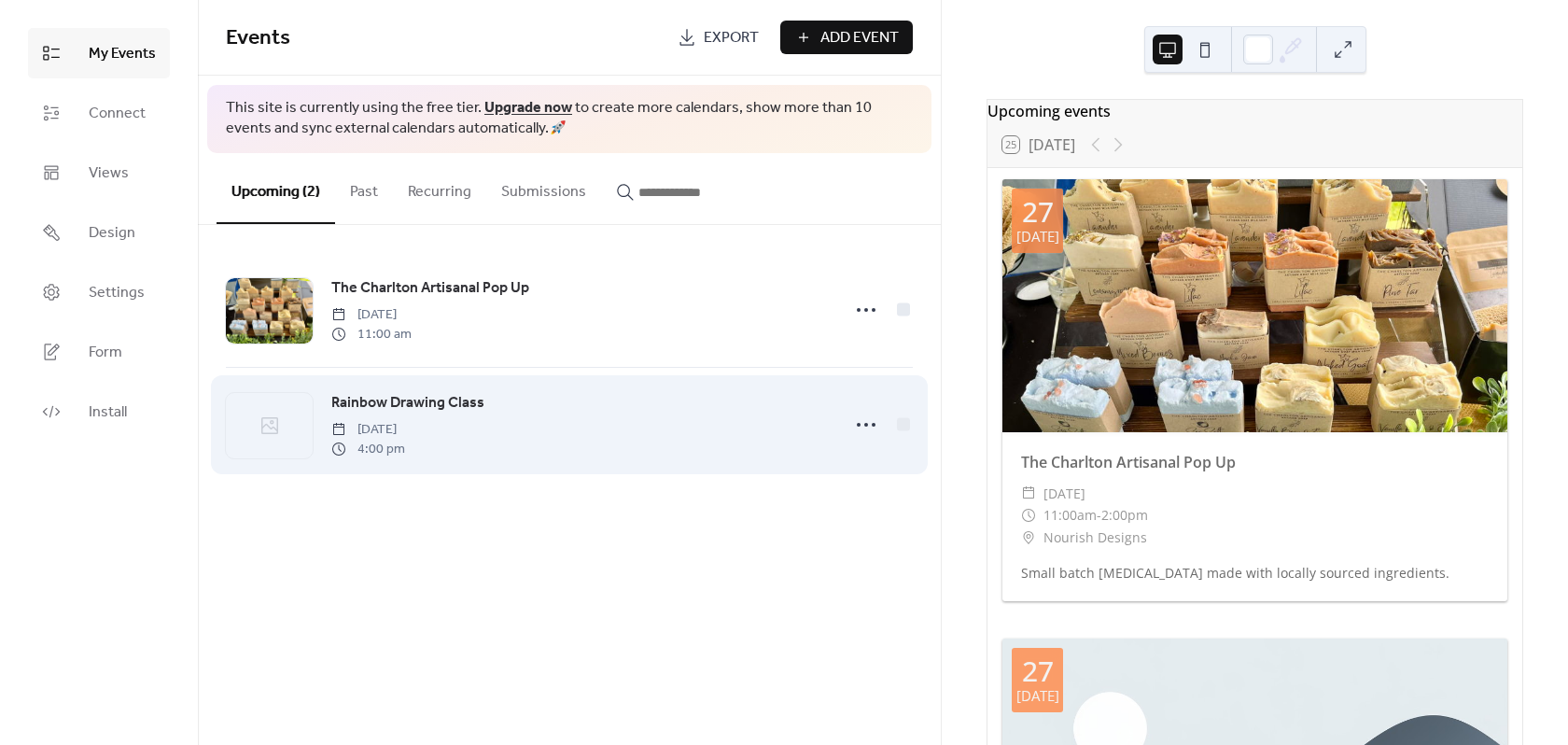 click on "Sunday, July 27, 2025" at bounding box center (368, 429) 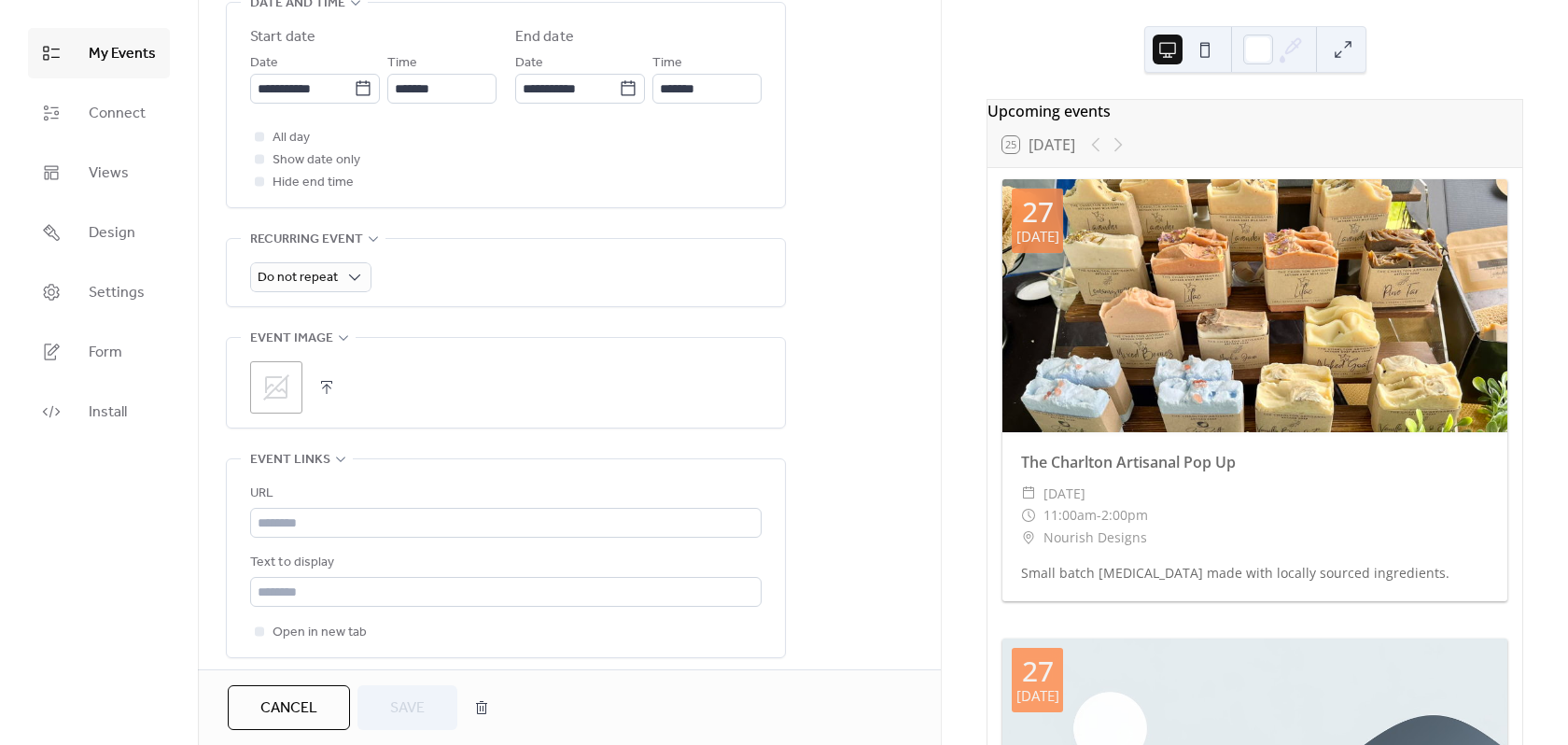 scroll, scrollTop: 654, scrollLeft: 0, axis: vertical 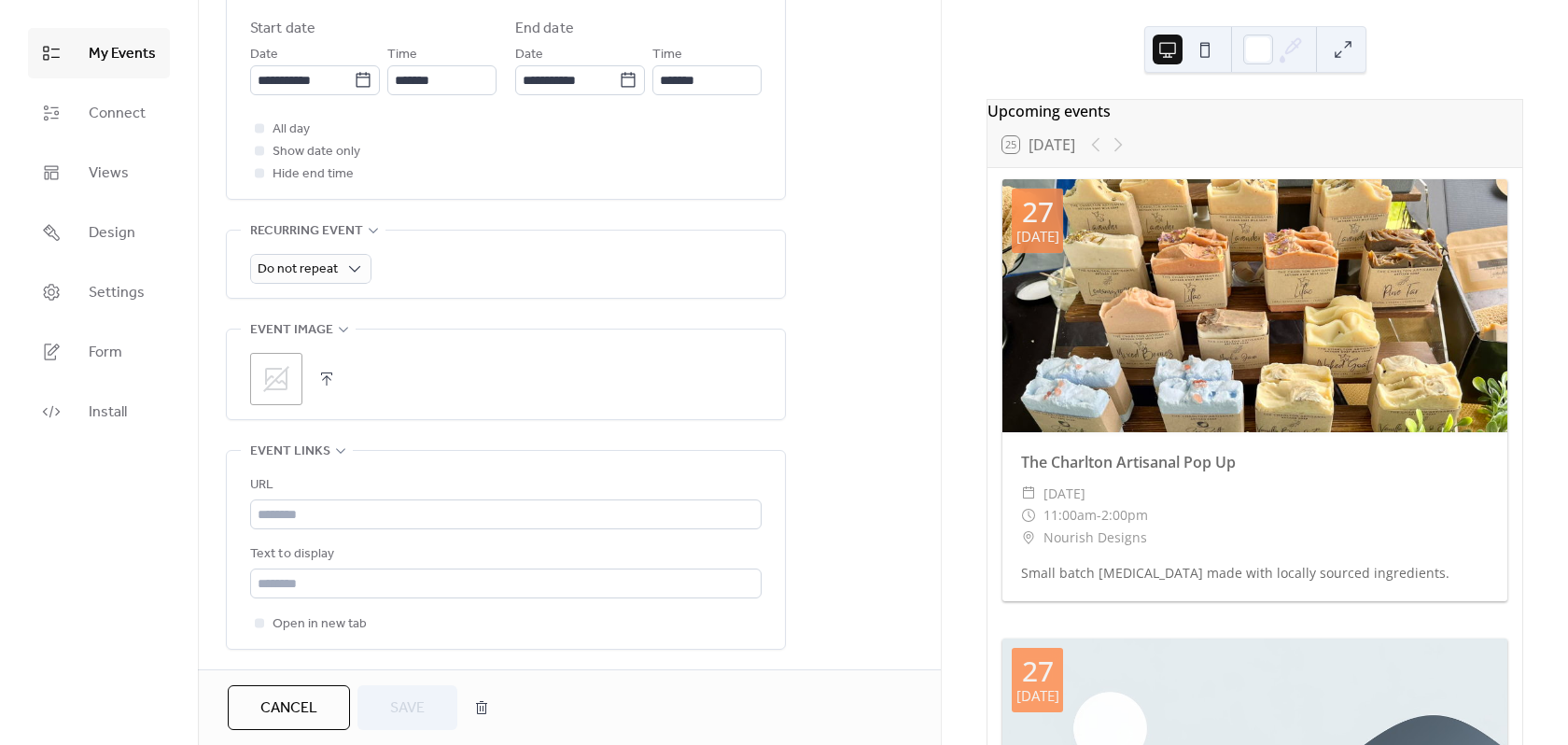 click at bounding box center [327, 379] 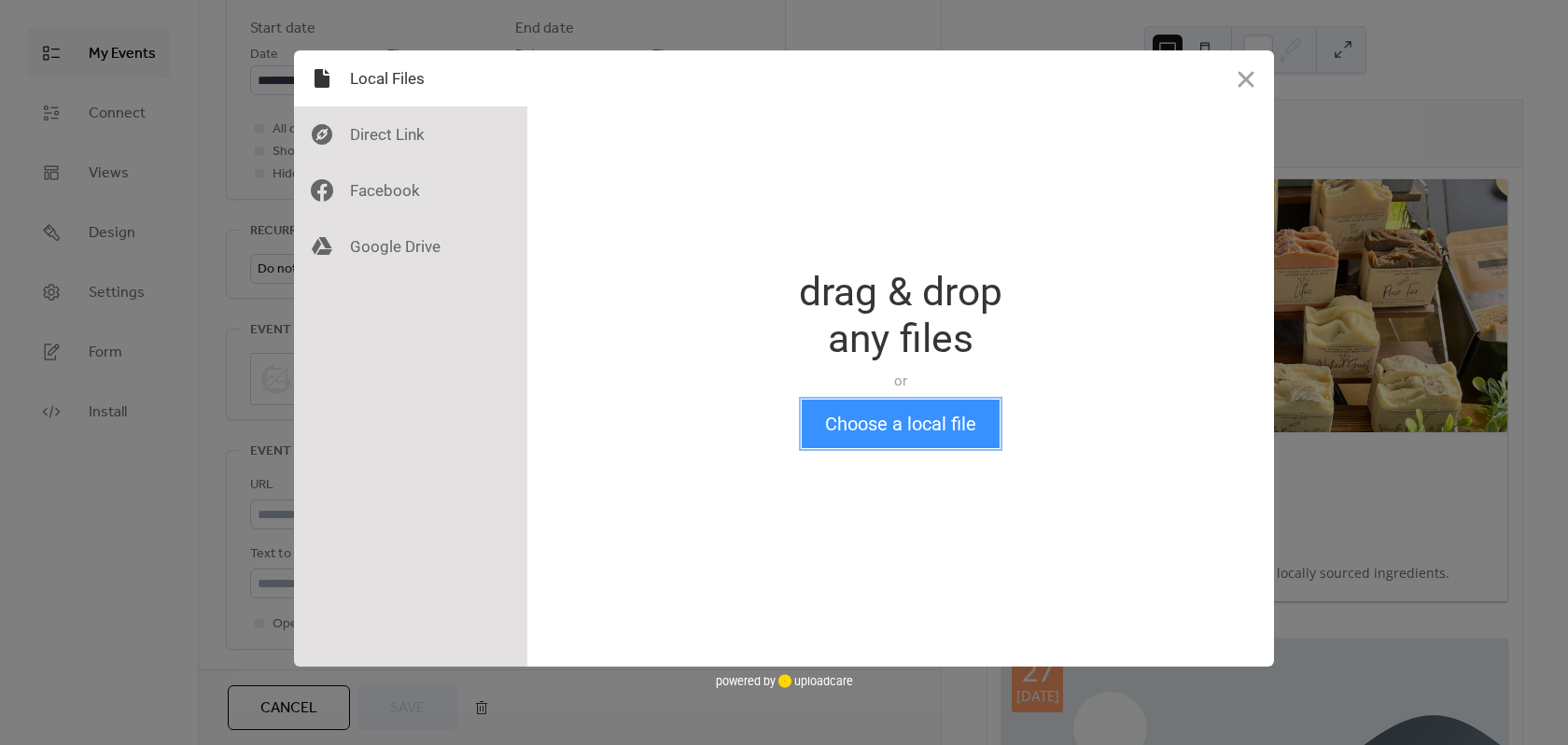 click on "Choose a local file" at bounding box center (901, 424) 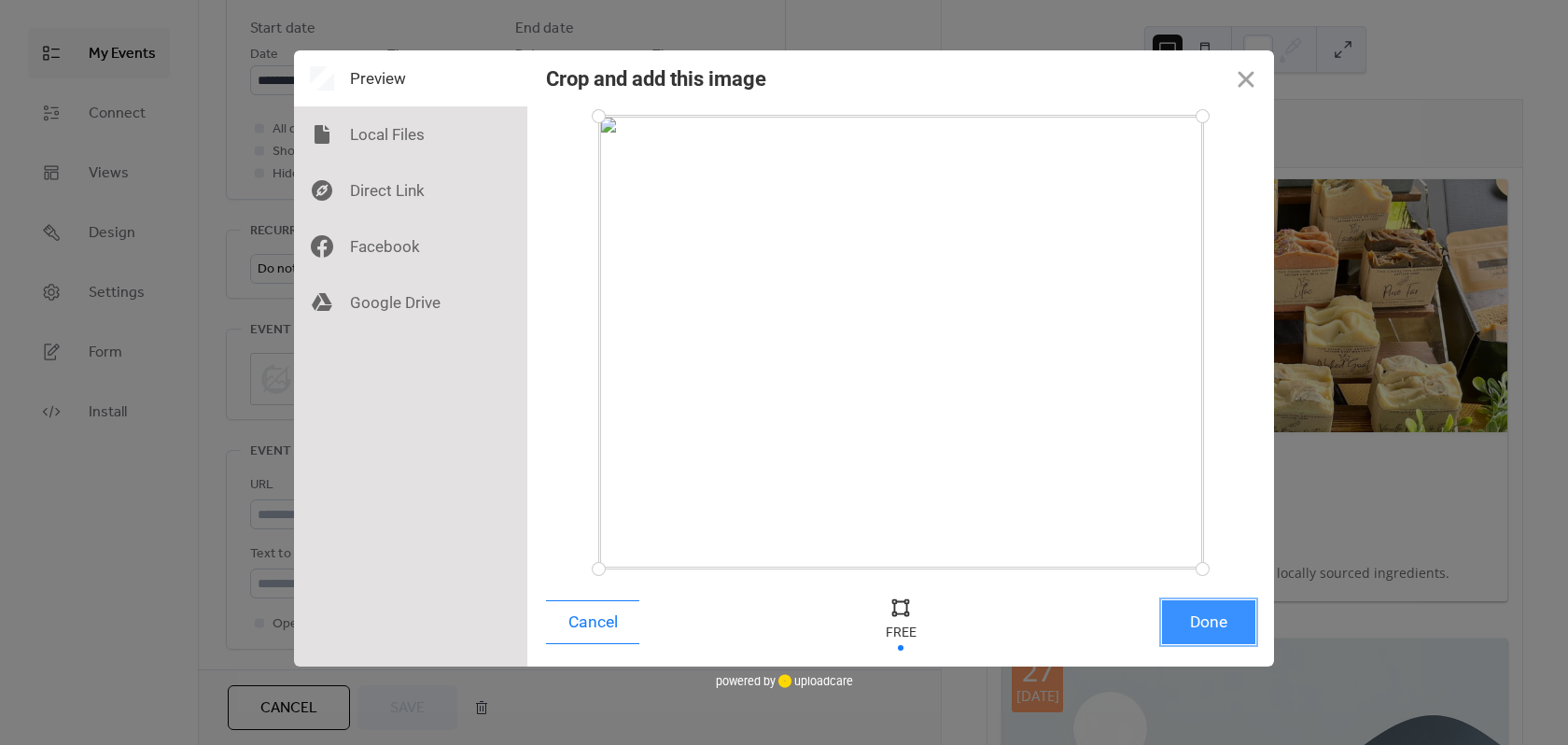 click on "Done" at bounding box center [1209, 622] 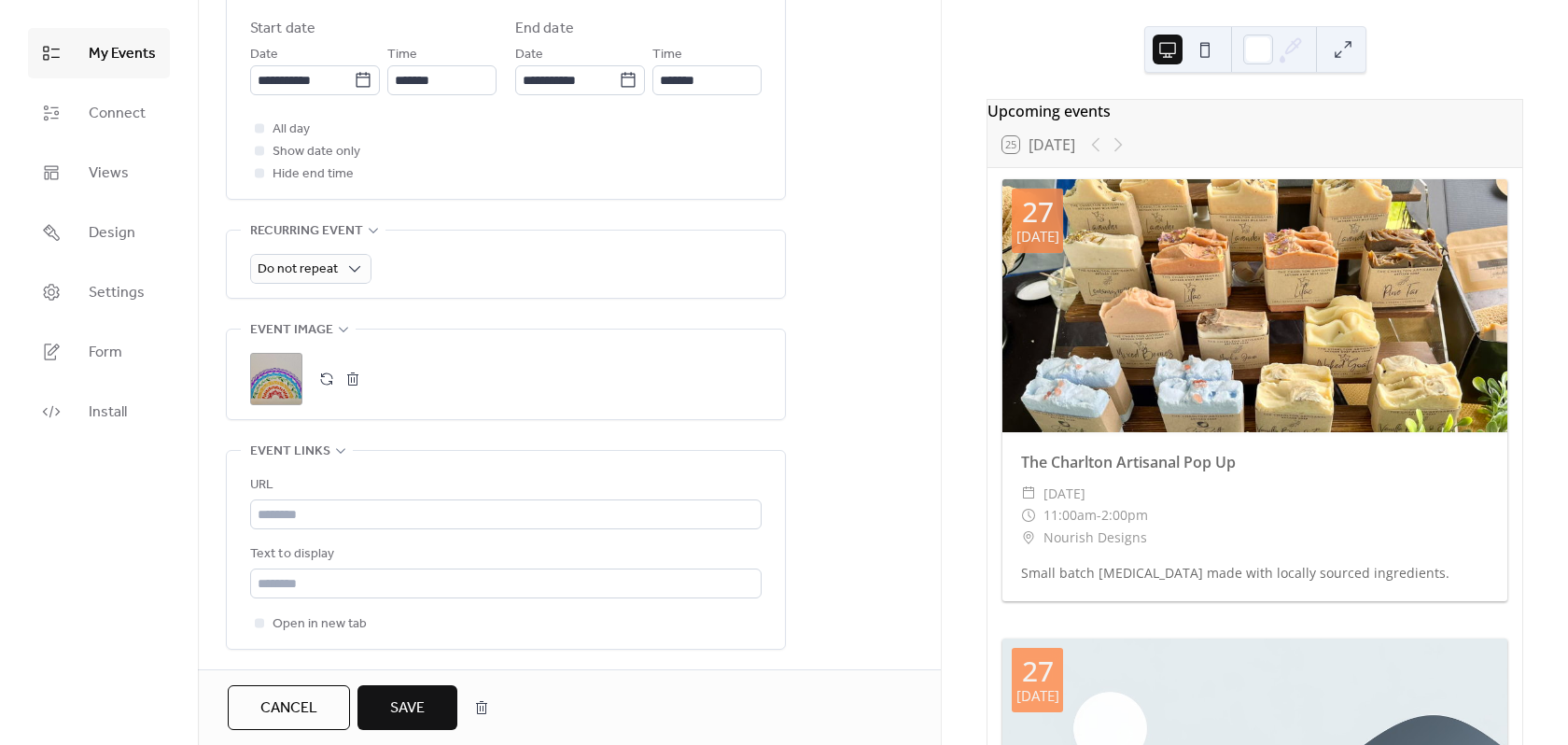 click on "Save" at bounding box center [407, 709] 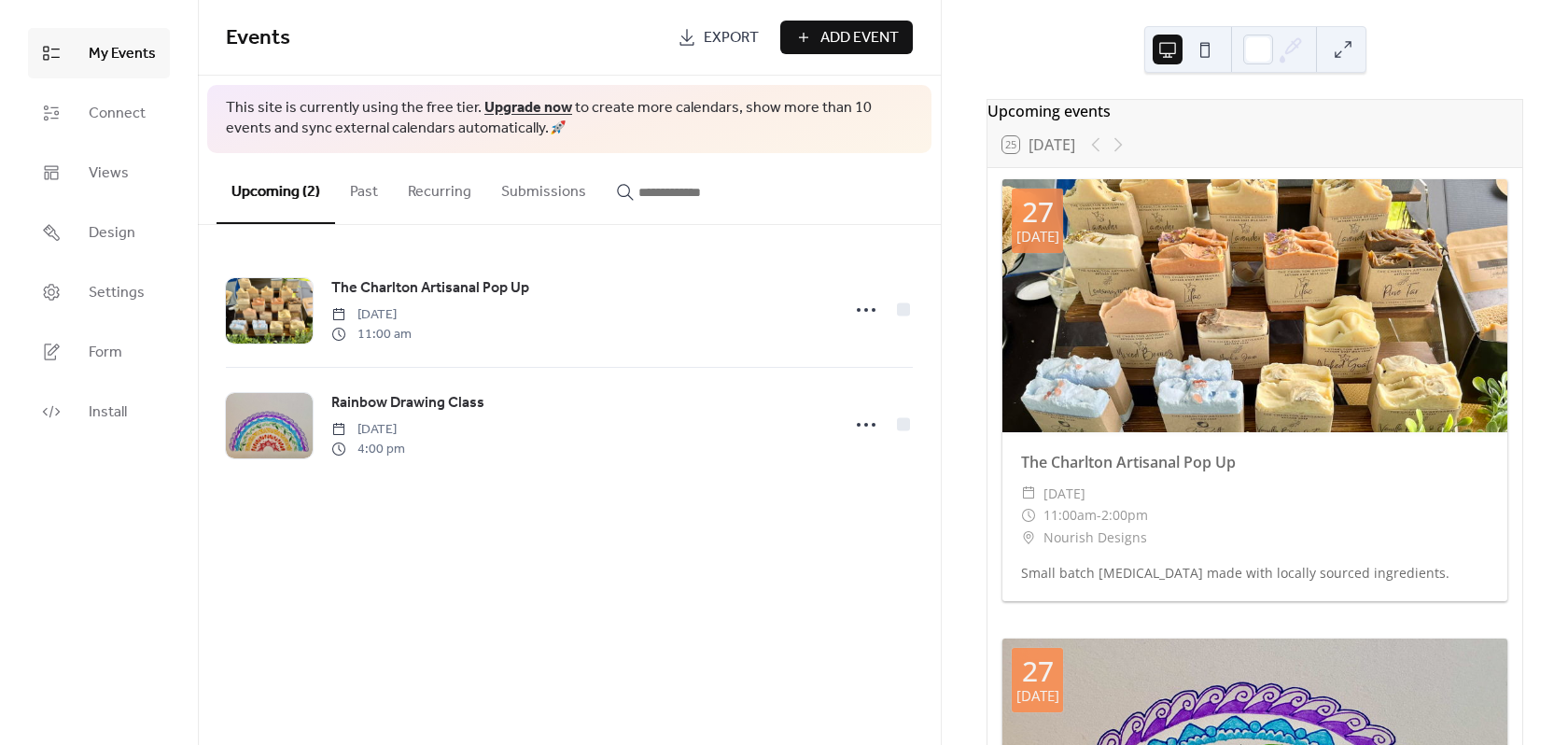 click on "Add Event" at bounding box center [860, 38] 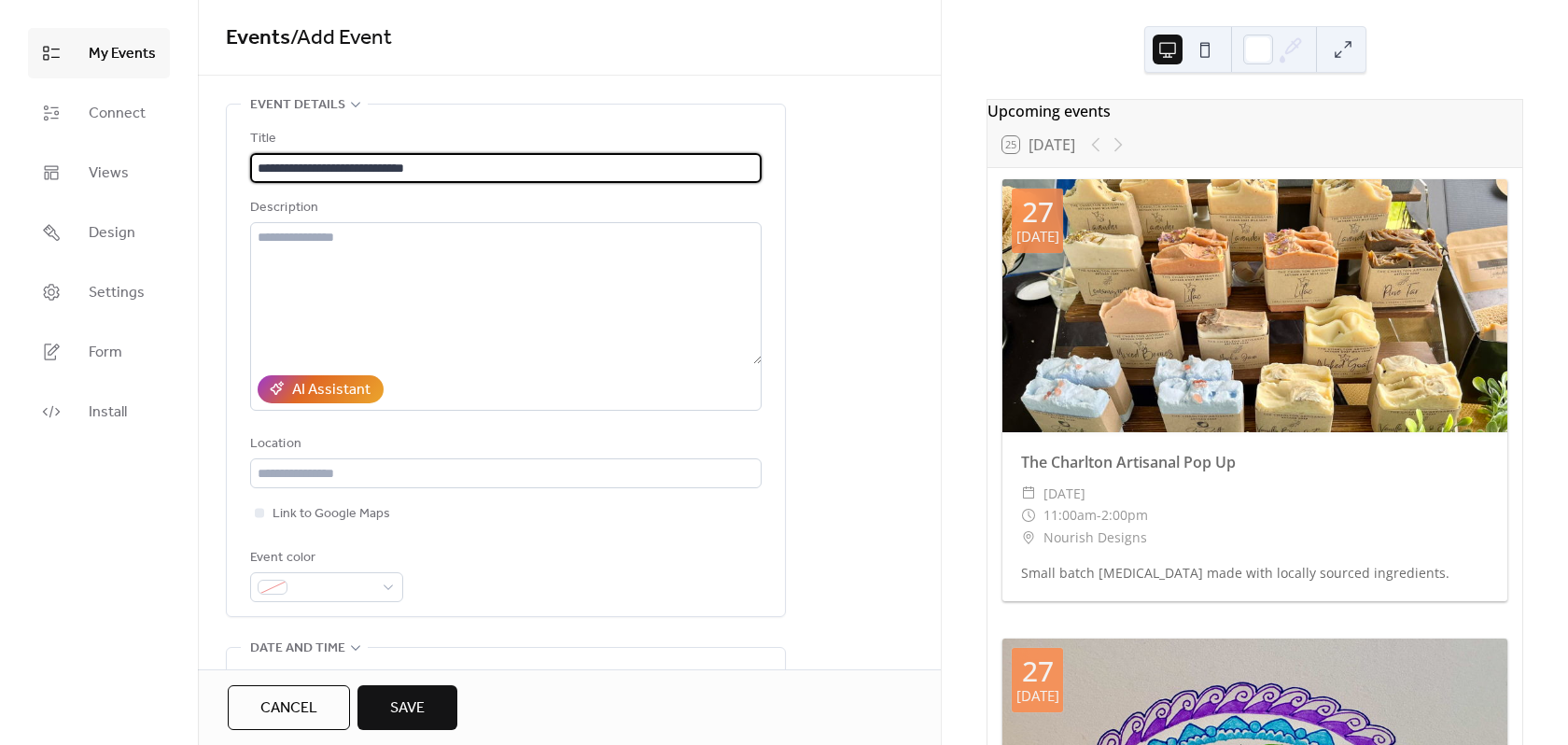 type on "**********" 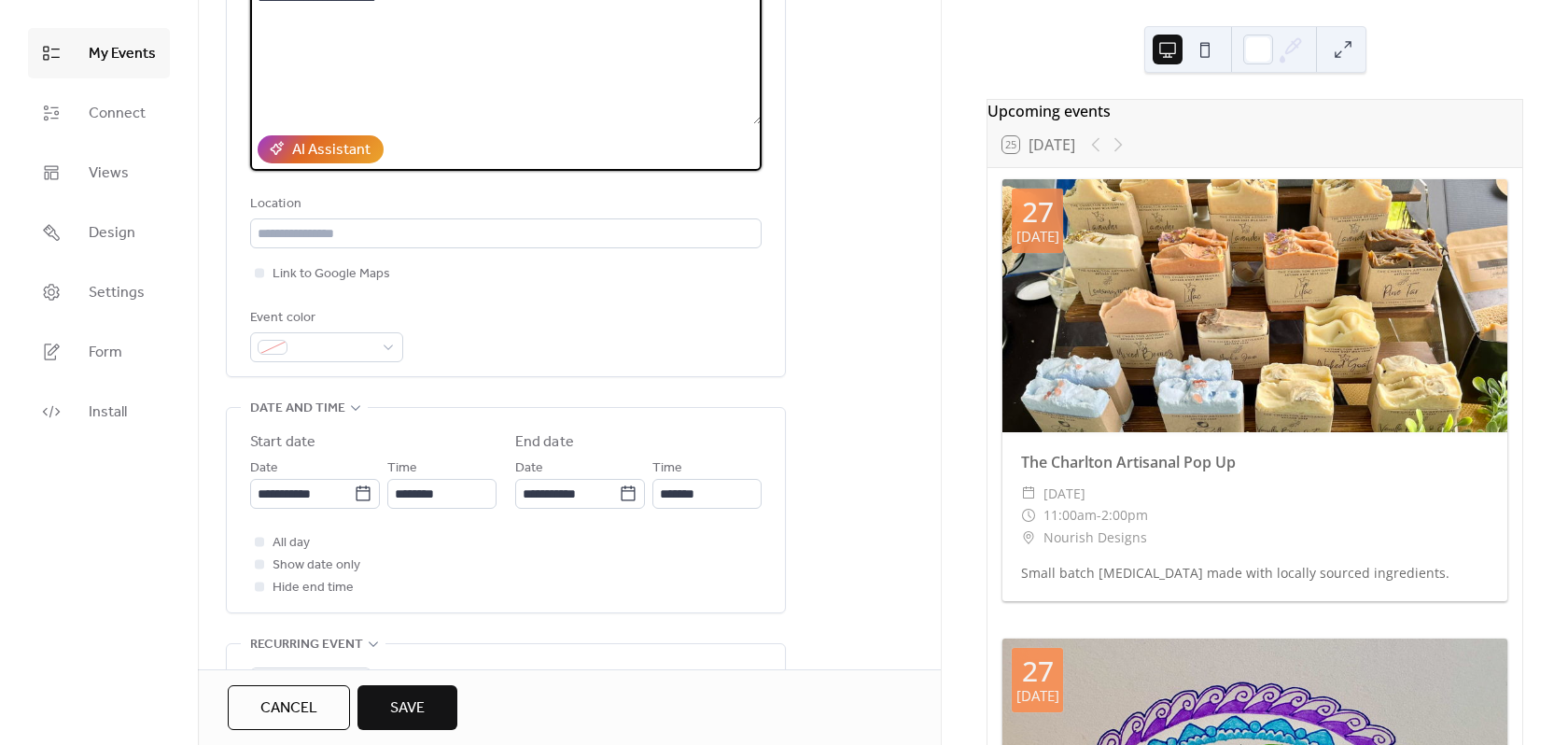 scroll, scrollTop: 280, scrollLeft: 0, axis: vertical 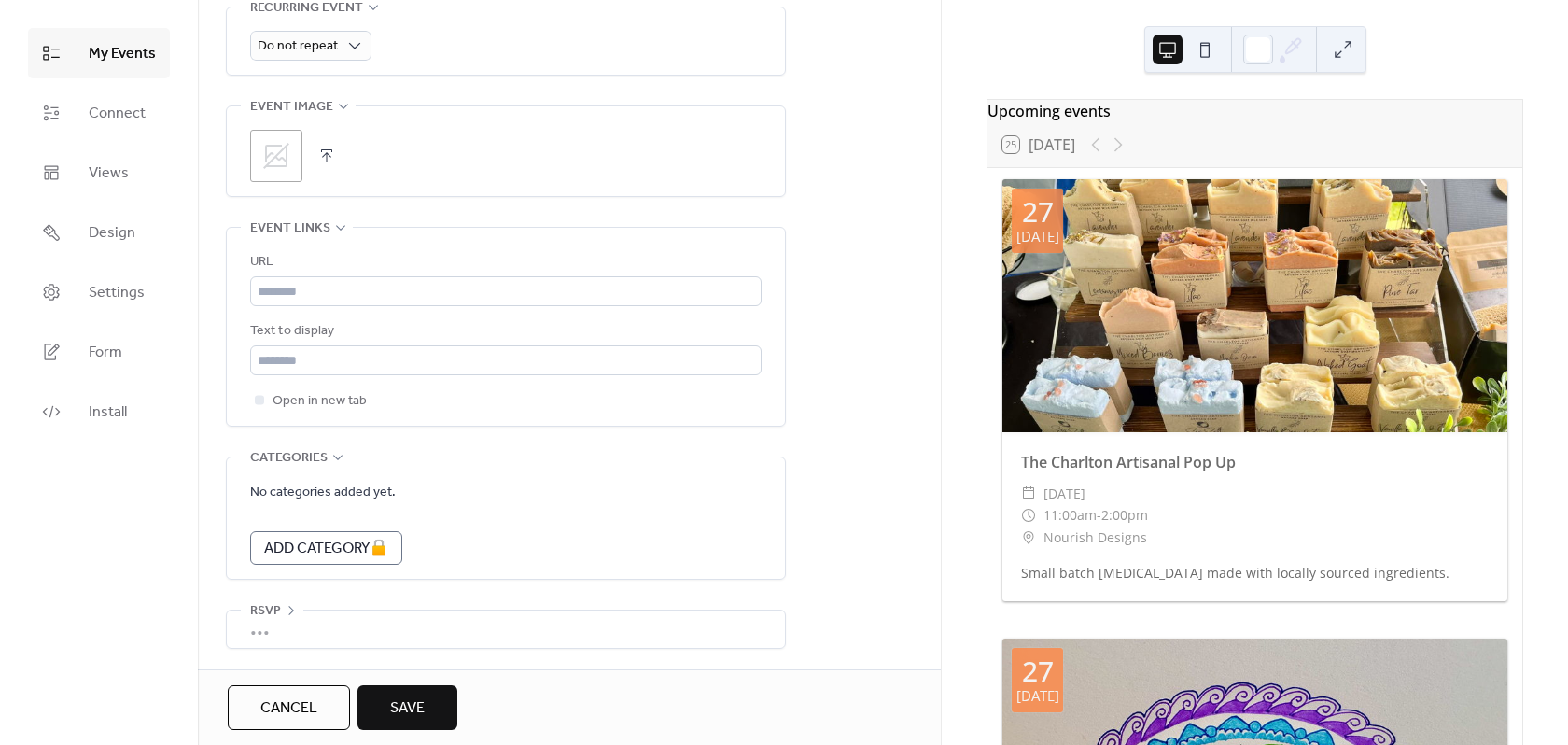 type on "**********" 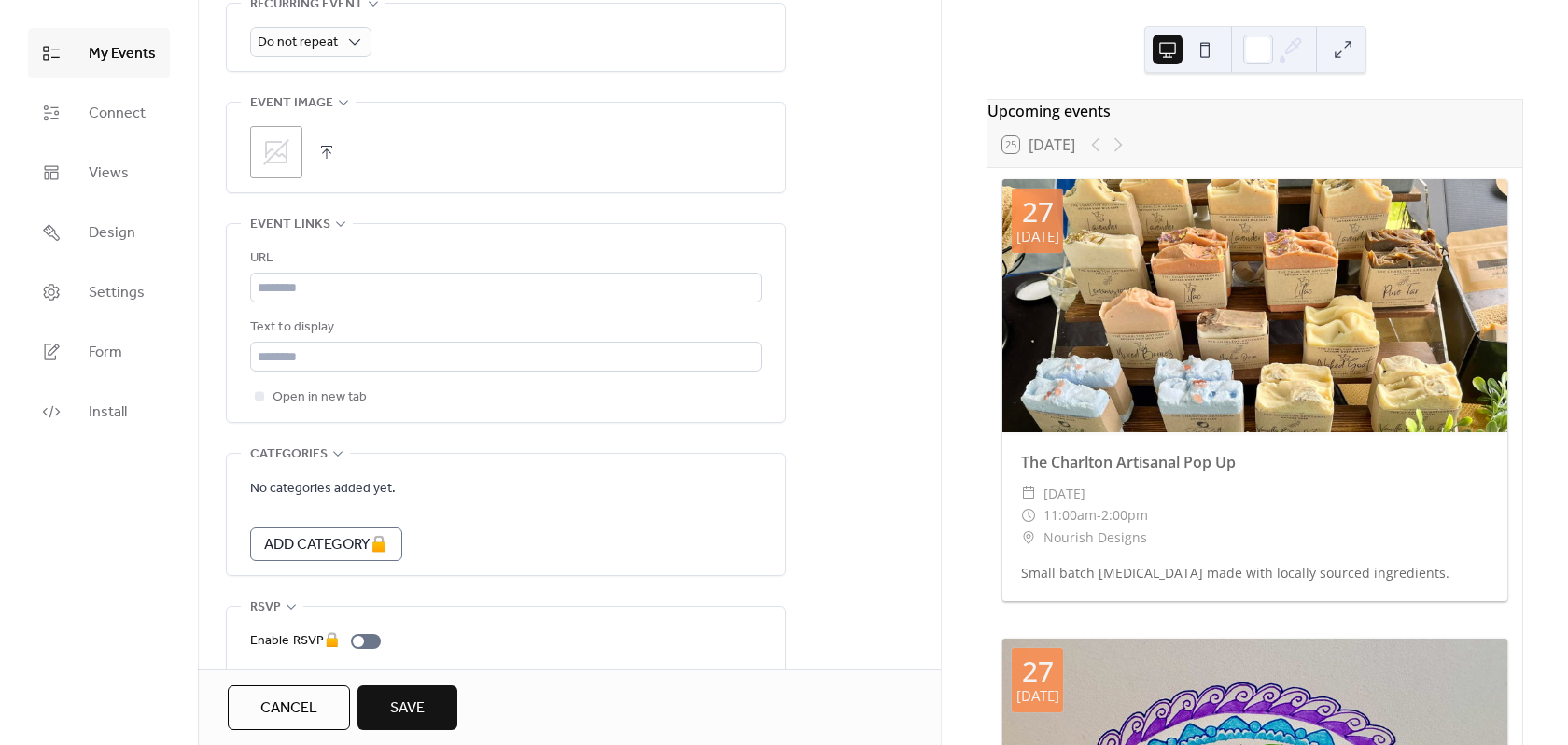 scroll, scrollTop: 880, scrollLeft: 0, axis: vertical 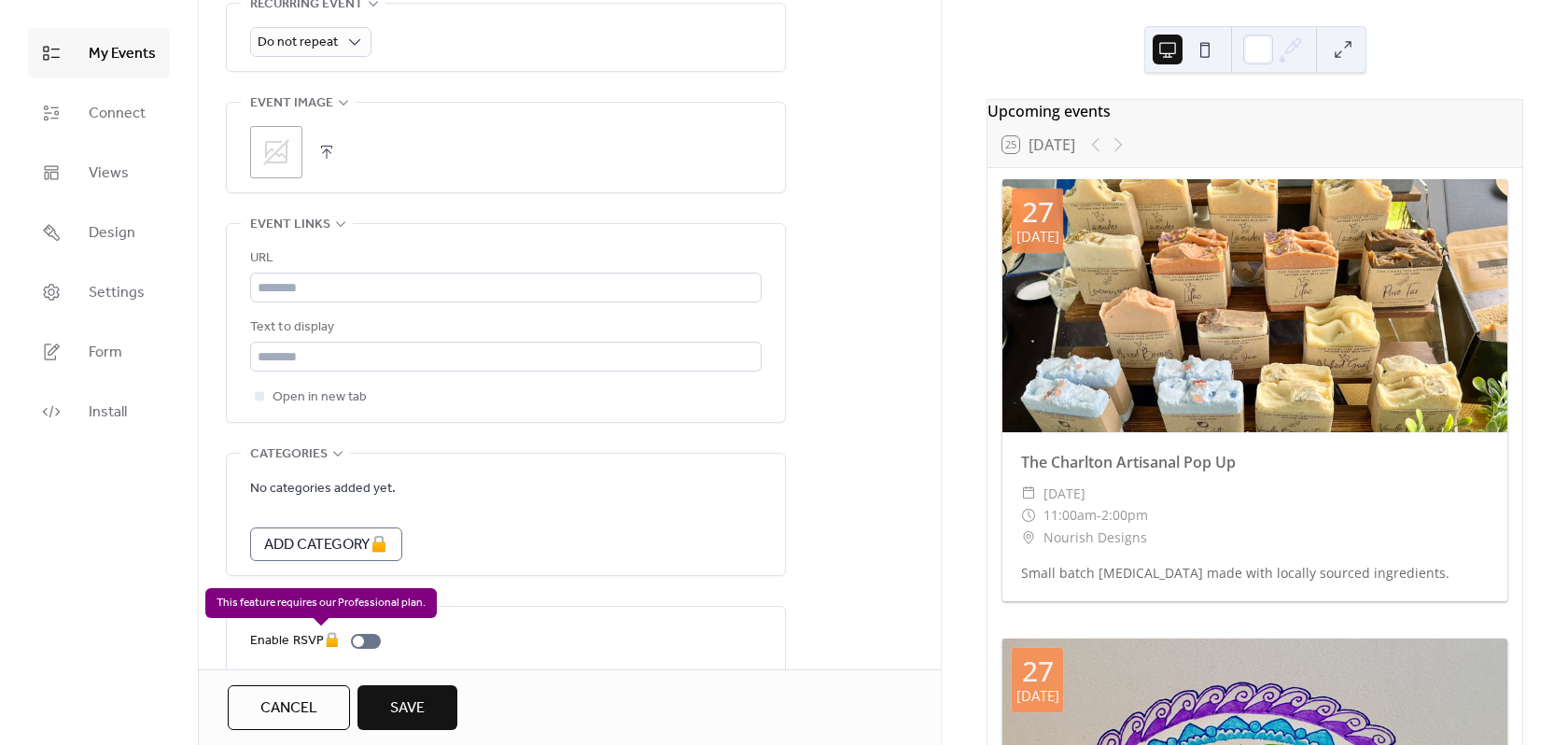 click on "Enable RSVP  🔒" at bounding box center (319, 641) 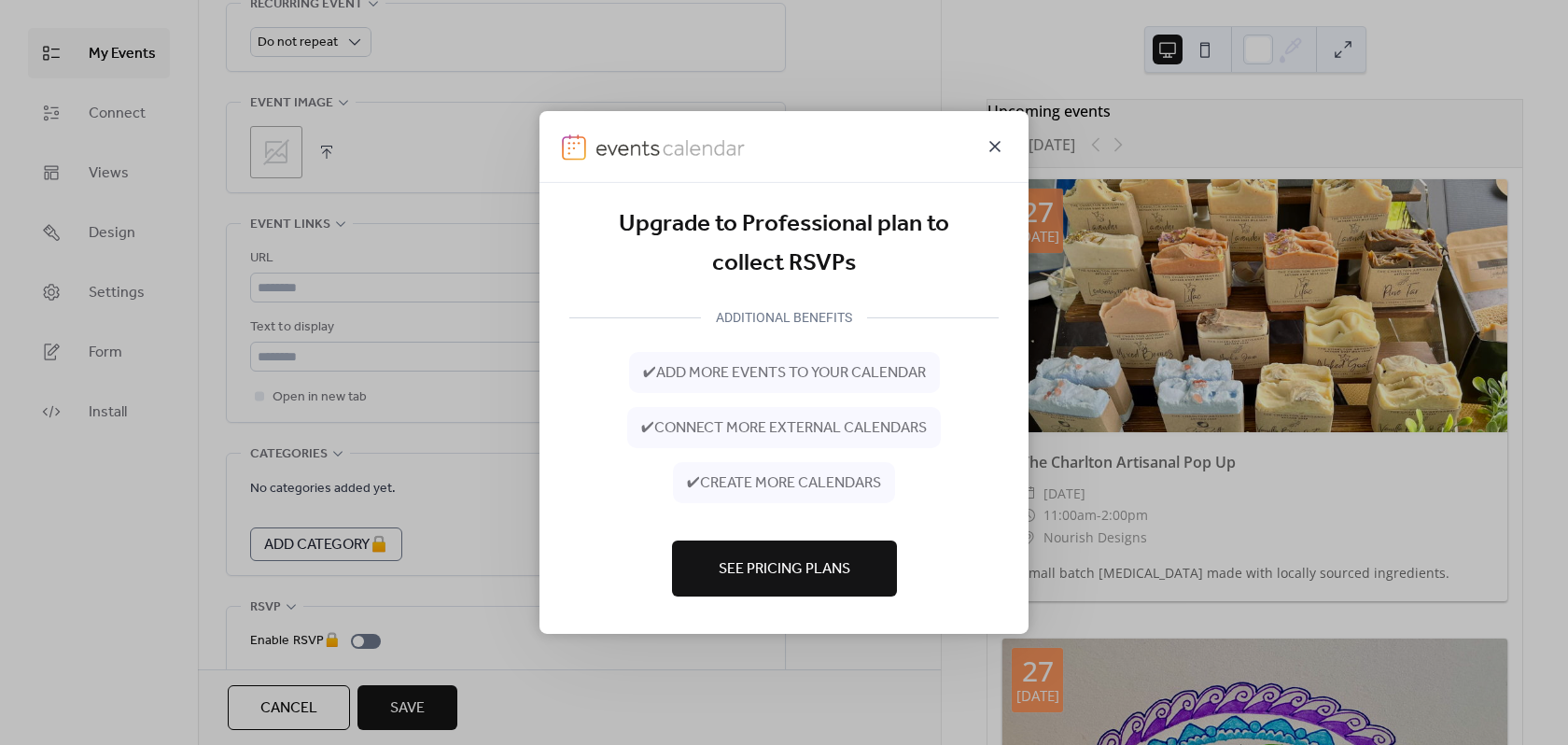 click 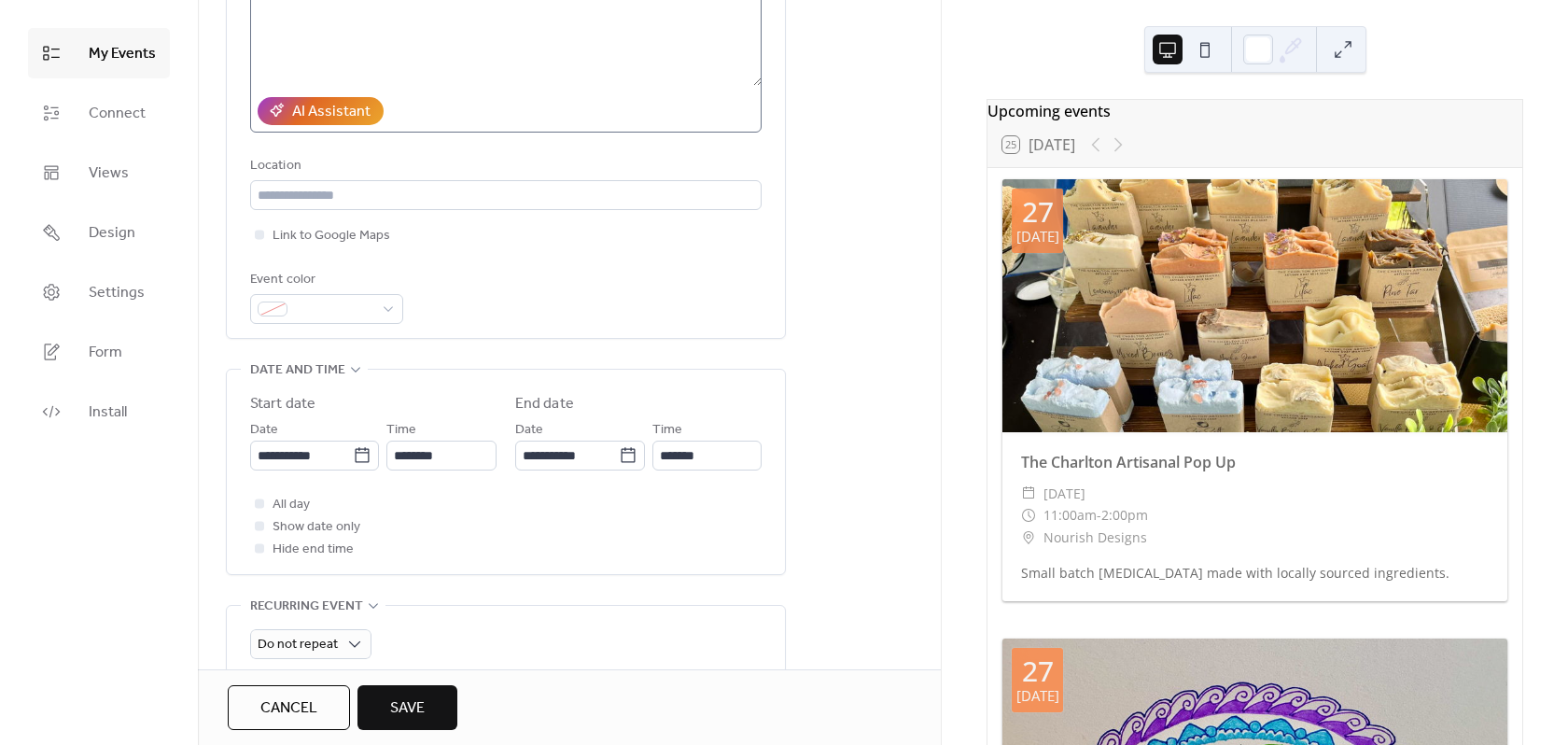 scroll, scrollTop: 280, scrollLeft: 0, axis: vertical 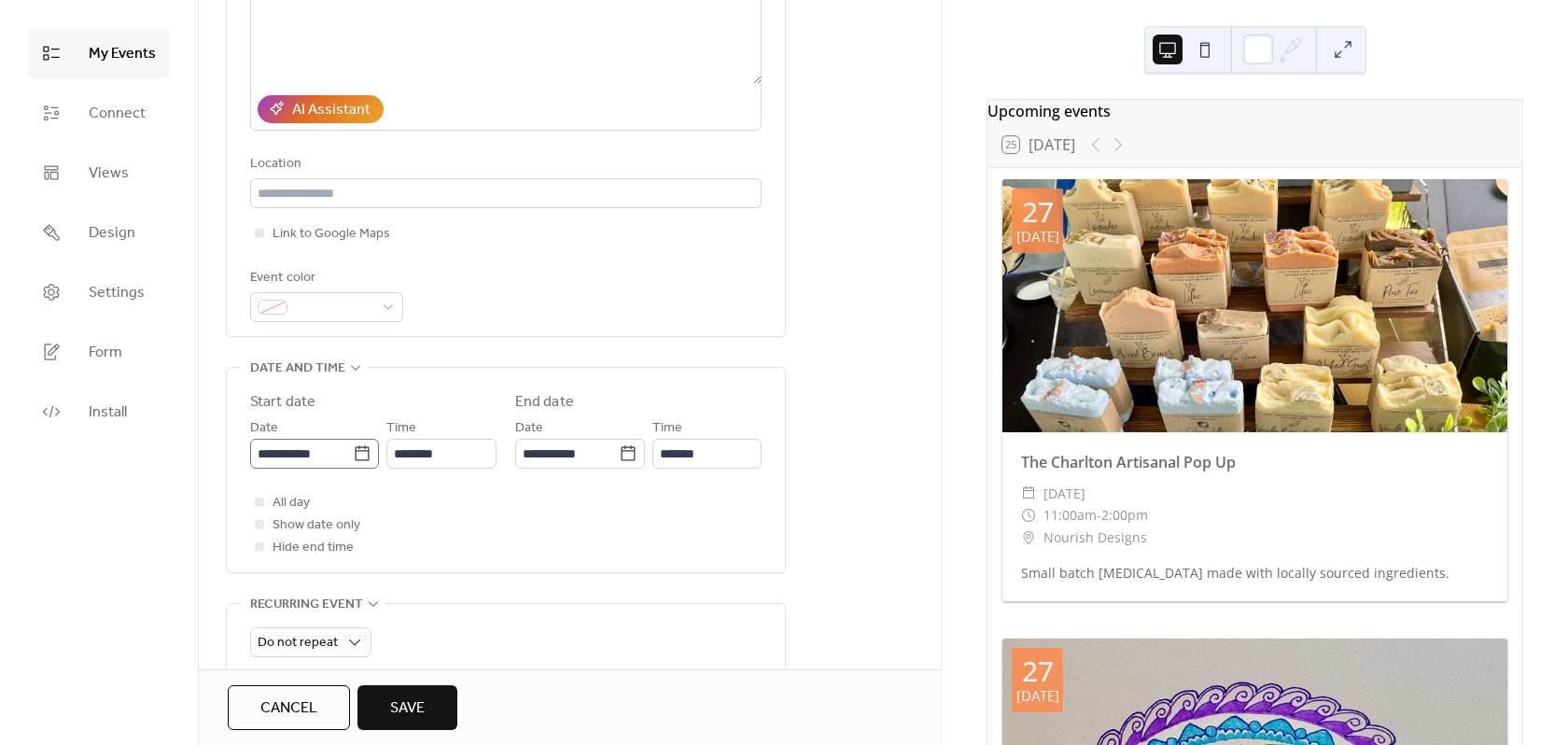 click 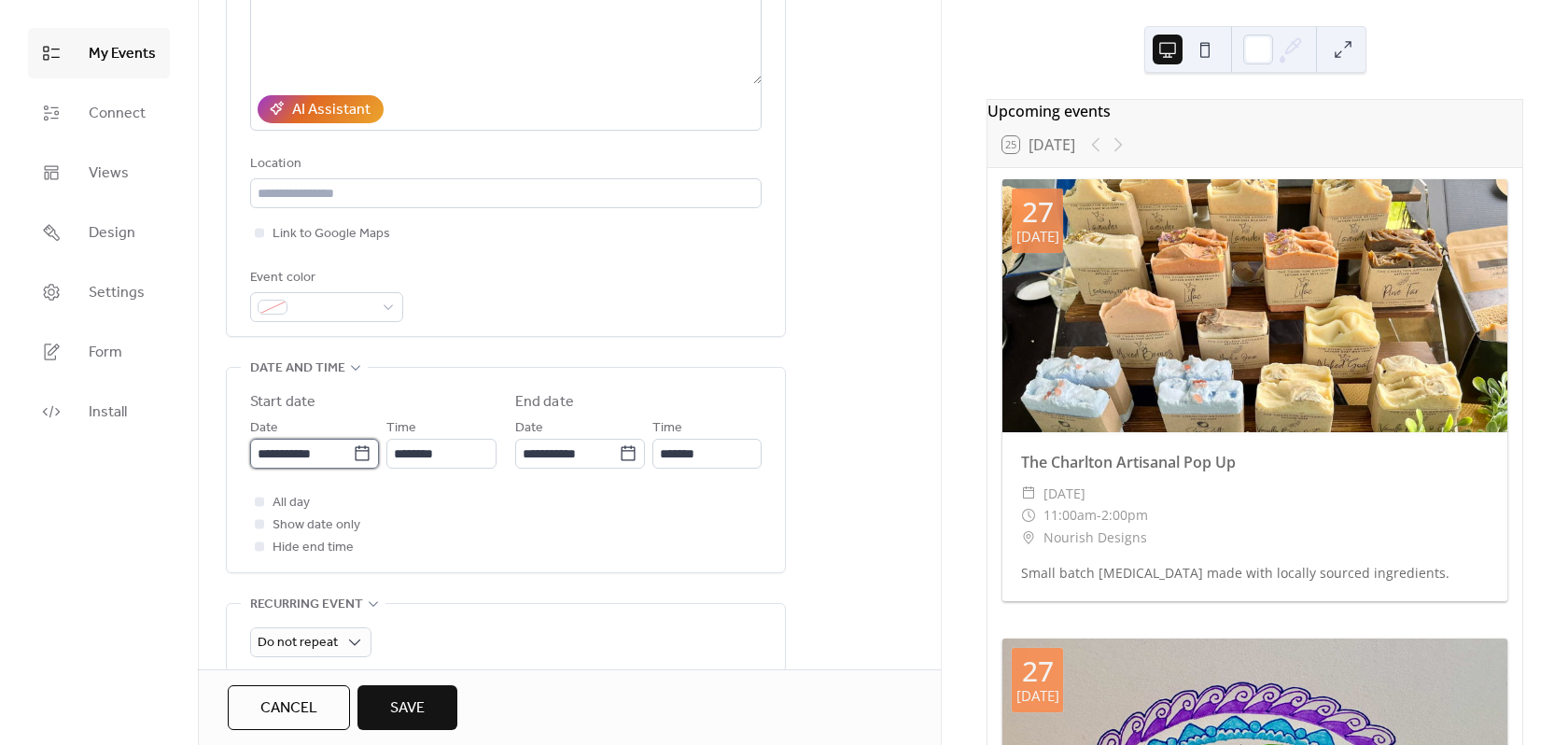 click on "**********" at bounding box center [301, 454] 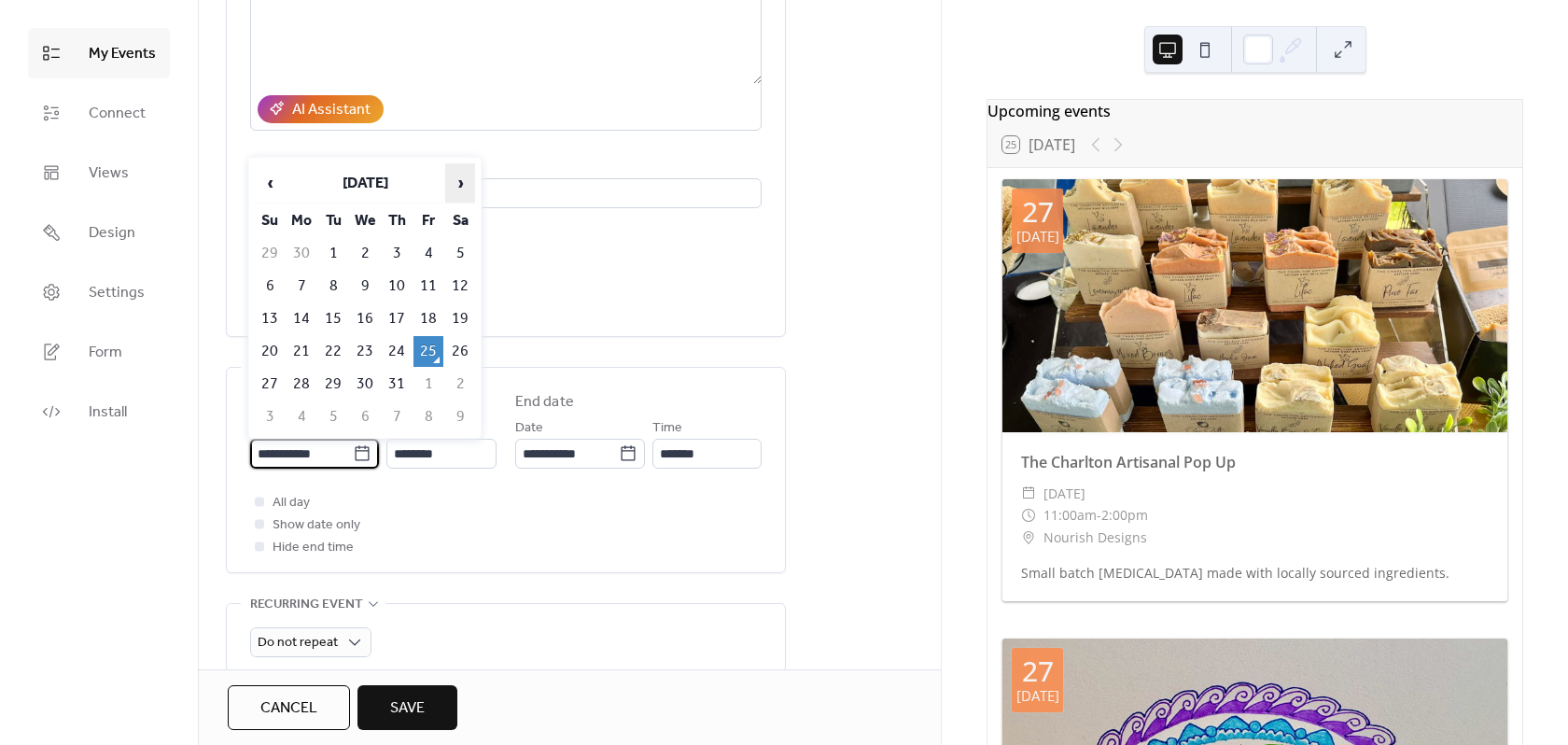 click on "›" at bounding box center [460, 183] 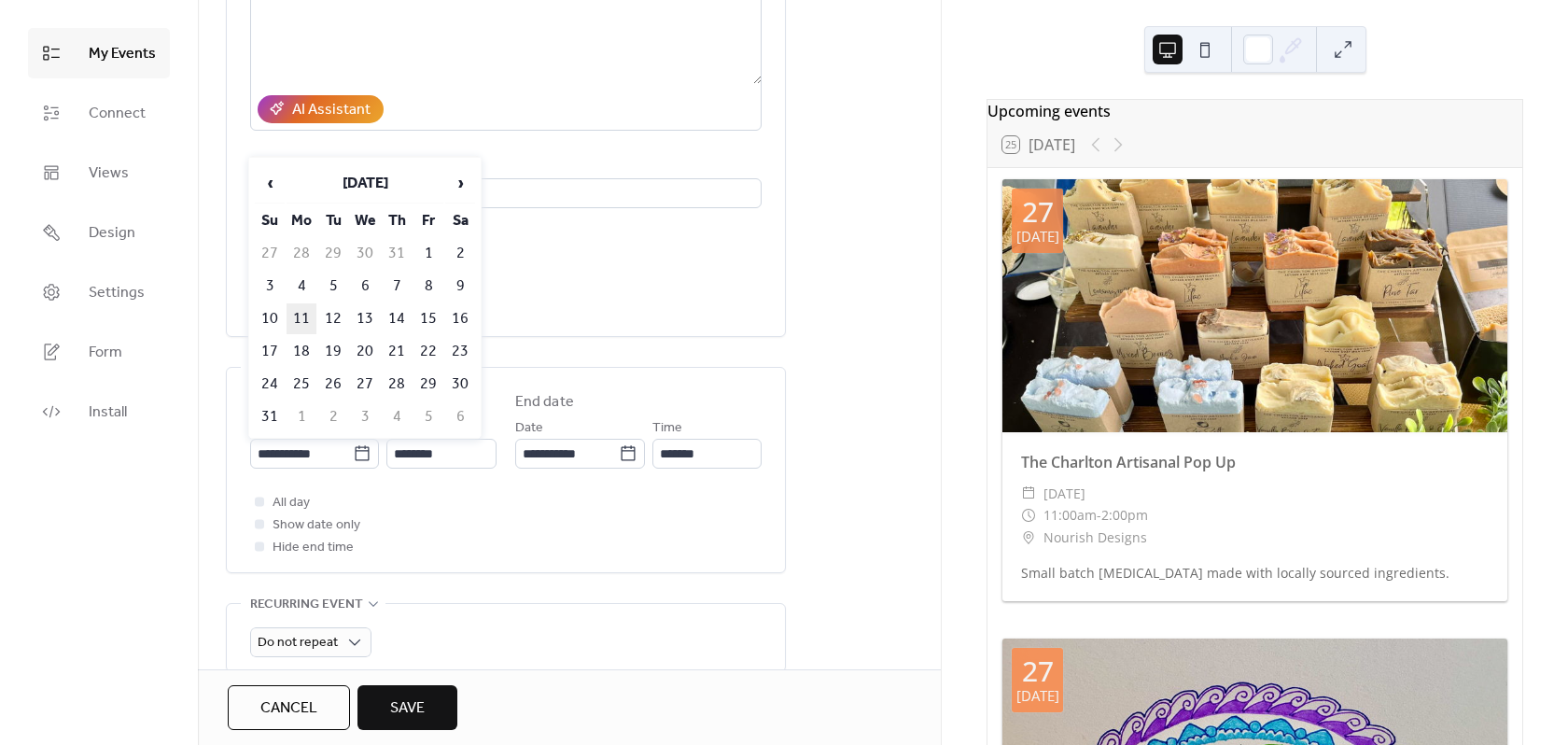 click on "11" at bounding box center [301, 318] 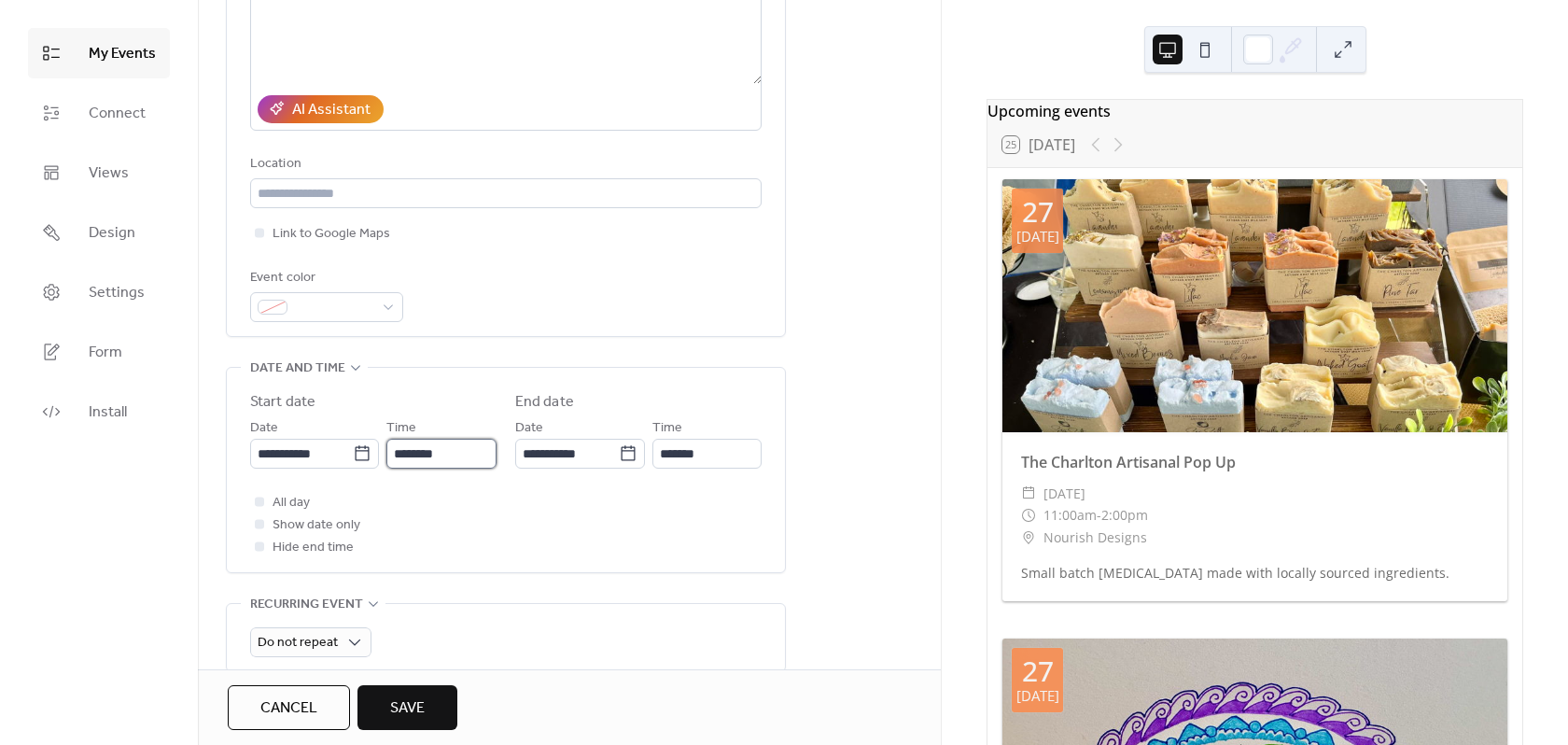click on "********" at bounding box center [441, 454] 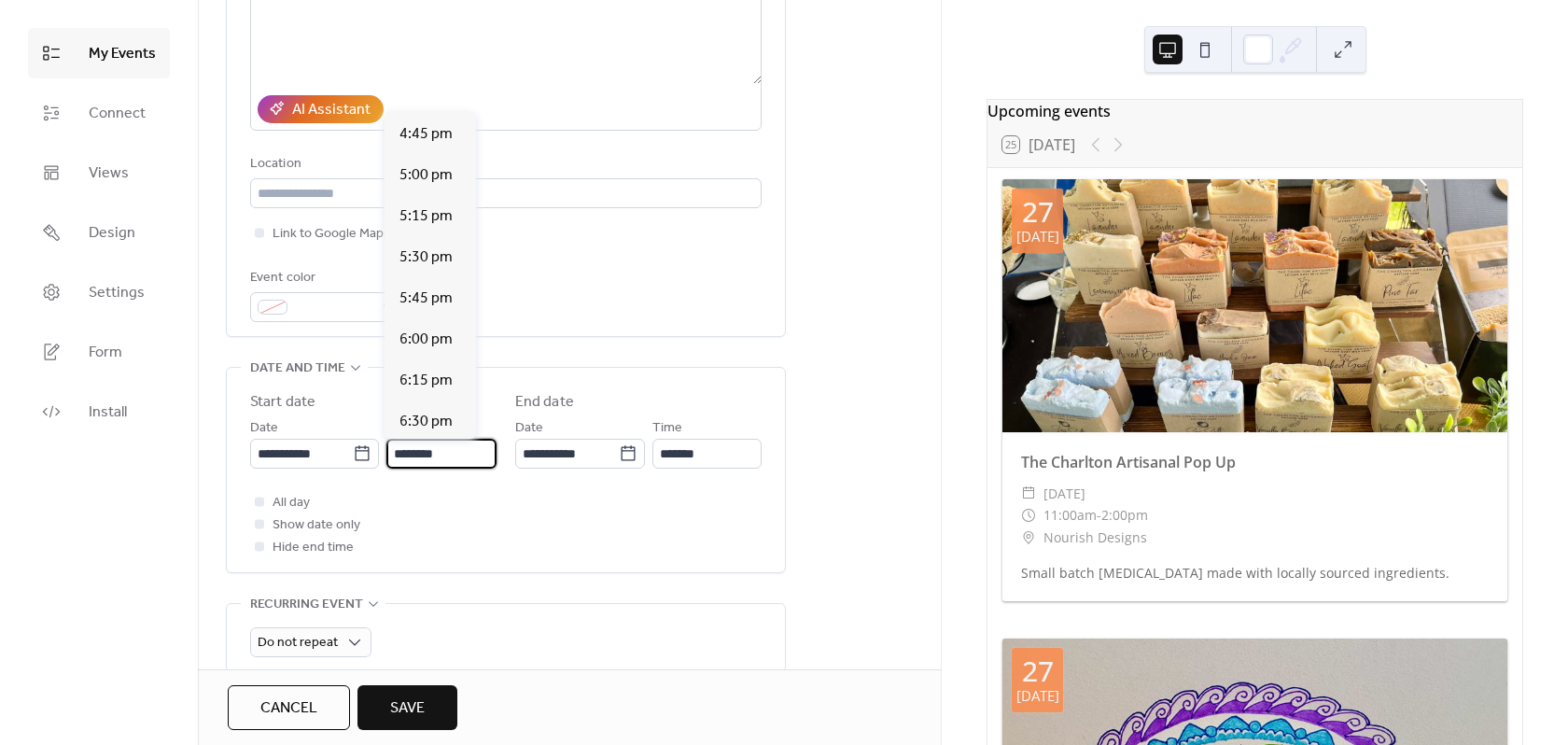 scroll, scrollTop: 2812, scrollLeft: 0, axis: vertical 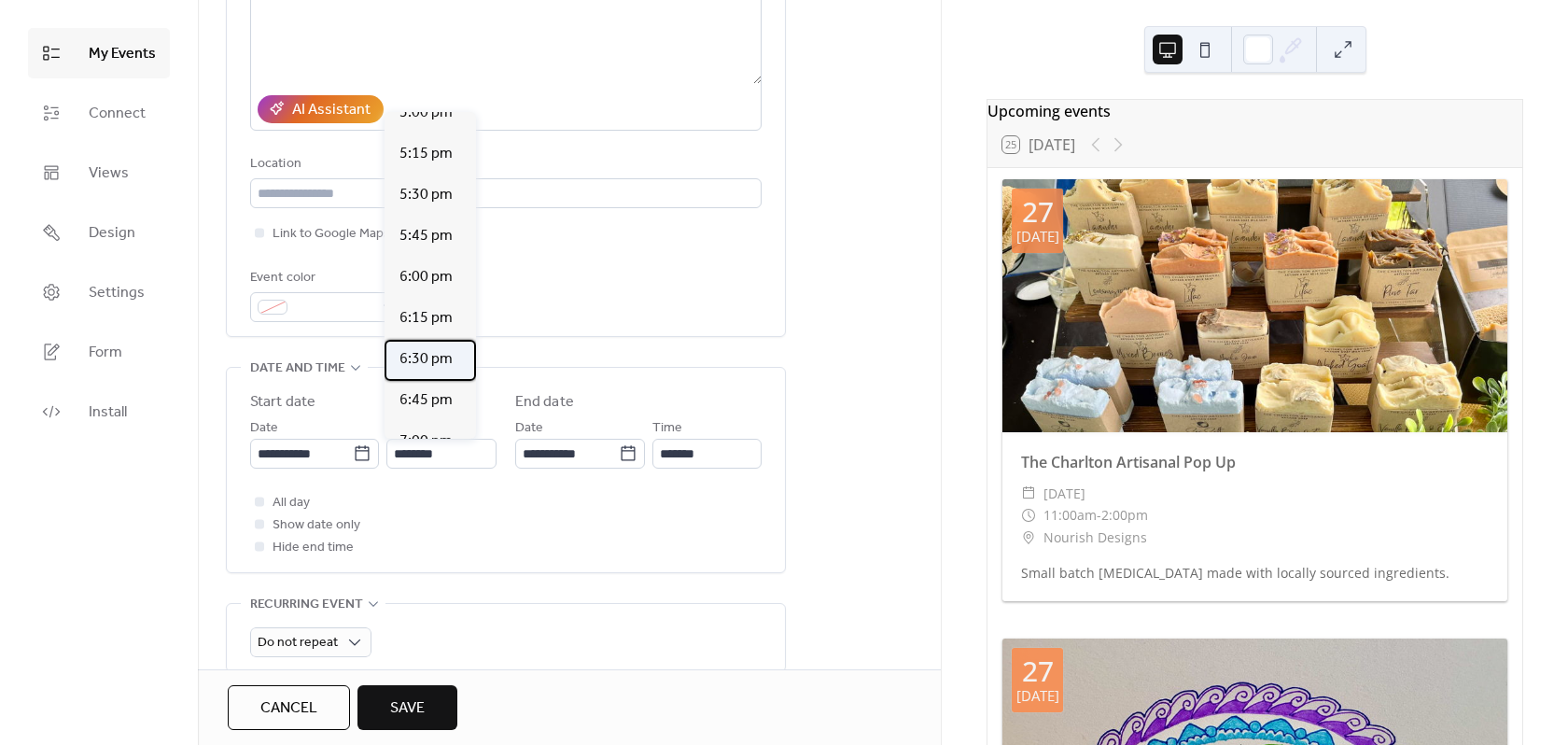 click on "6:30 pm" at bounding box center [426, 359] 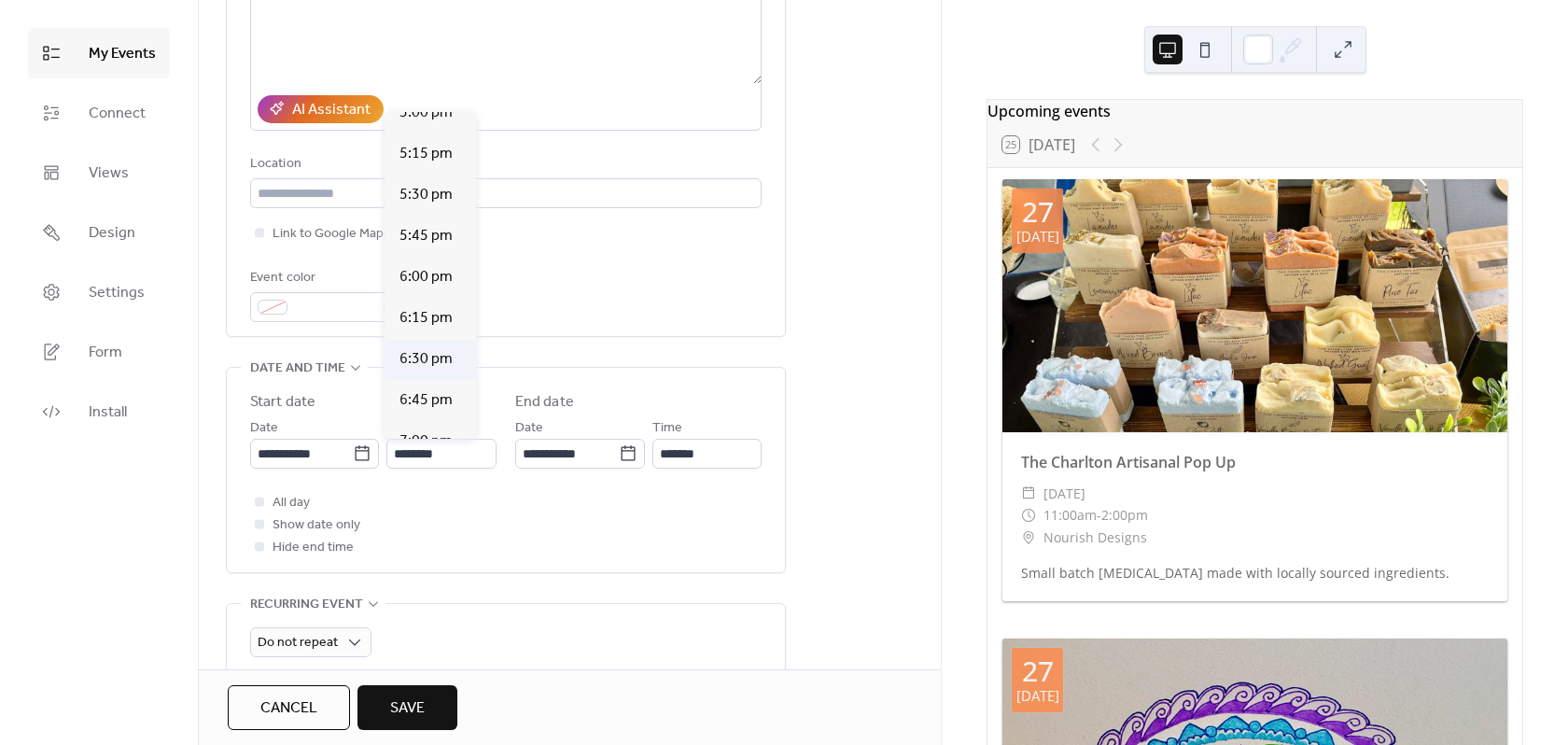 type on "*******" 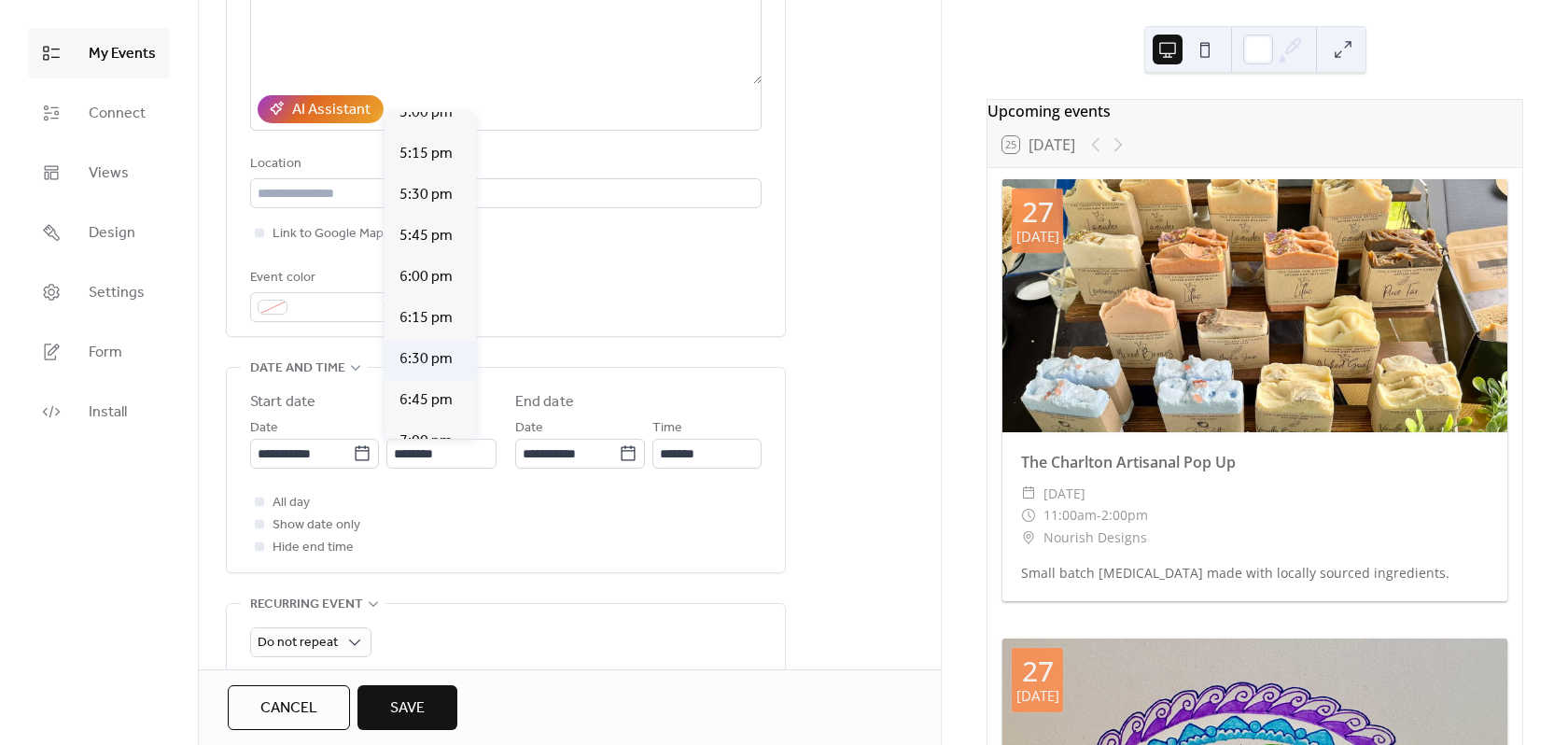type on "*******" 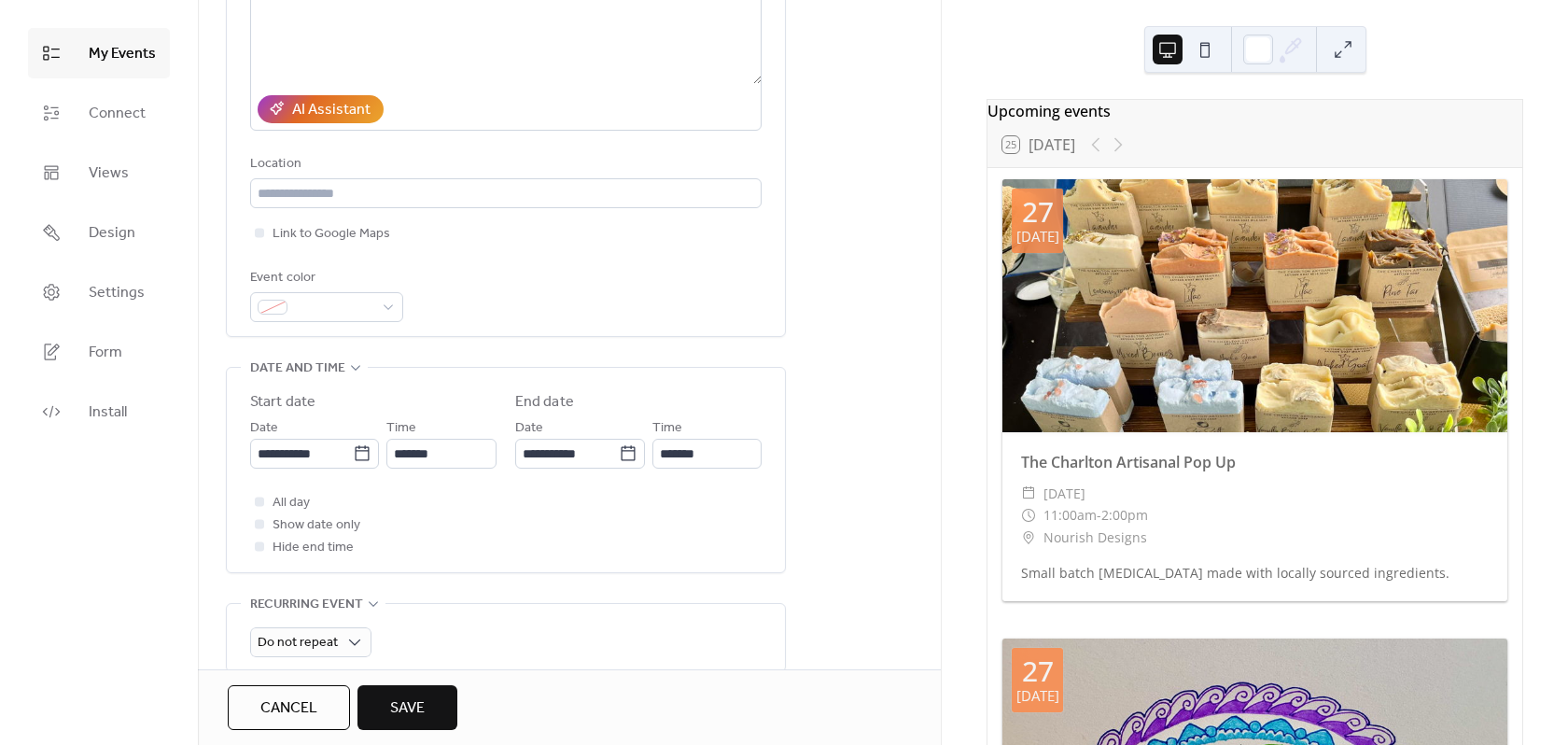 click on "Save" at bounding box center [407, 709] 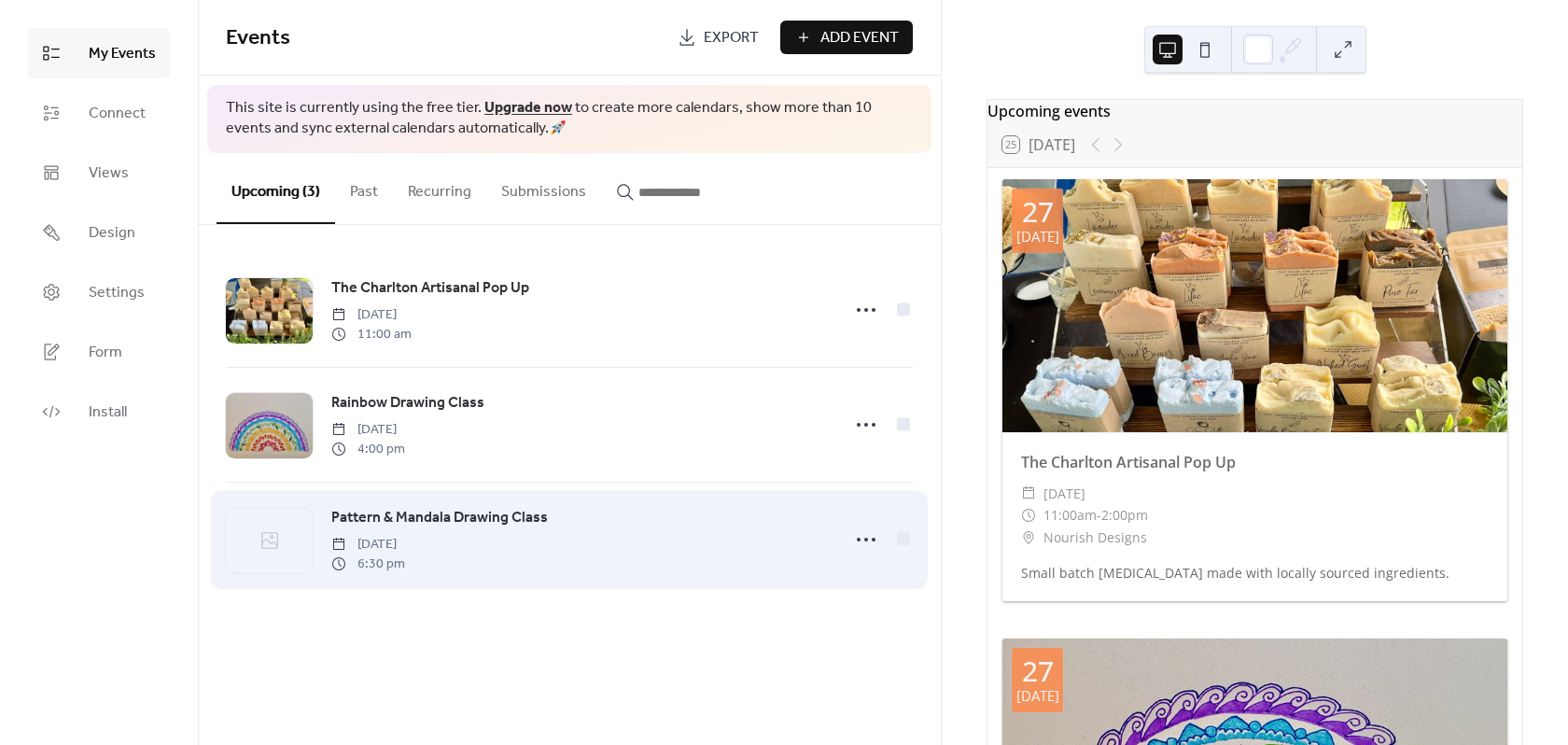click 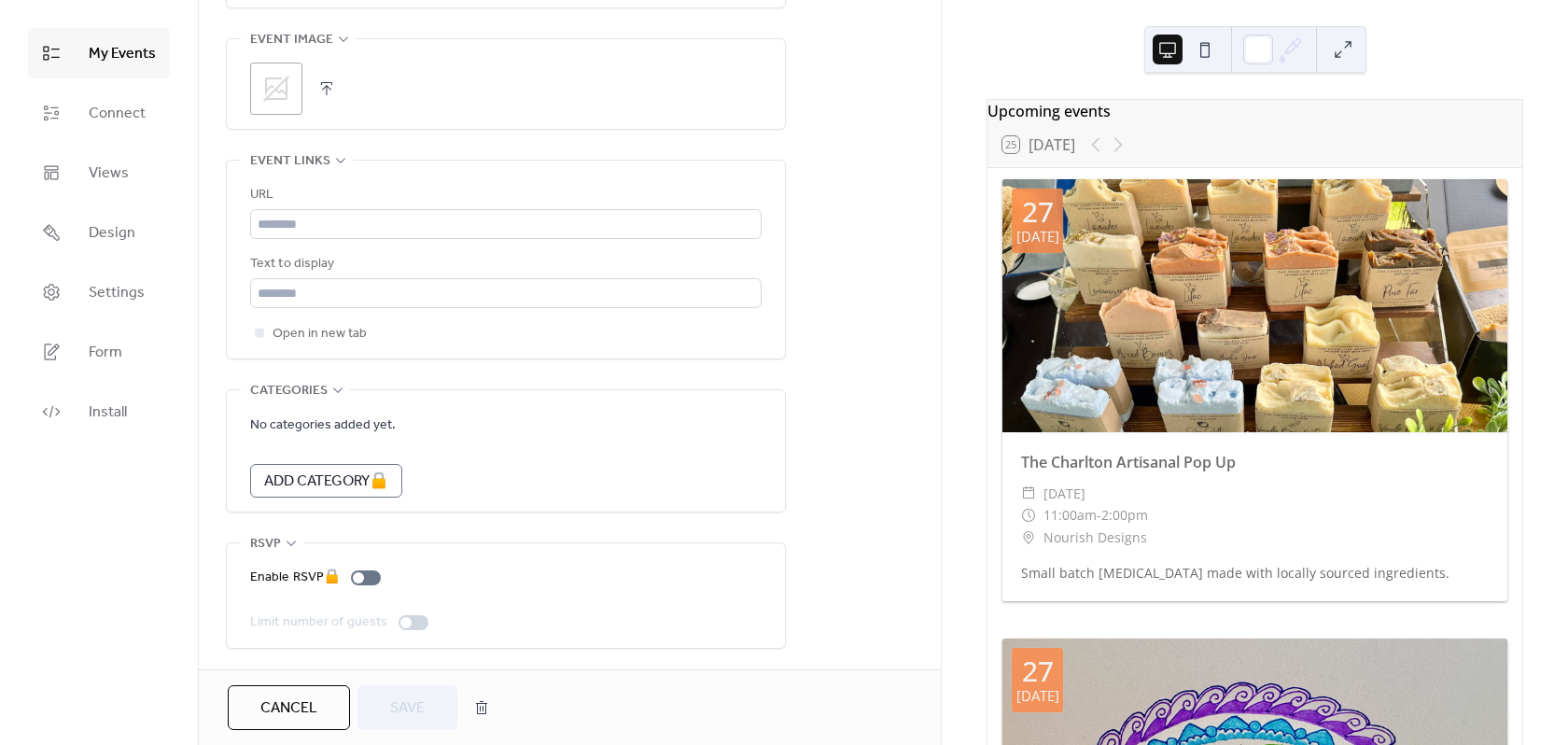 scroll, scrollTop: 948, scrollLeft: 0, axis: vertical 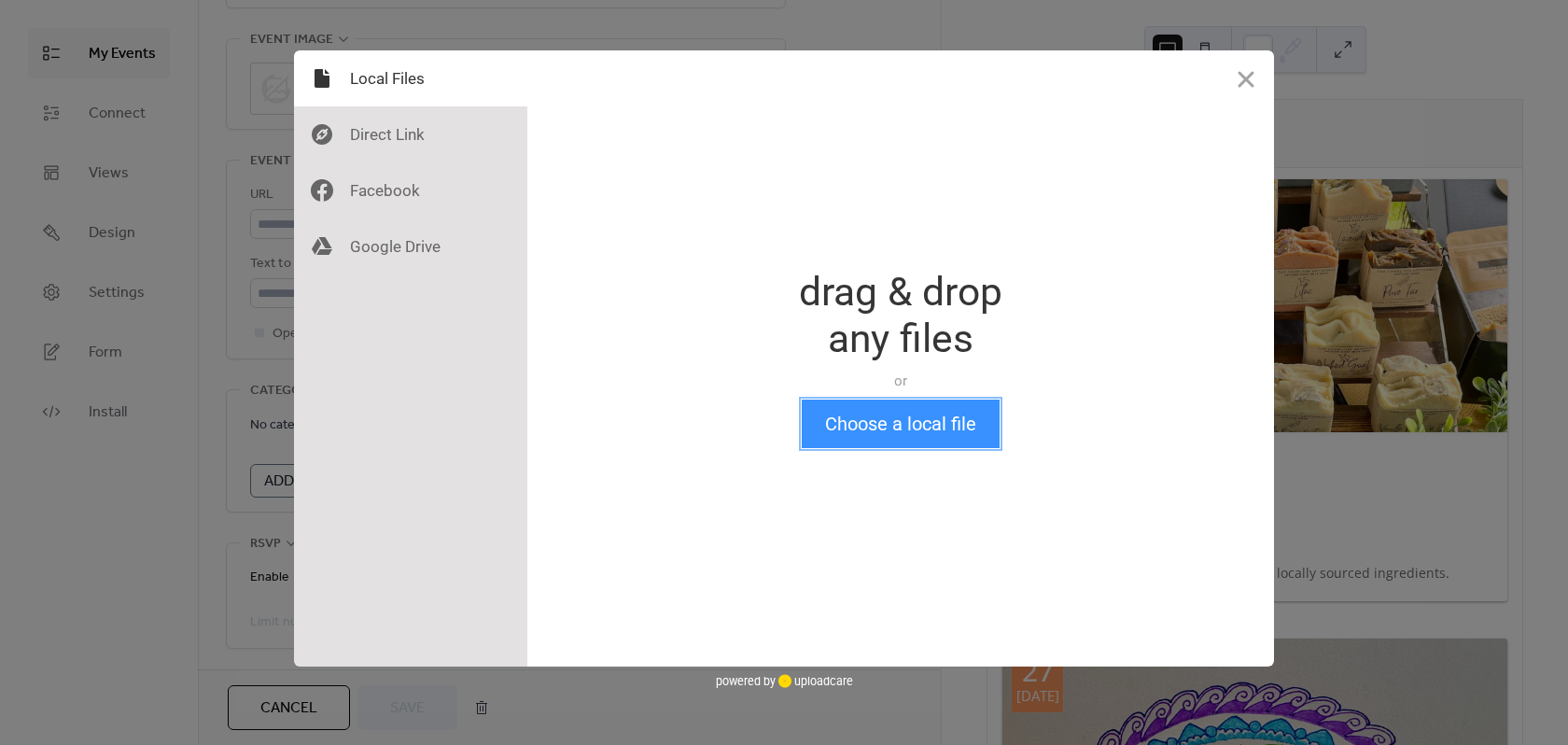 click on "Choose a local file" at bounding box center [901, 424] 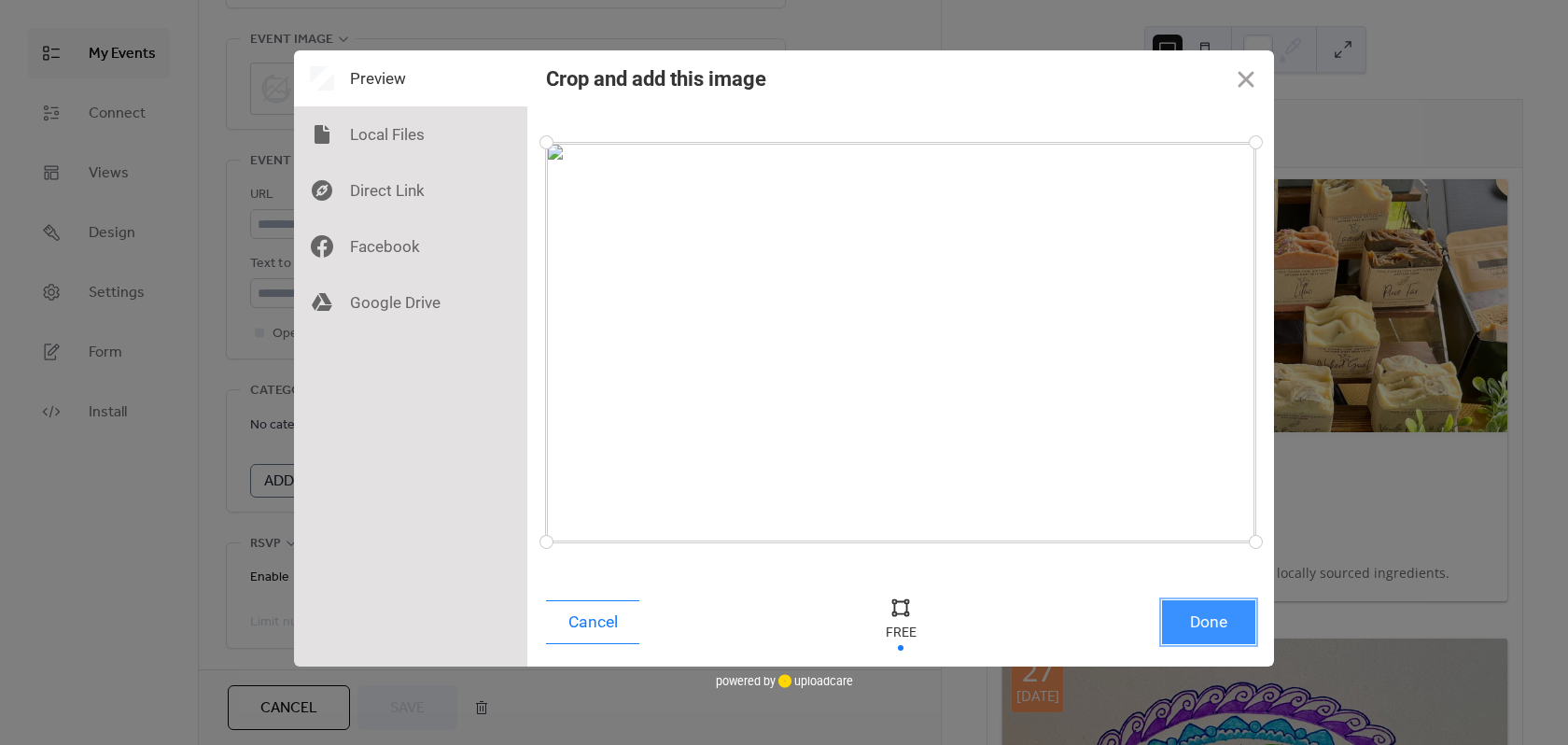 click on "Done" at bounding box center [1209, 622] 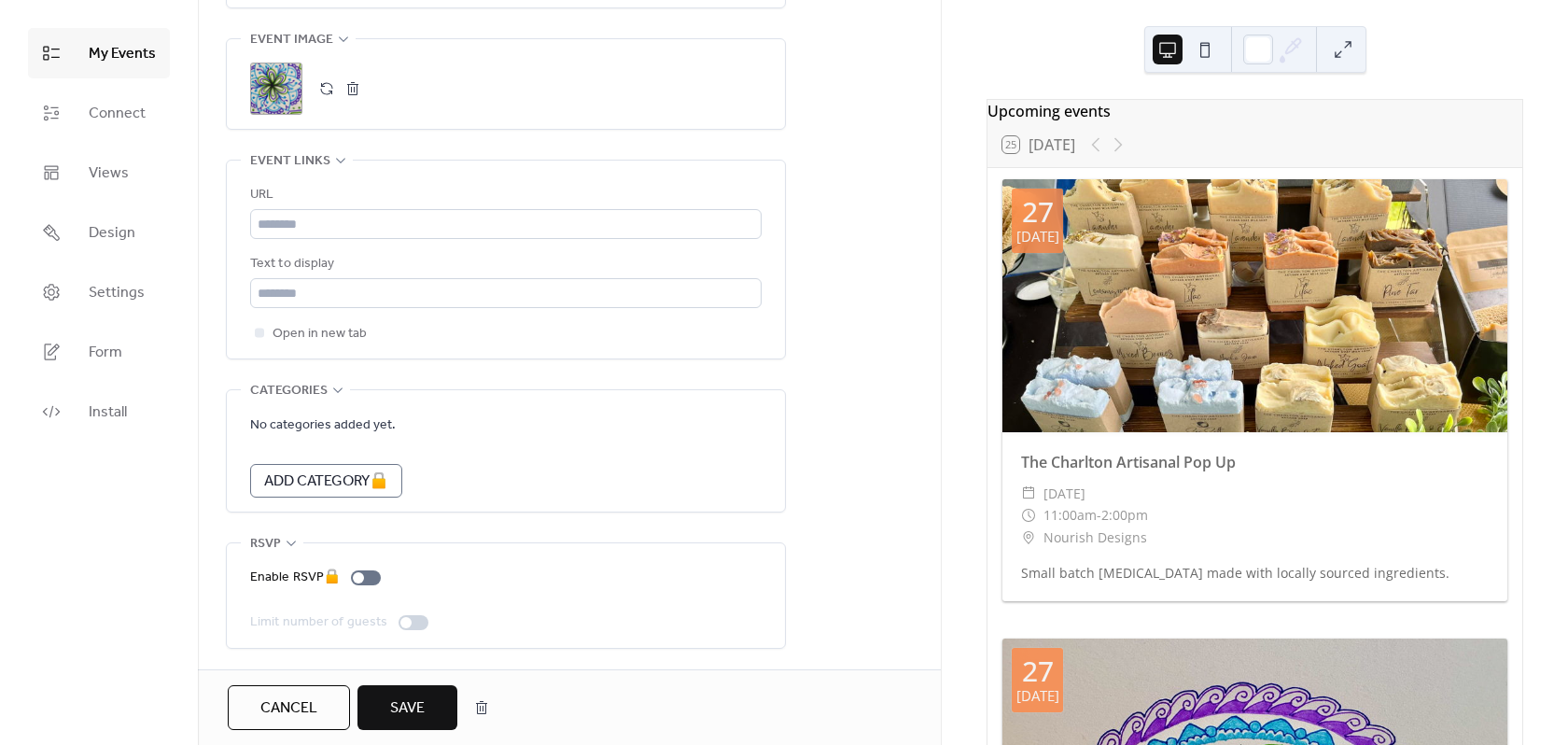 click on "Save" at bounding box center [407, 709] 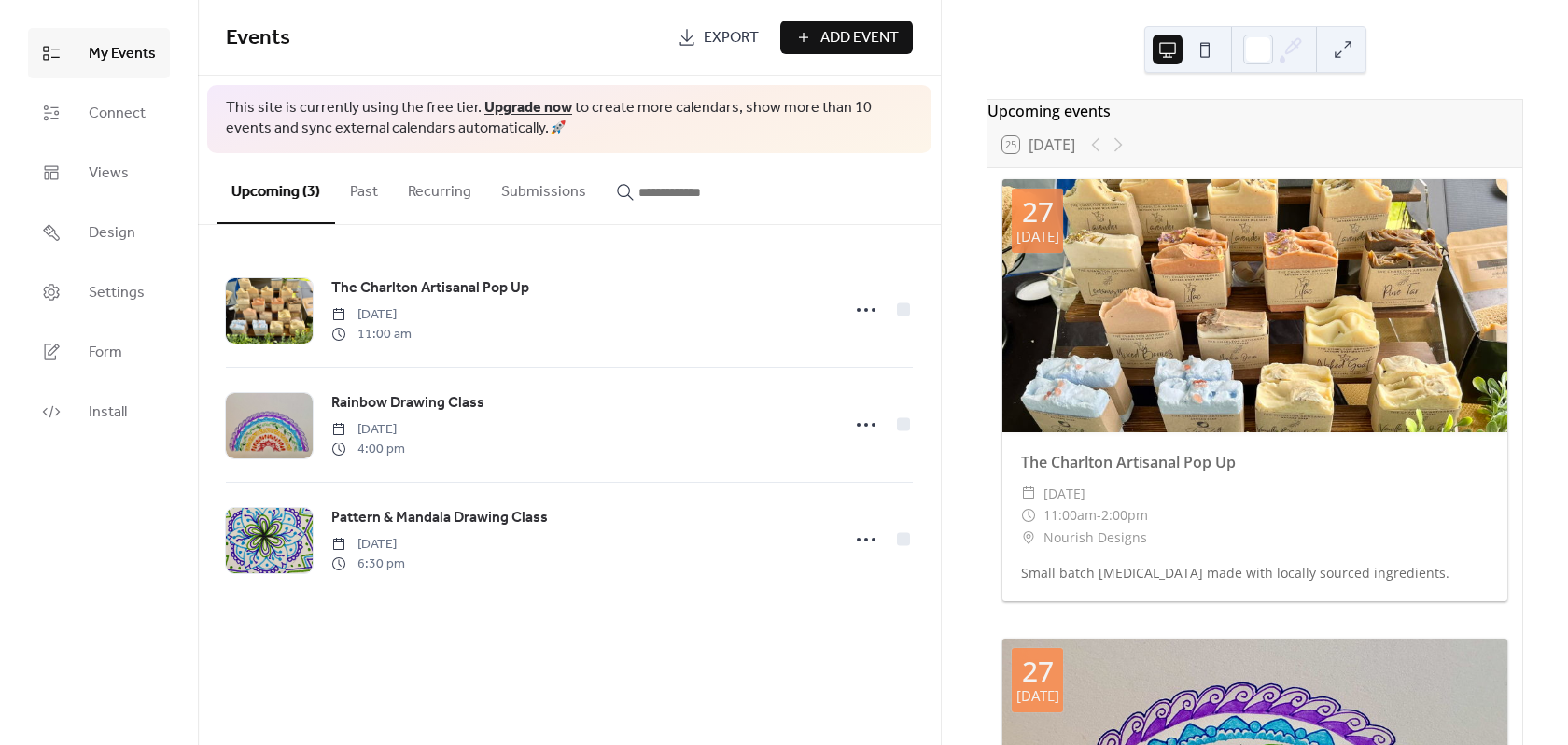 click on "Add Event" at bounding box center [860, 38] 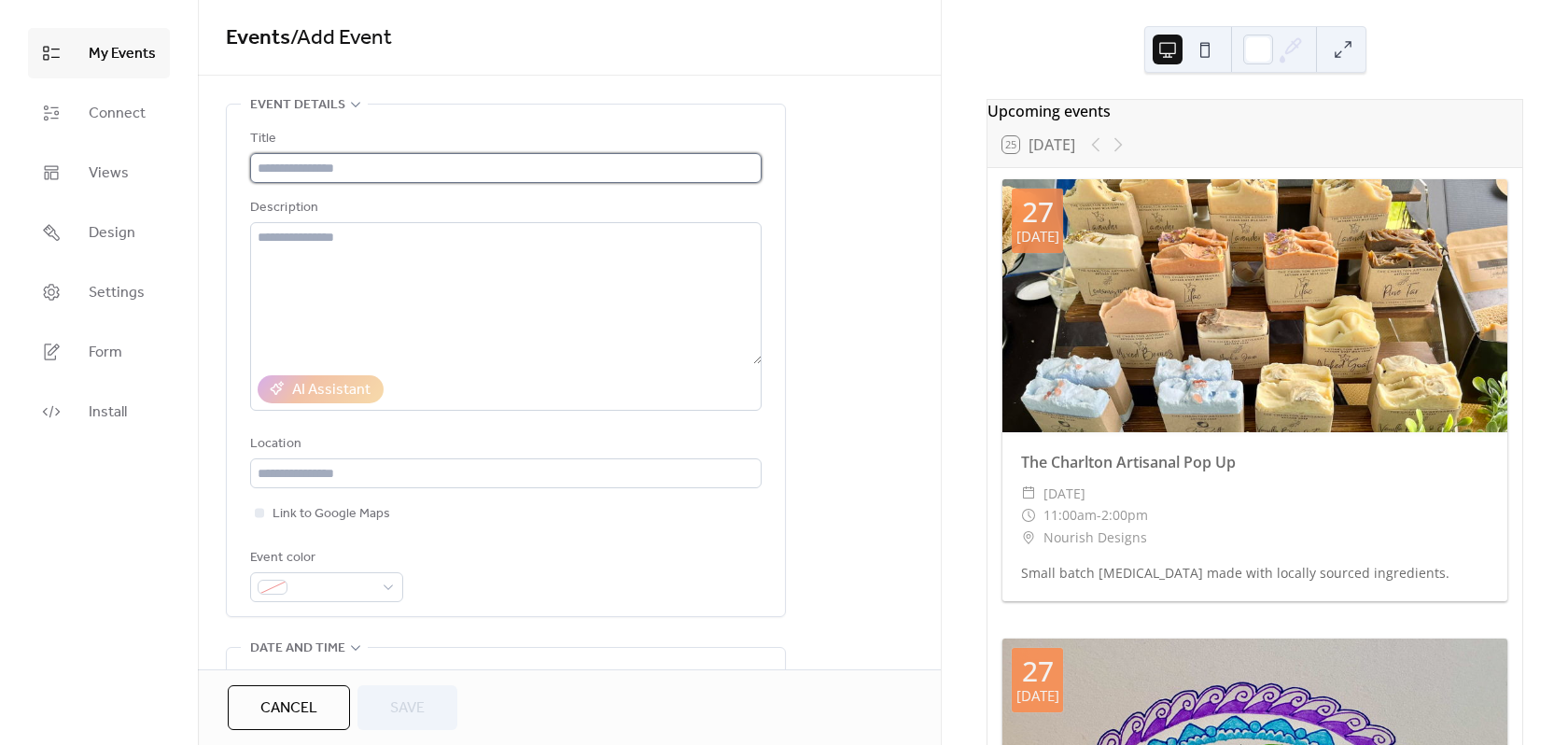 click at bounding box center [506, 168] 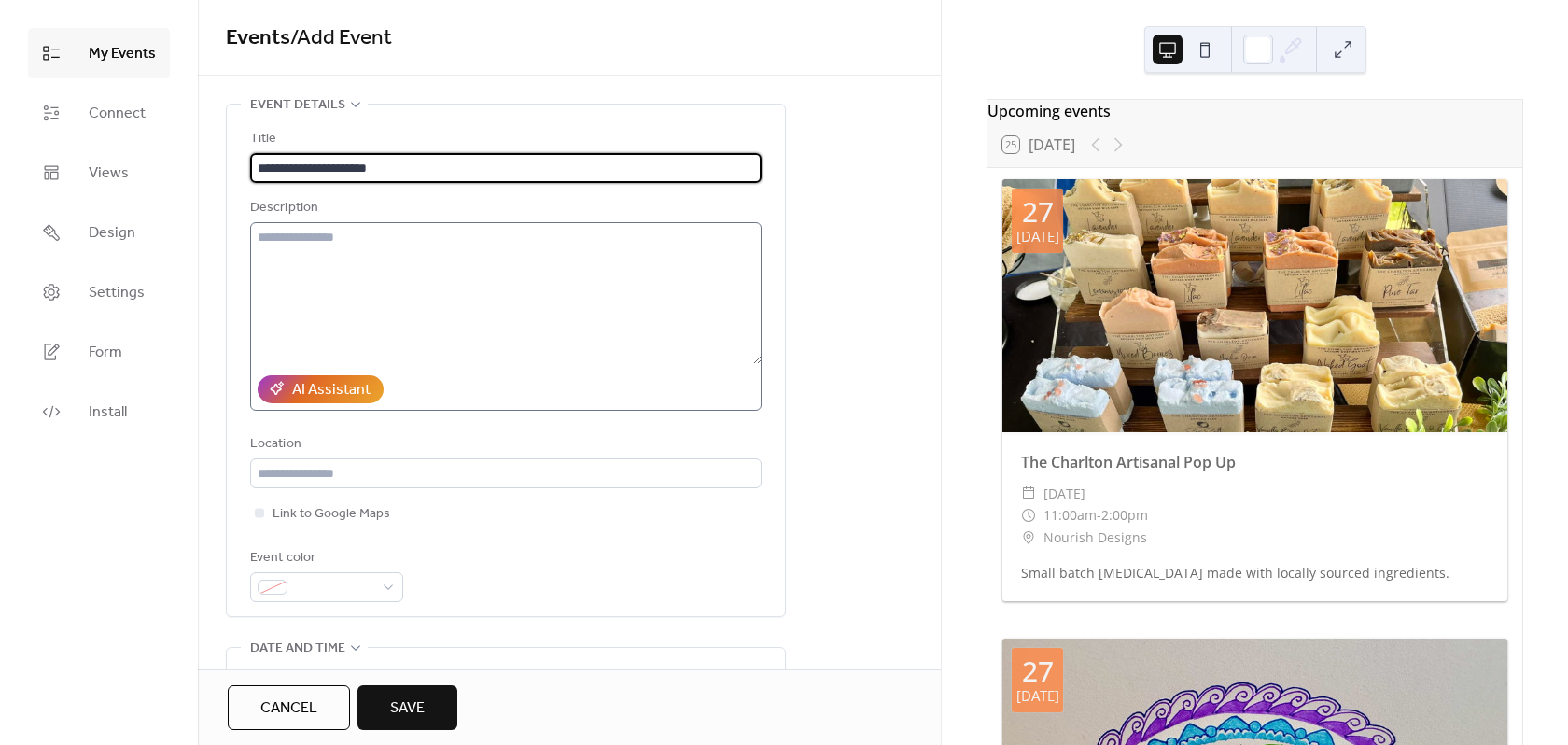 type on "**********" 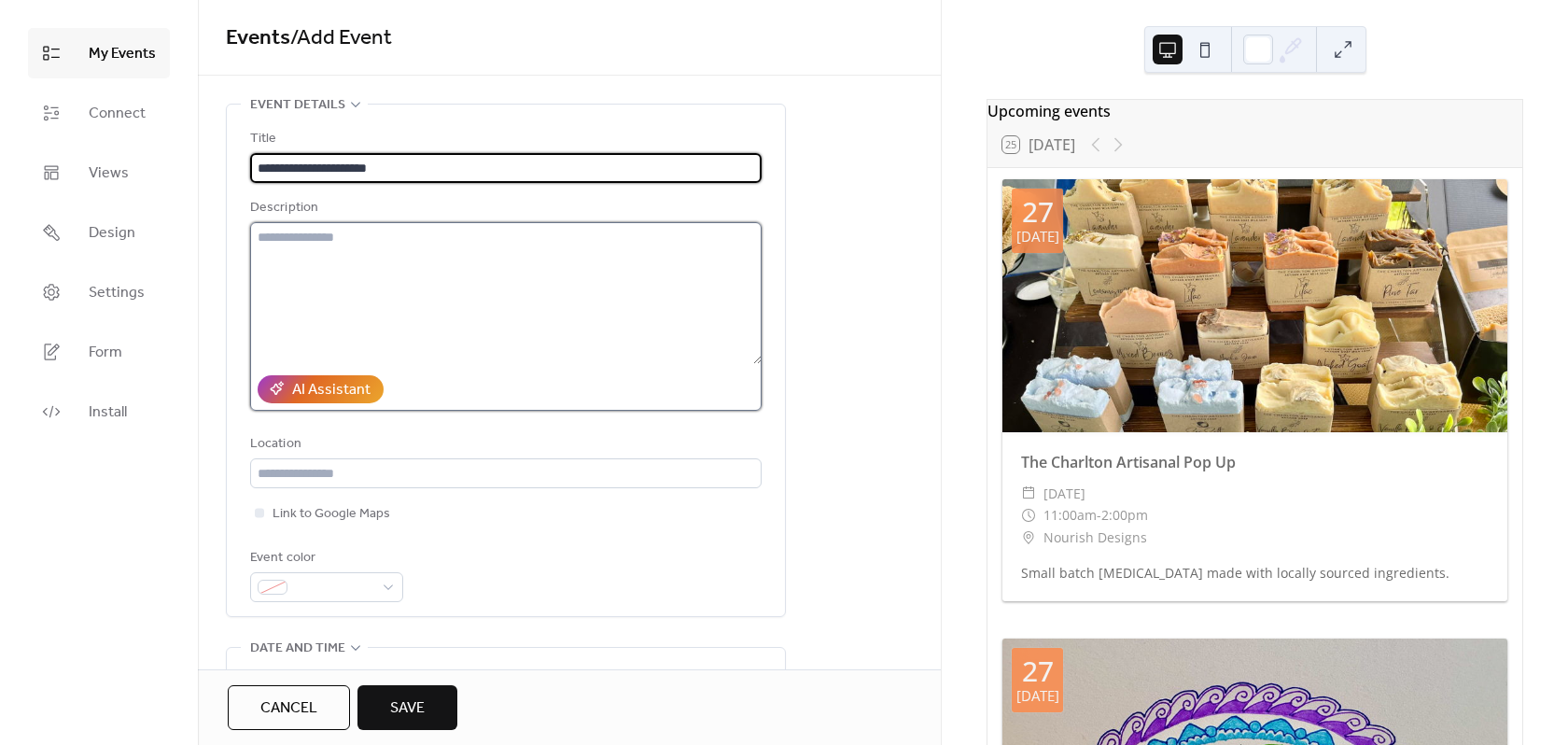click at bounding box center (506, 293) 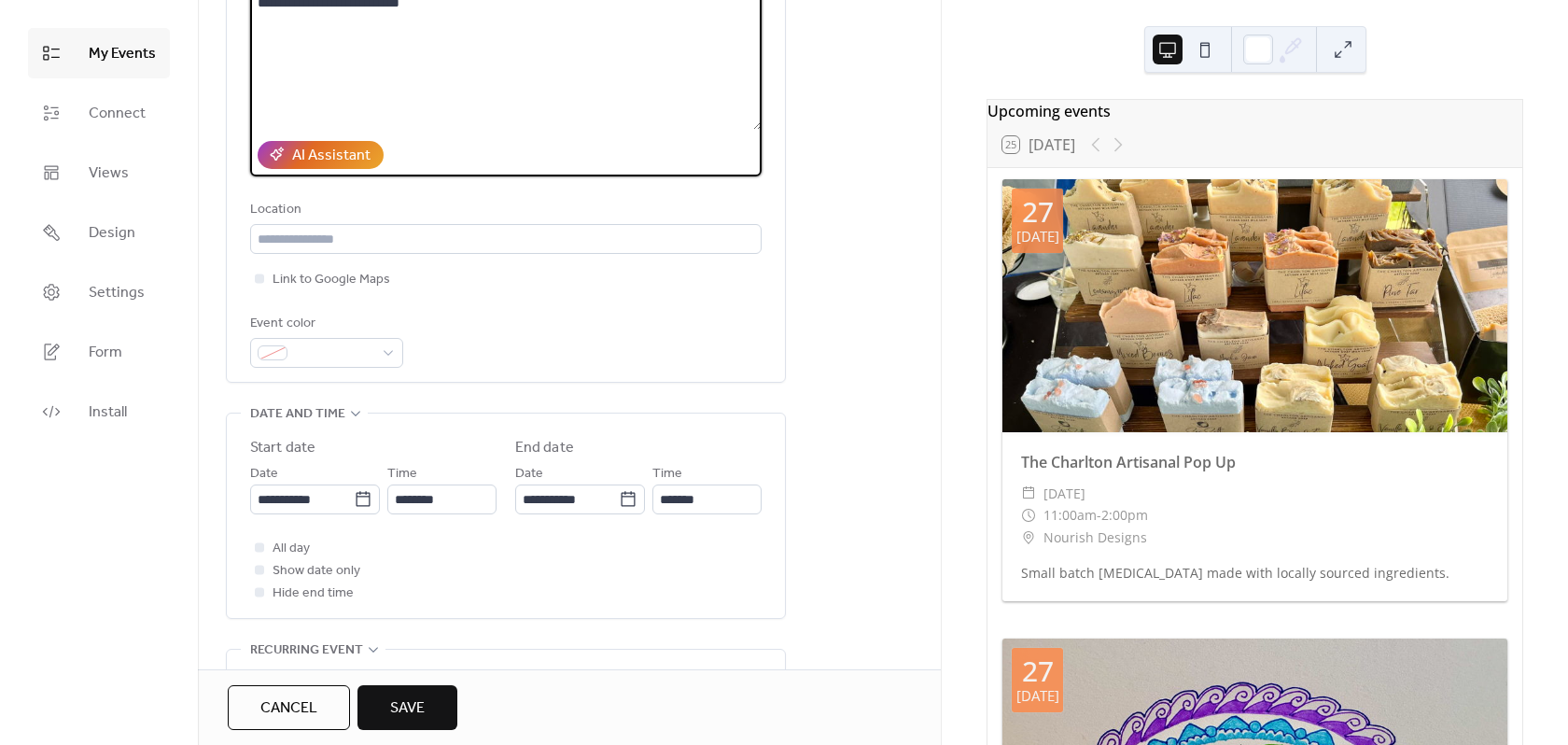 scroll, scrollTop: 280, scrollLeft: 0, axis: vertical 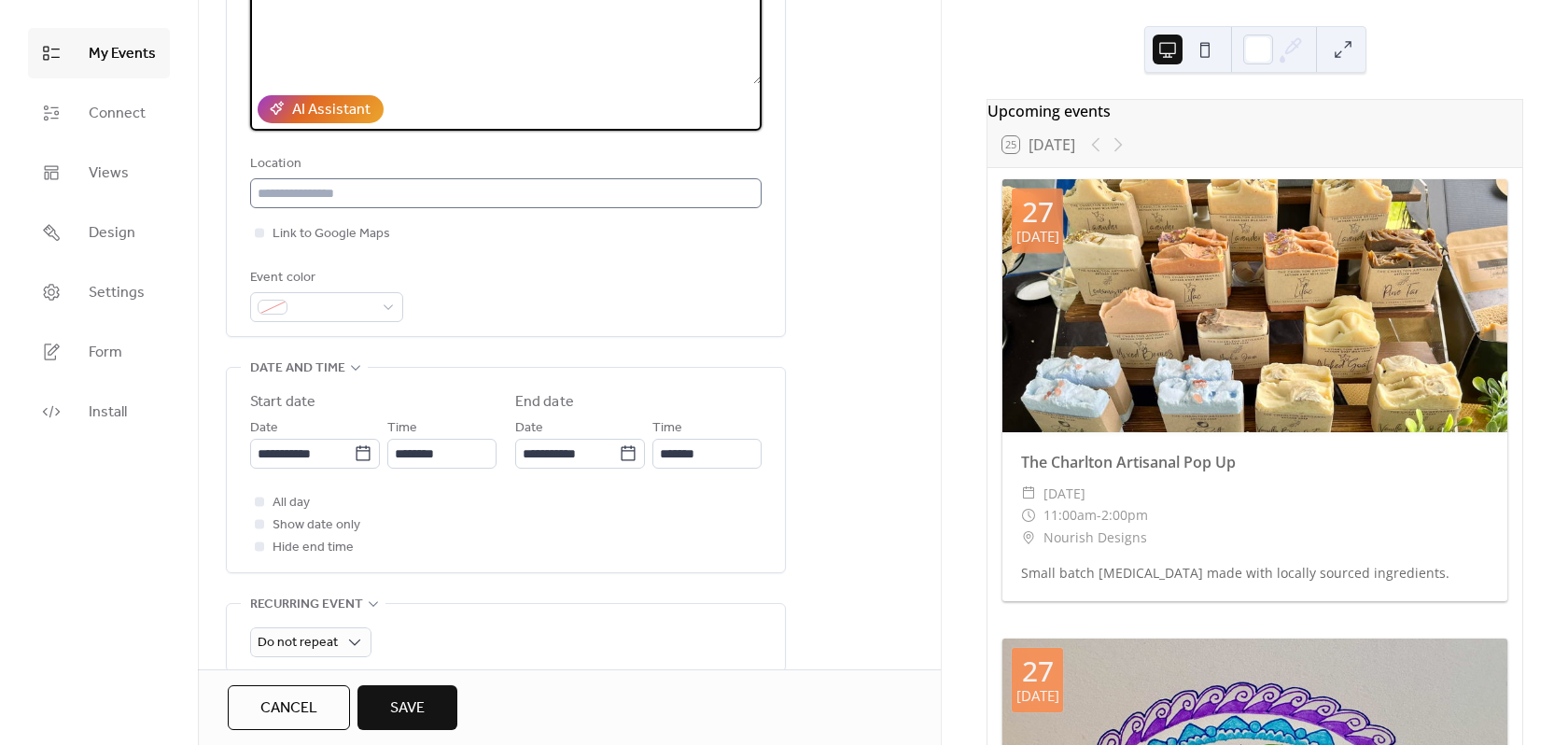 type on "**********" 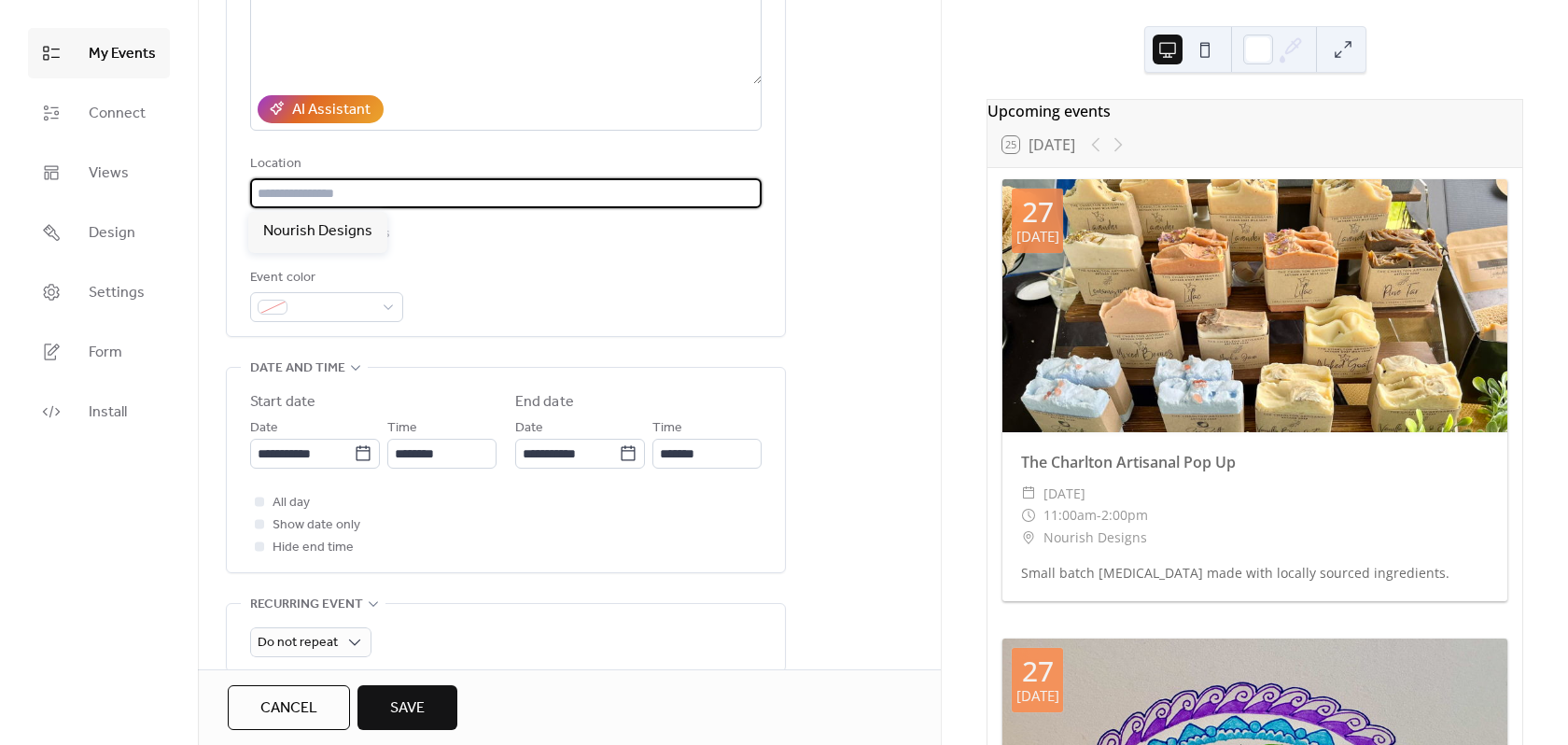 click at bounding box center [506, 193] 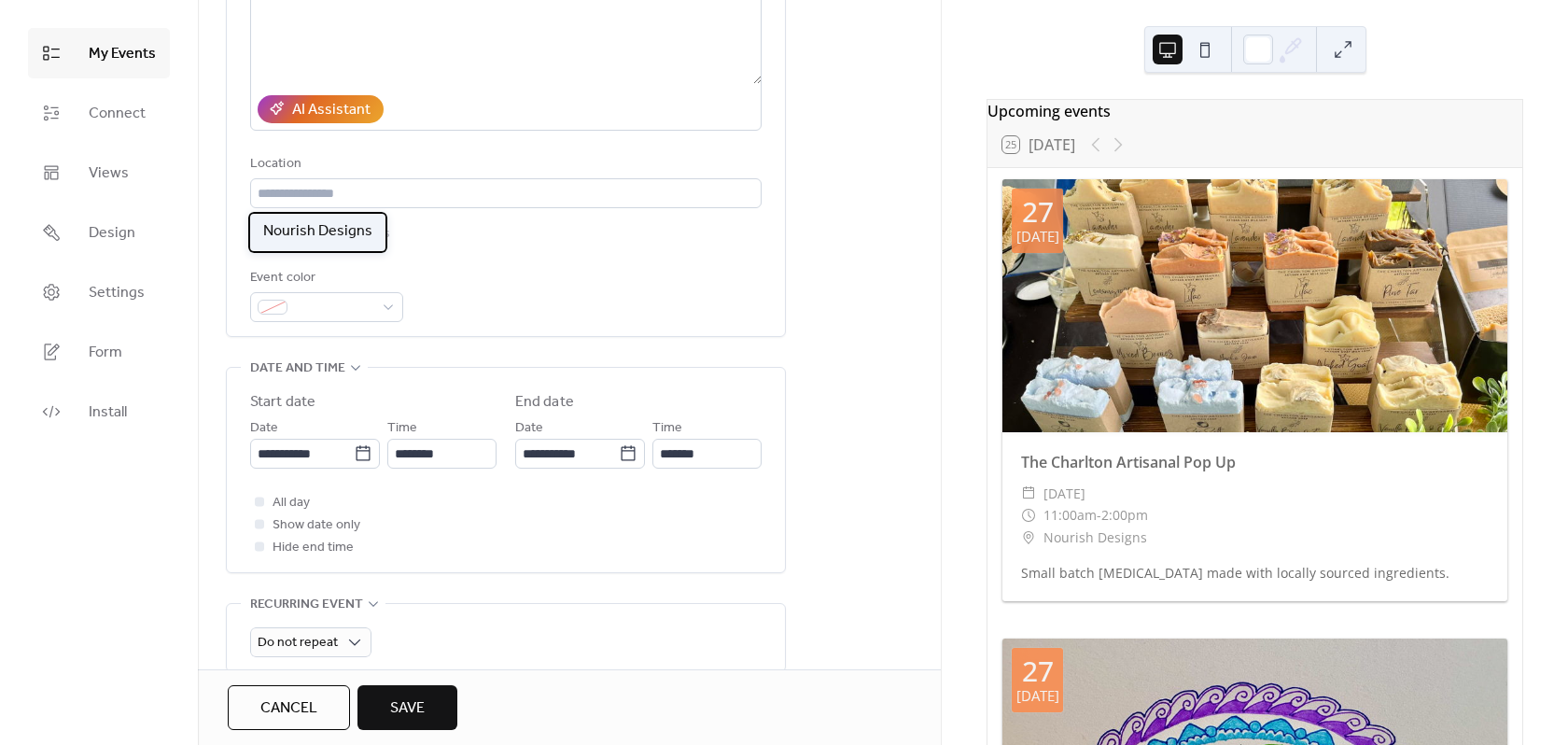 click on "Nourish Designs" at bounding box center [317, 232] 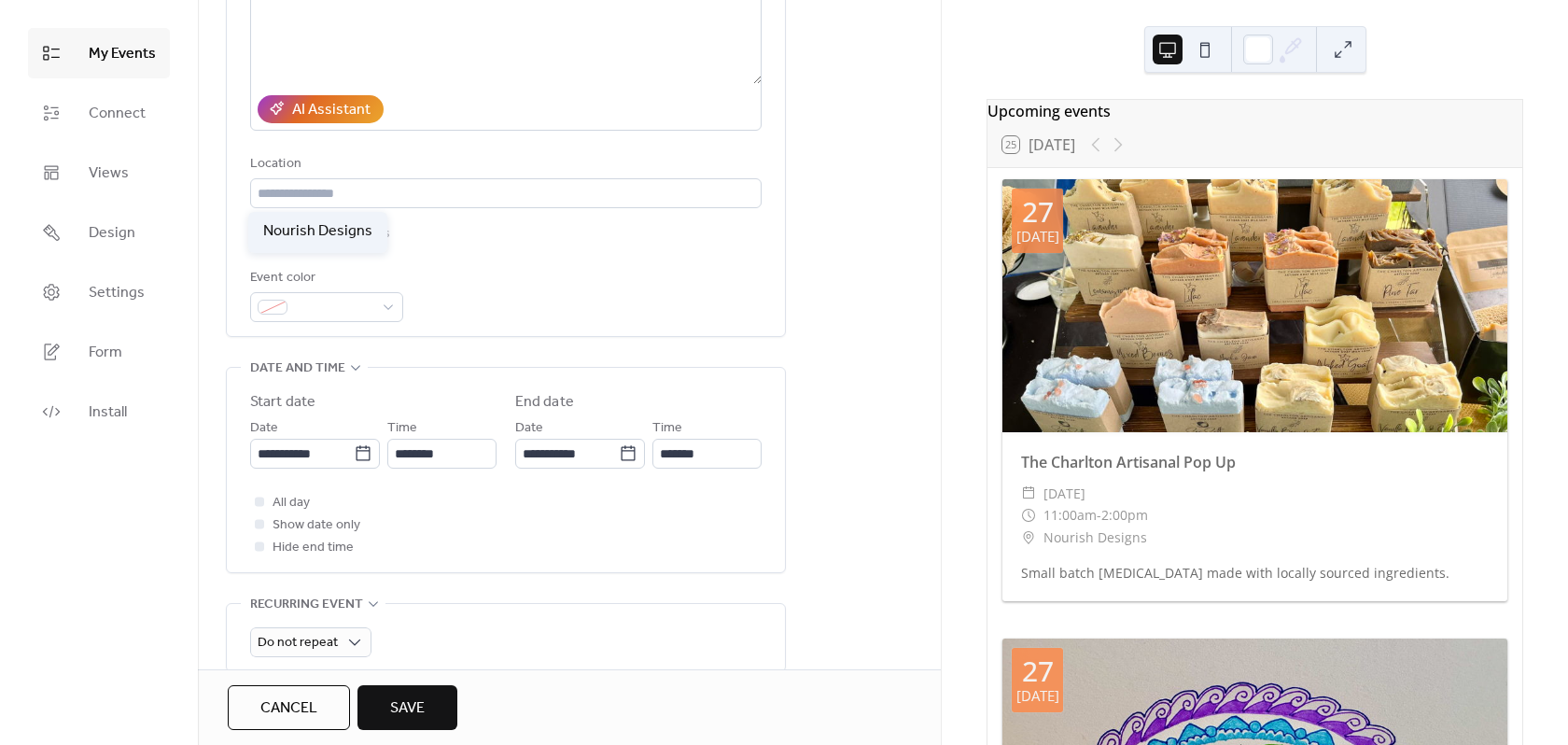 type on "**********" 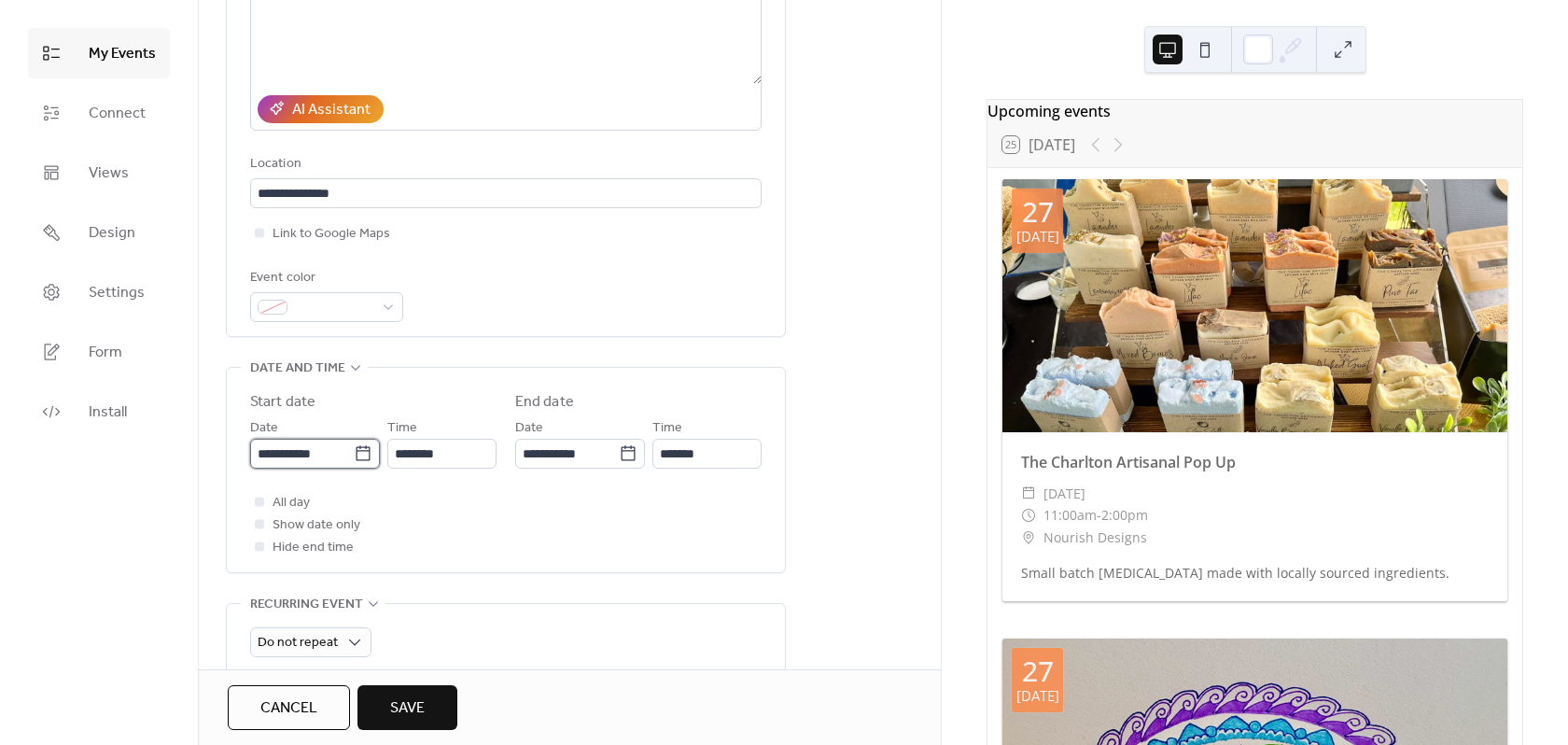 click on "**********" at bounding box center (301, 454) 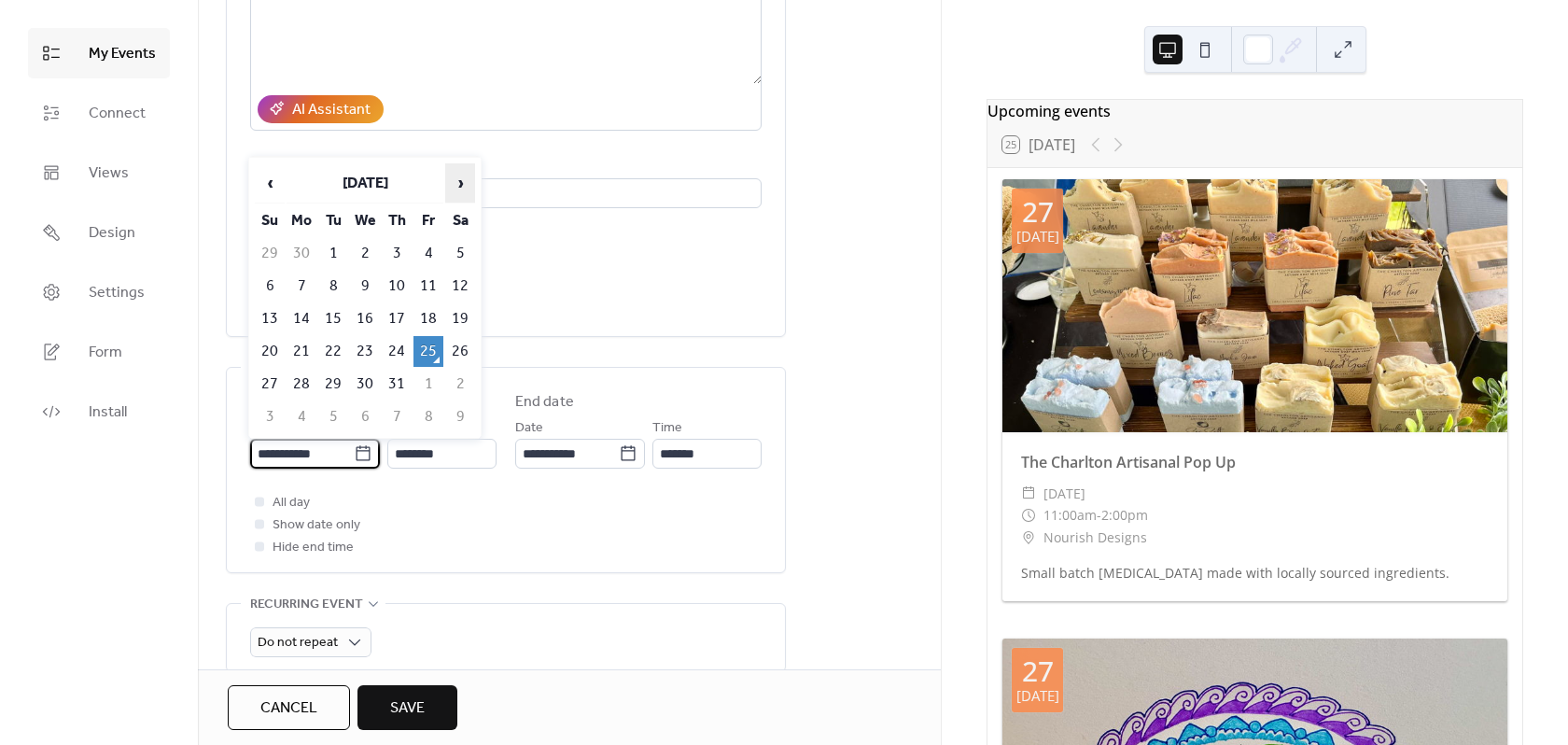 click on "›" at bounding box center (460, 183) 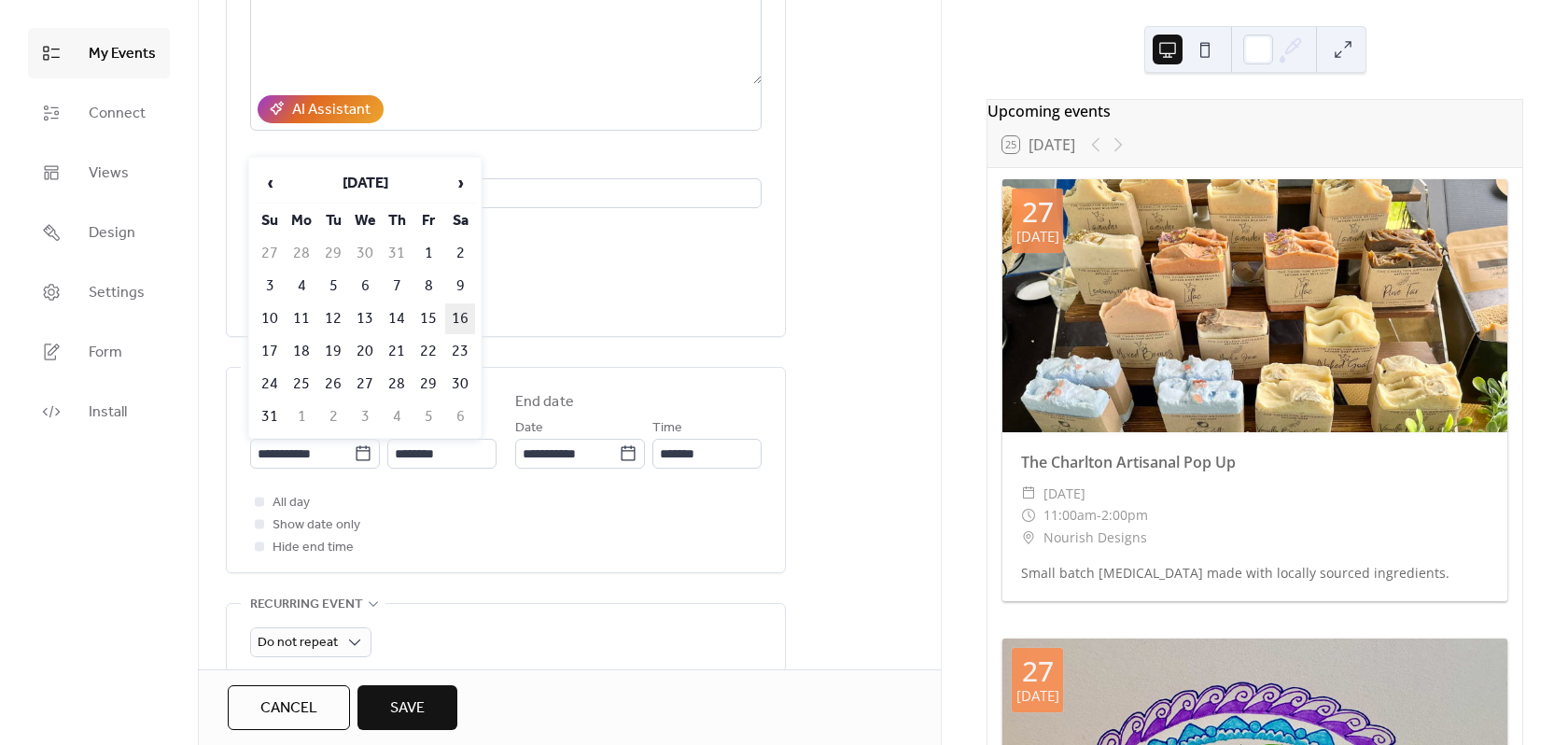 click on "16" at bounding box center (460, 318) 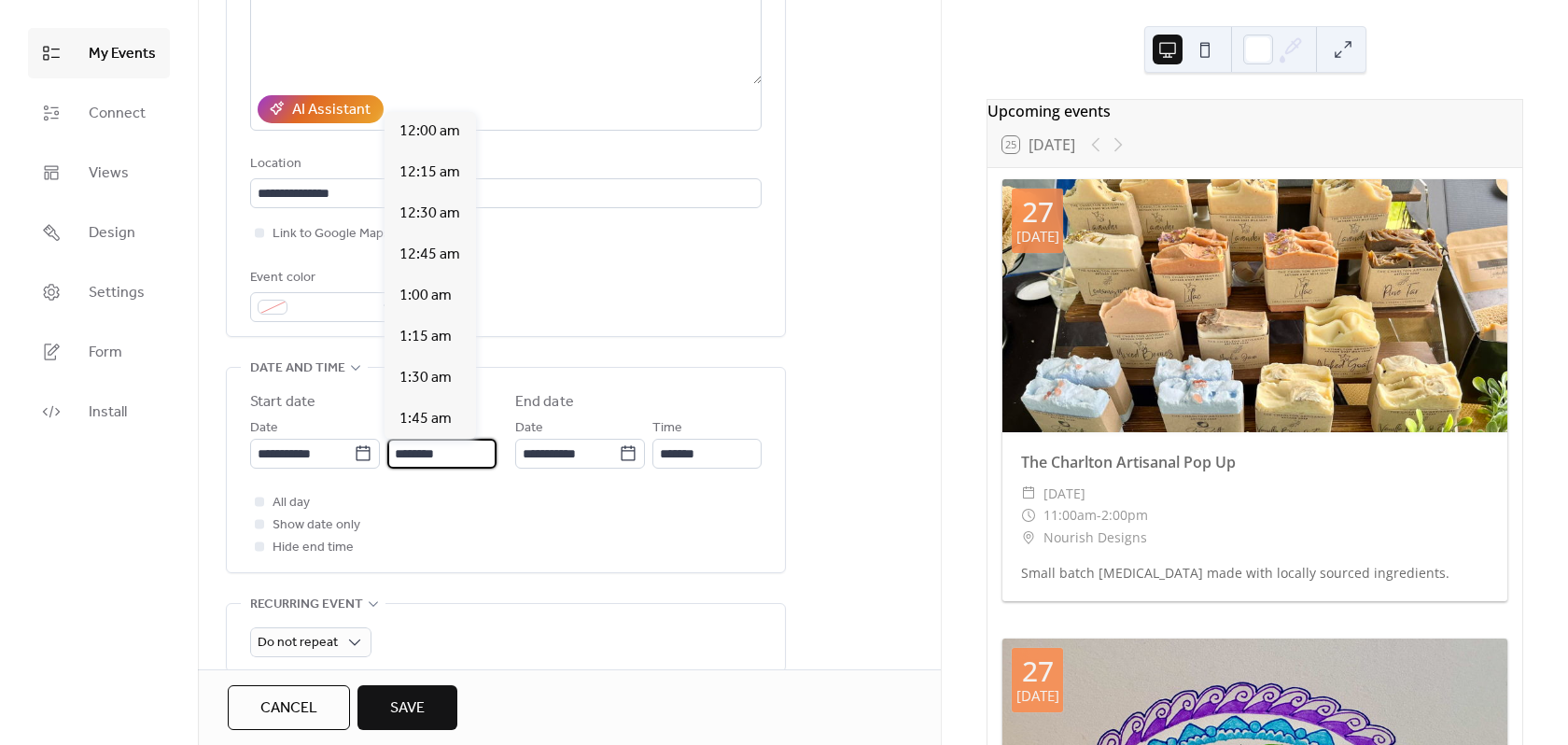 click on "********" at bounding box center [441, 454] 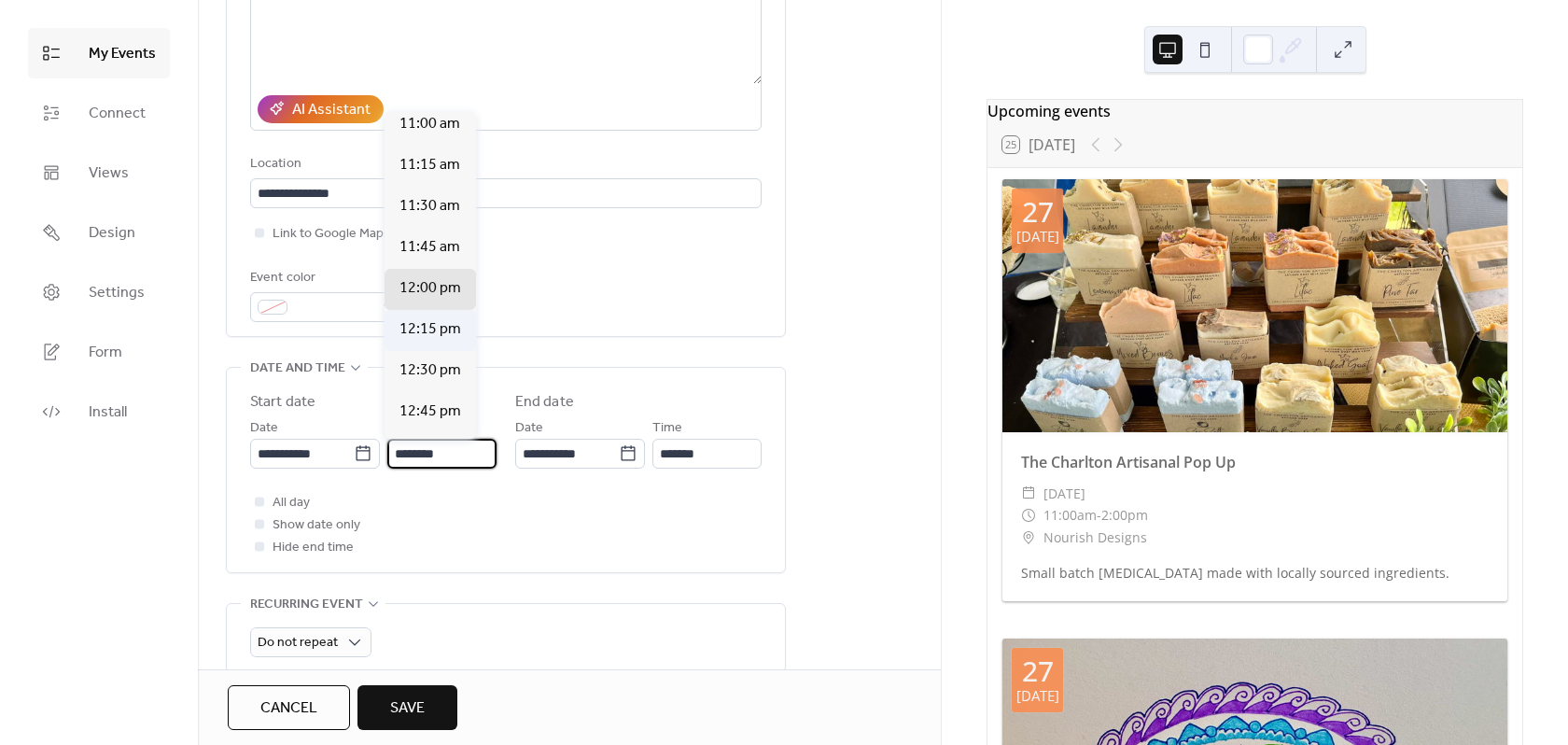 scroll, scrollTop: 1785, scrollLeft: 0, axis: vertical 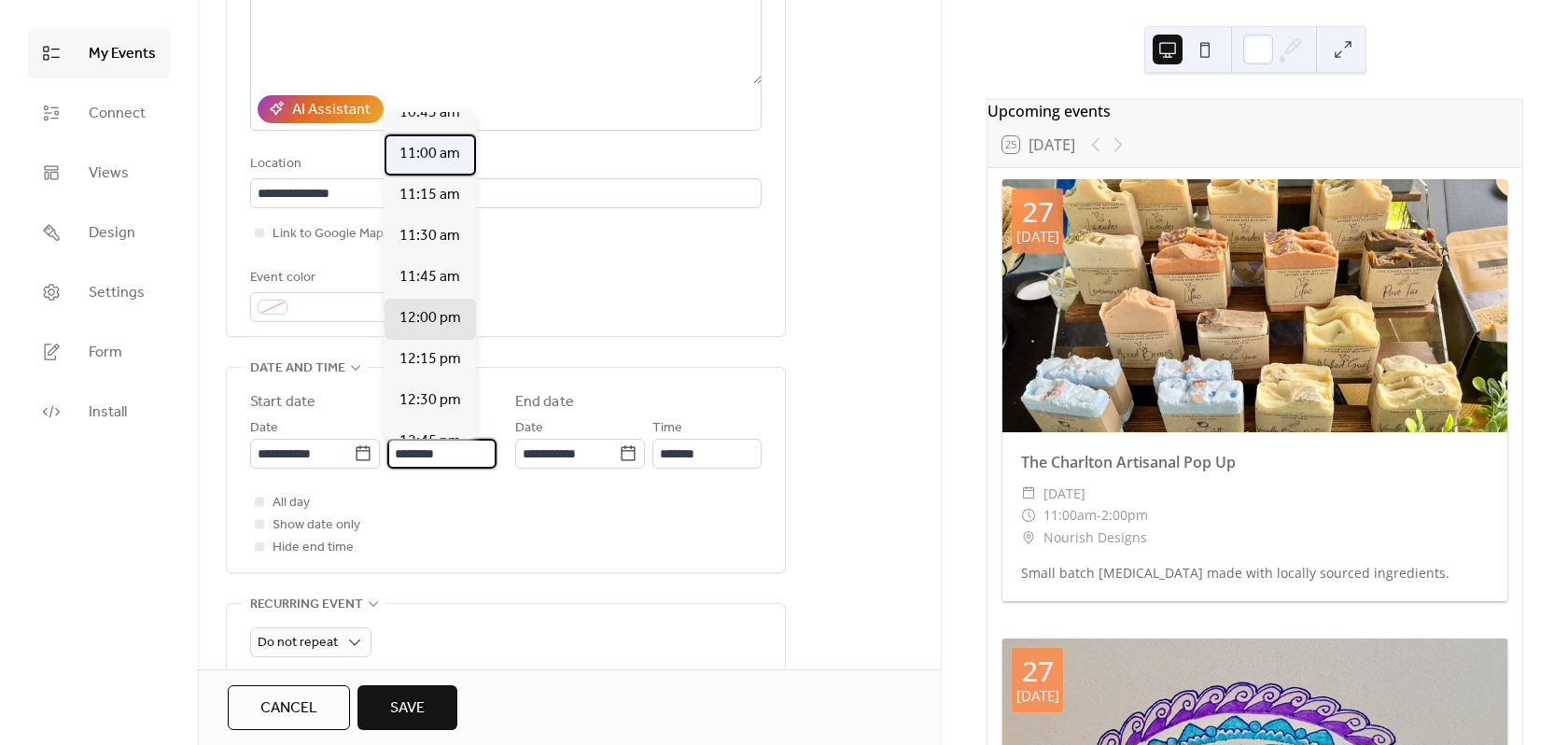 click on "11:00 am" at bounding box center (429, 154) 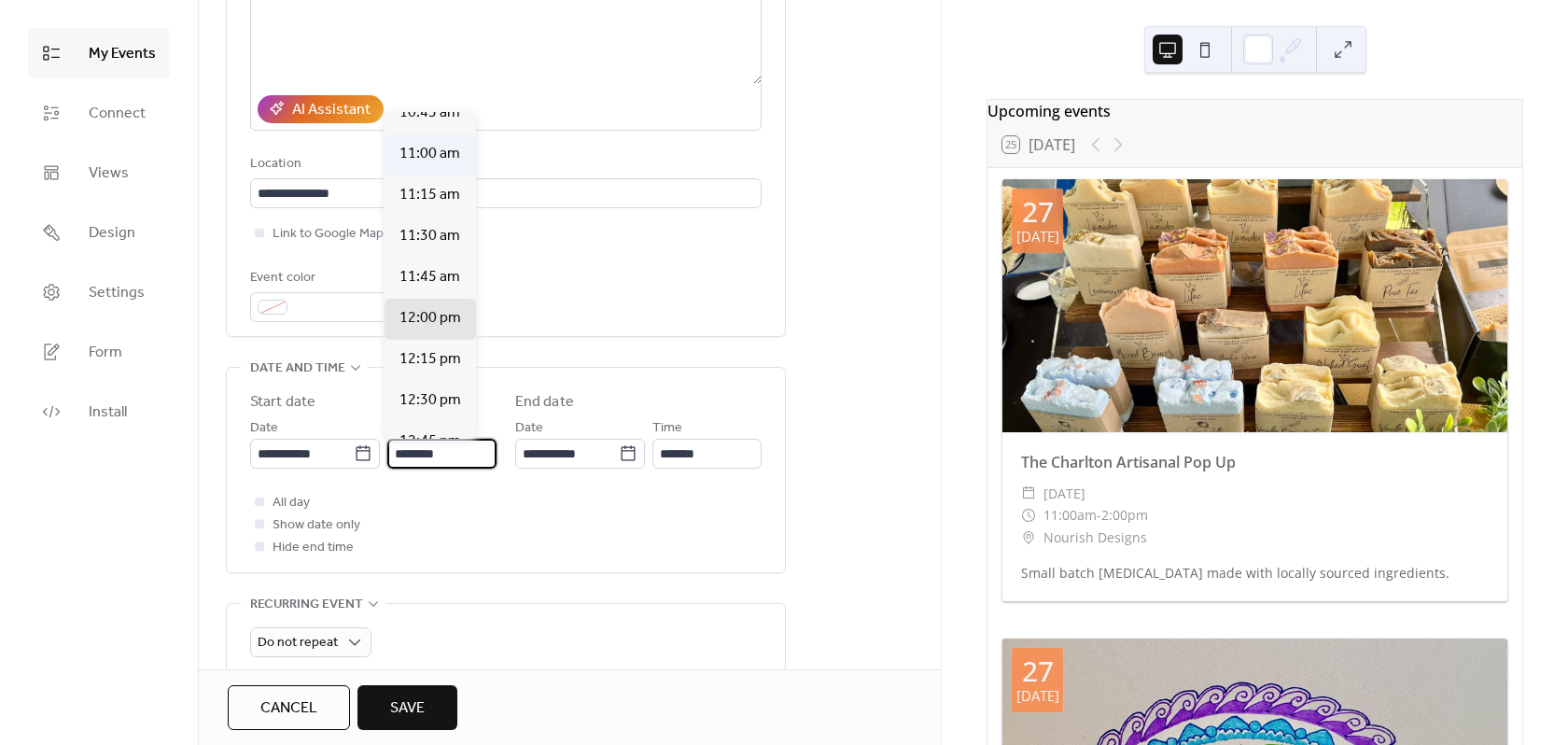 type on "********" 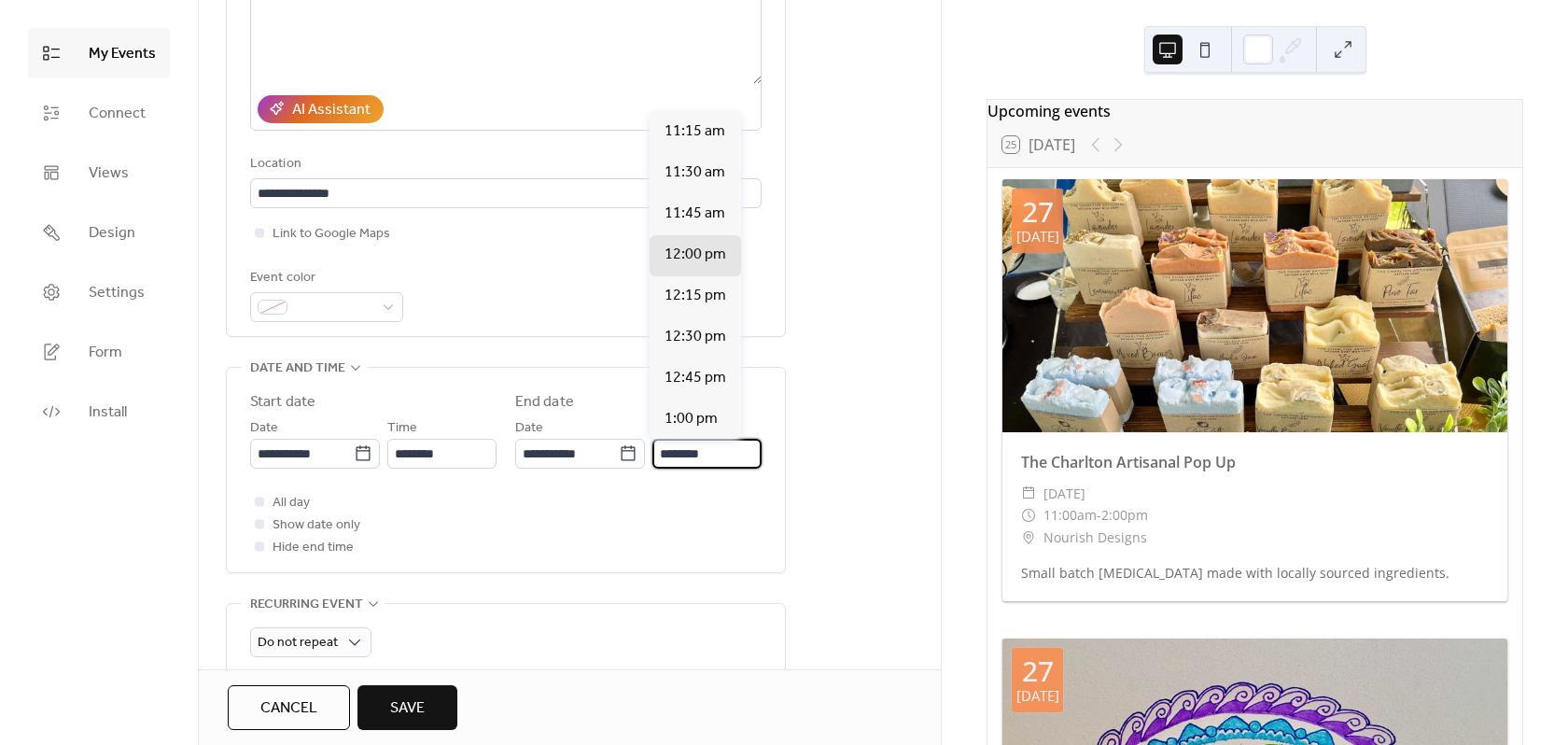 click on "********" at bounding box center [707, 454] 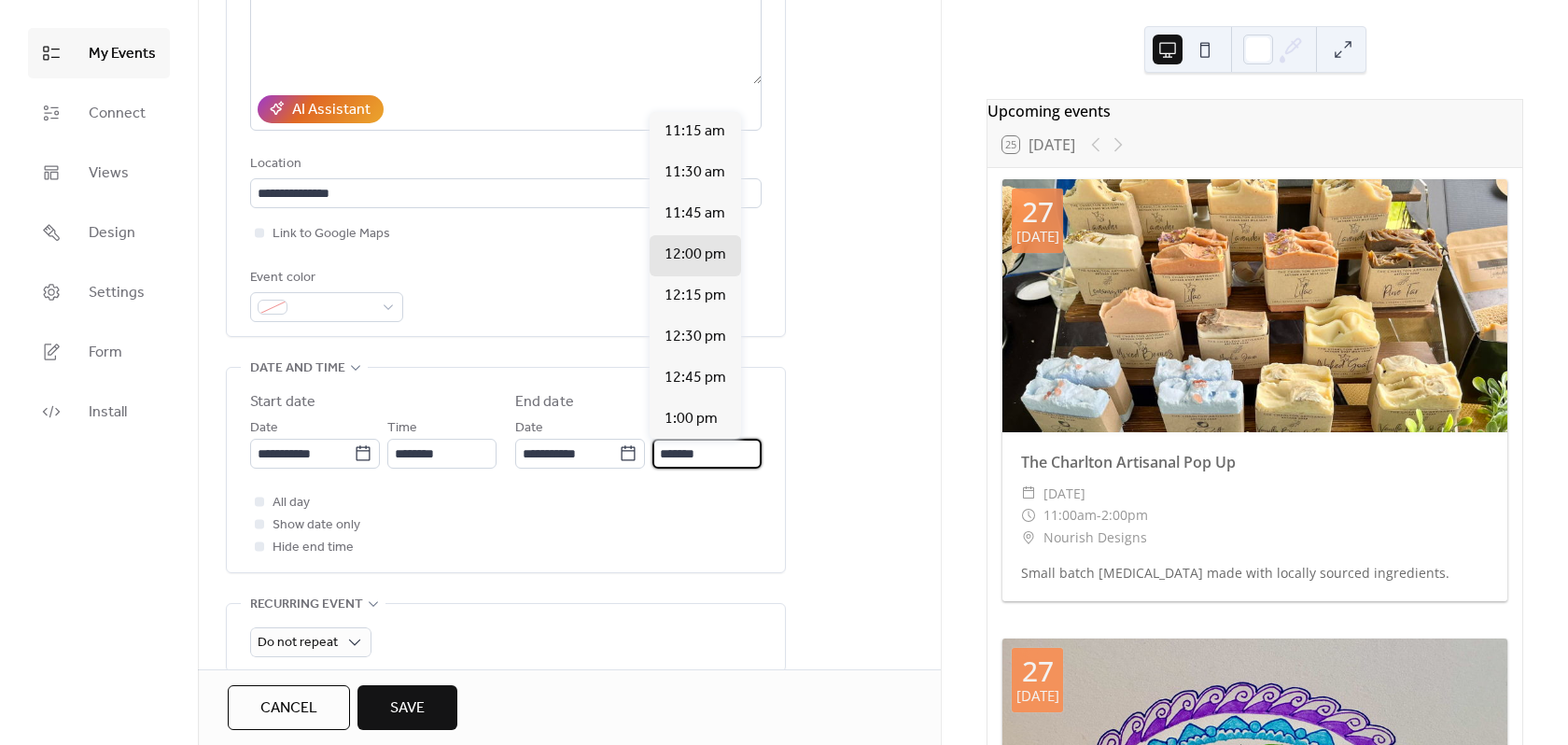 scroll, scrollTop: 452, scrollLeft: 0, axis: vertical 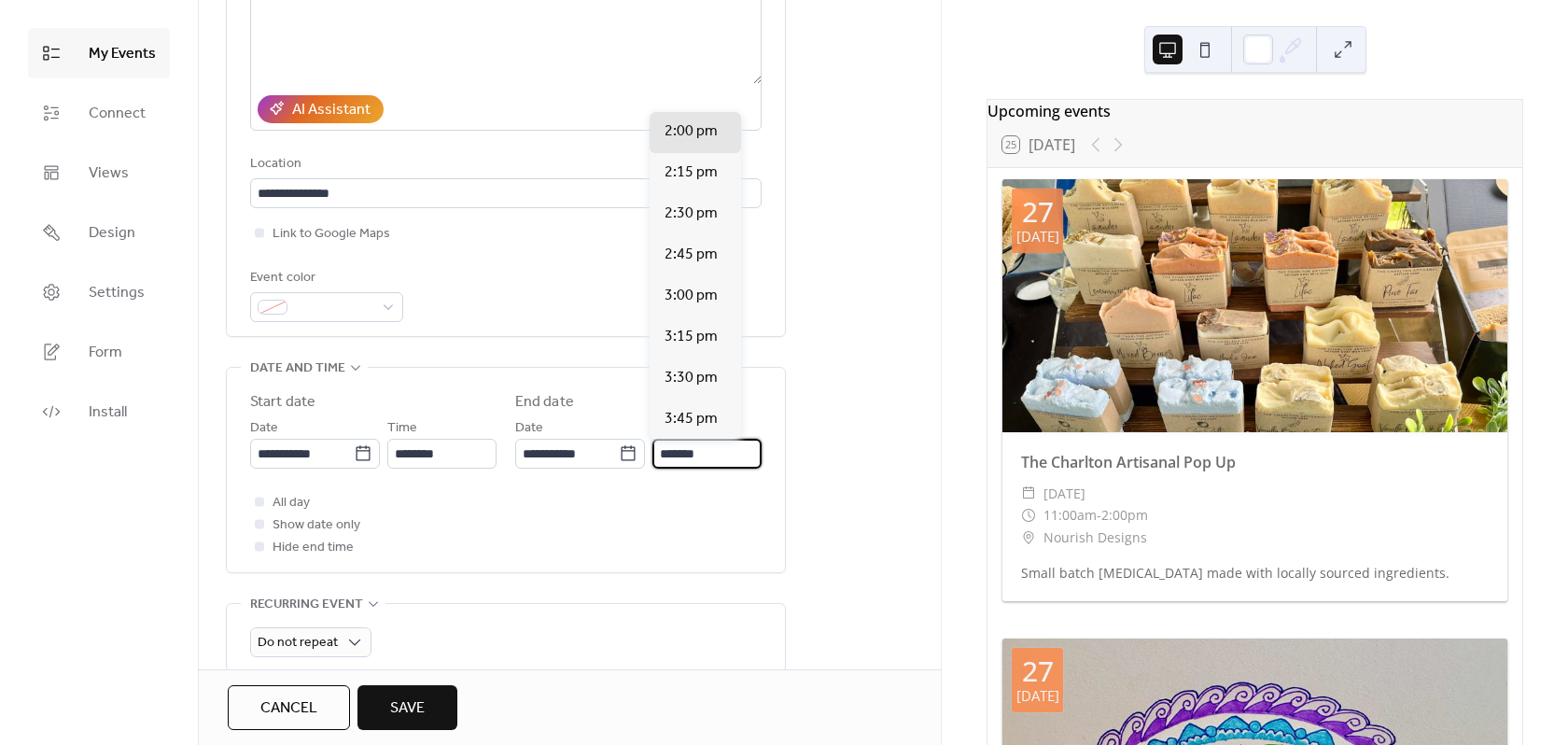 type on "*******" 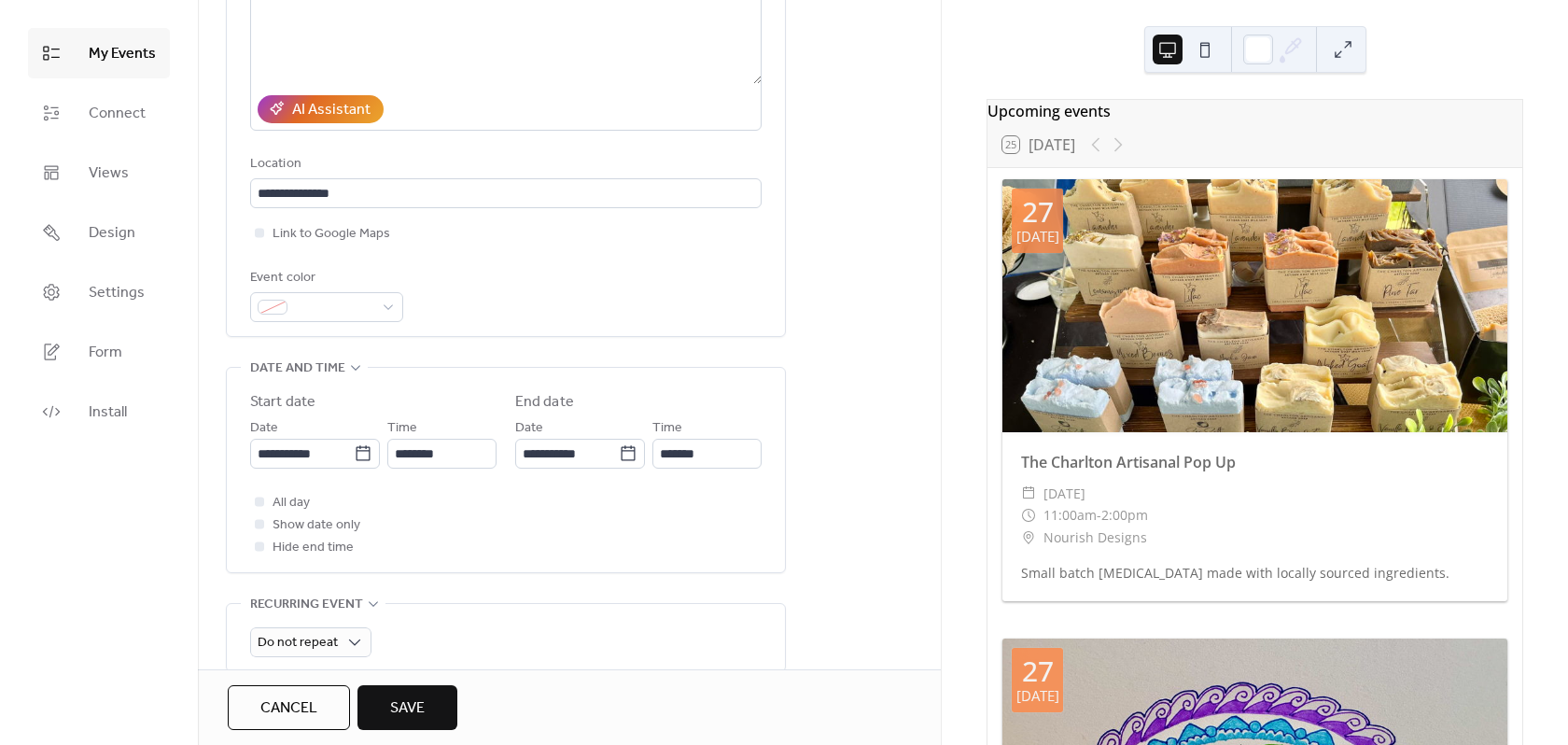 click on "All day Show date only Hide end time" at bounding box center (506, 525) 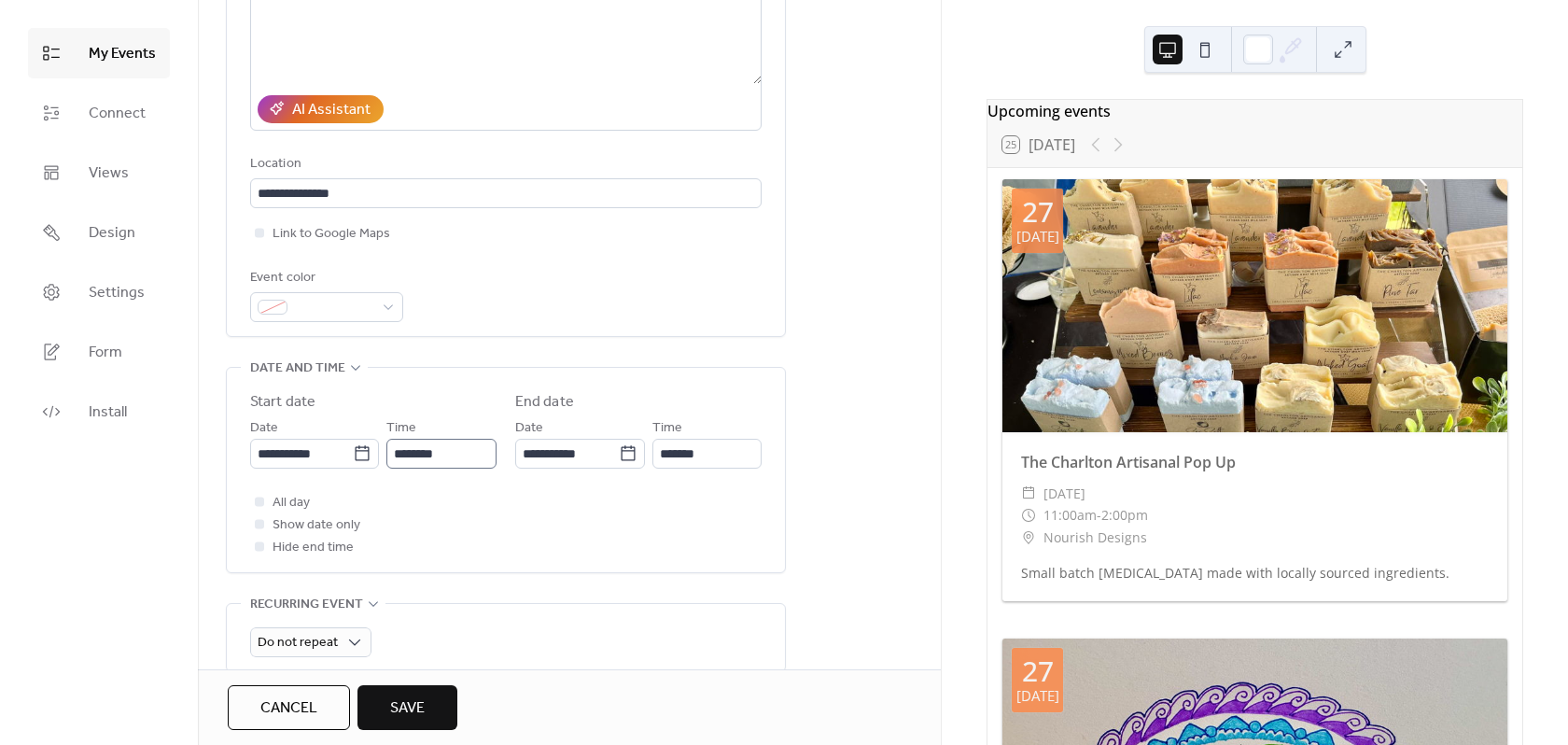 scroll, scrollTop: 0, scrollLeft: 0, axis: both 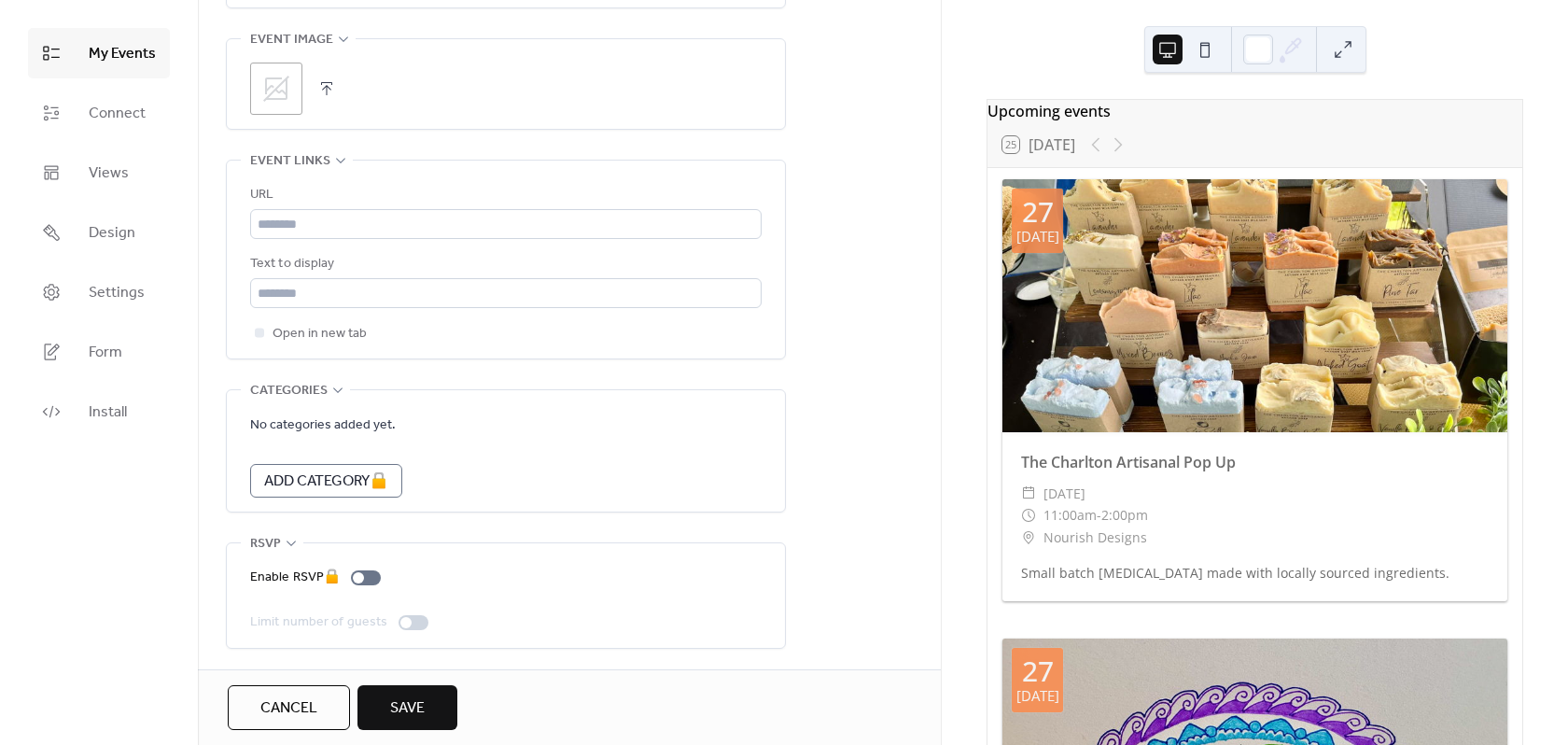click at bounding box center [327, 89] 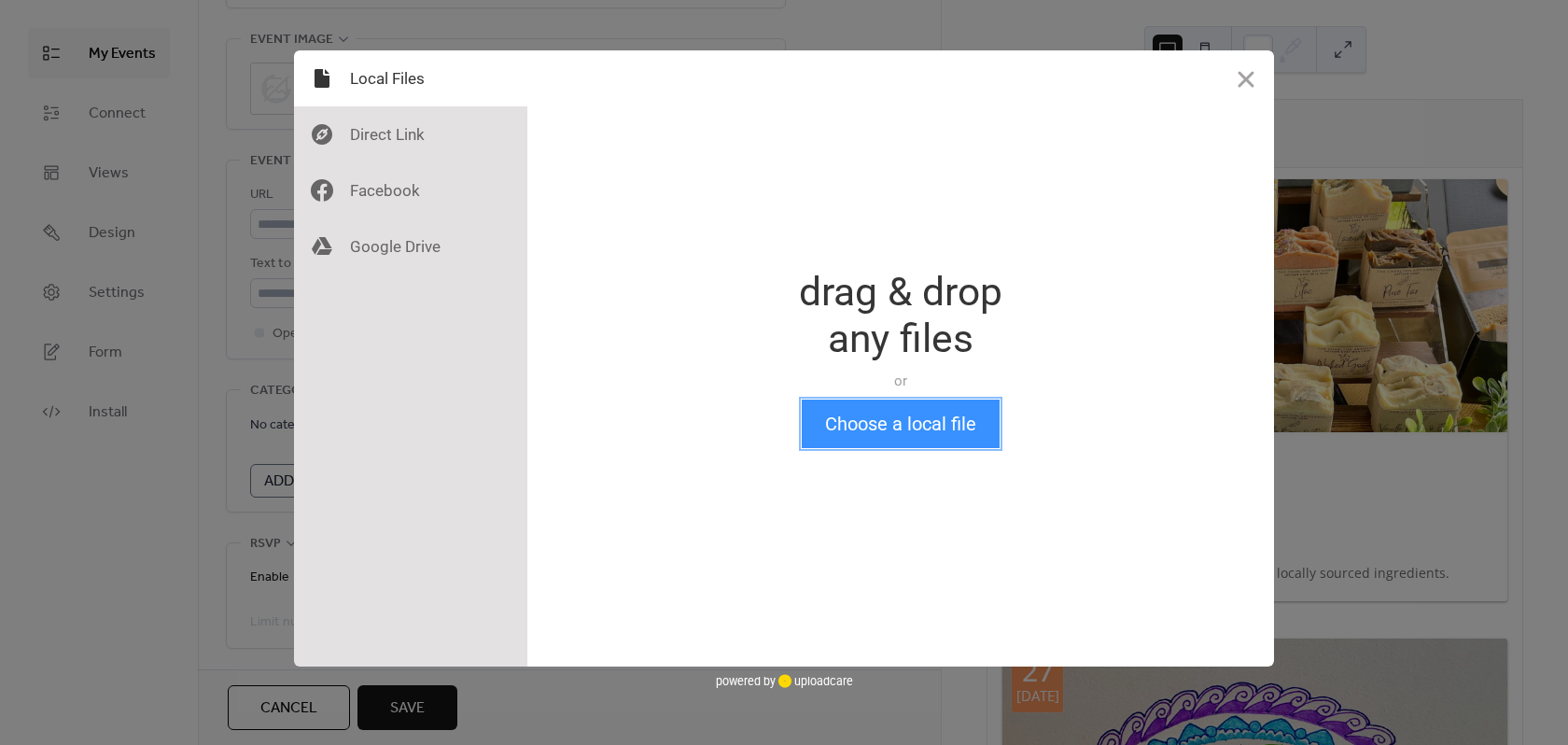 click on "Choose a local file" at bounding box center (901, 424) 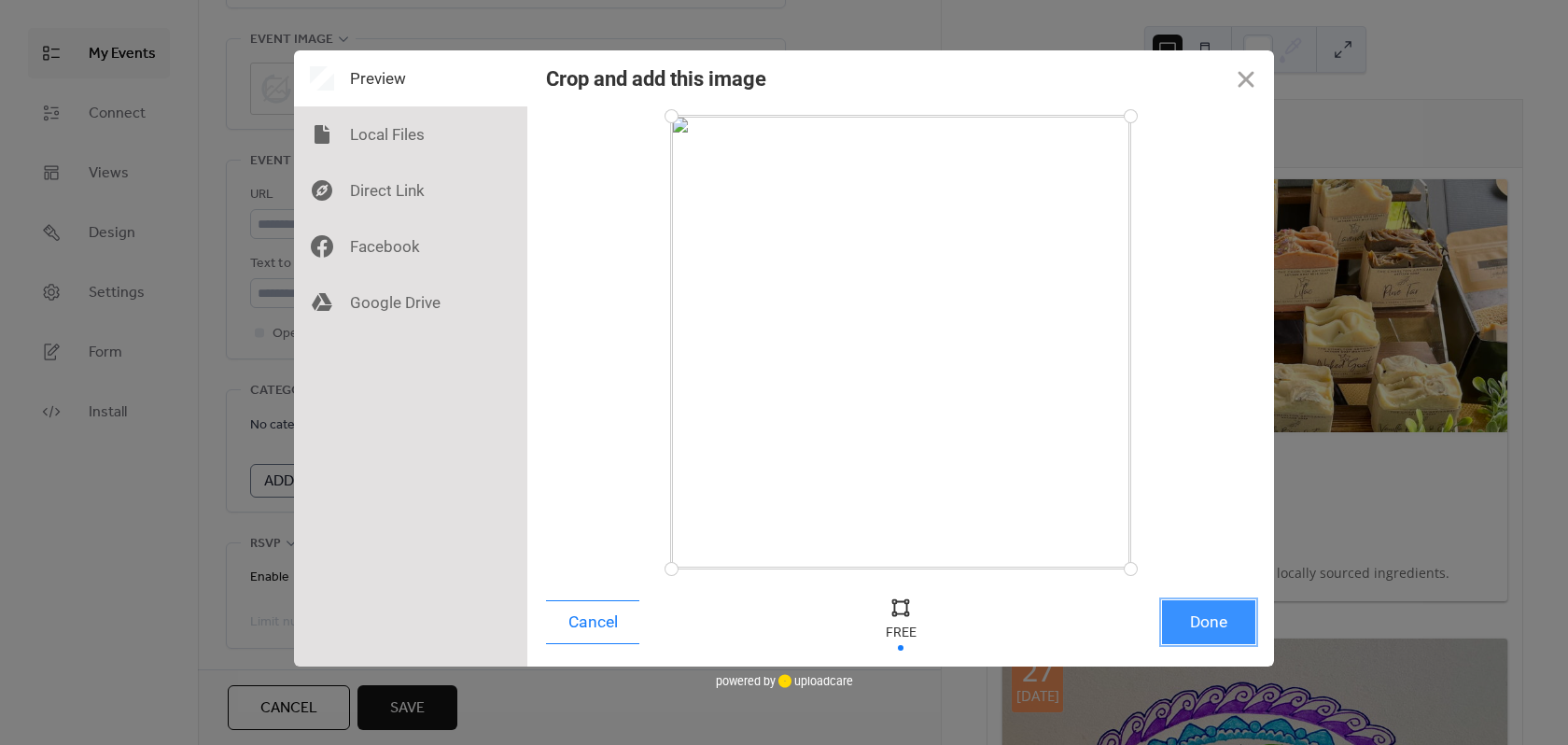 click on "Done" at bounding box center [1209, 622] 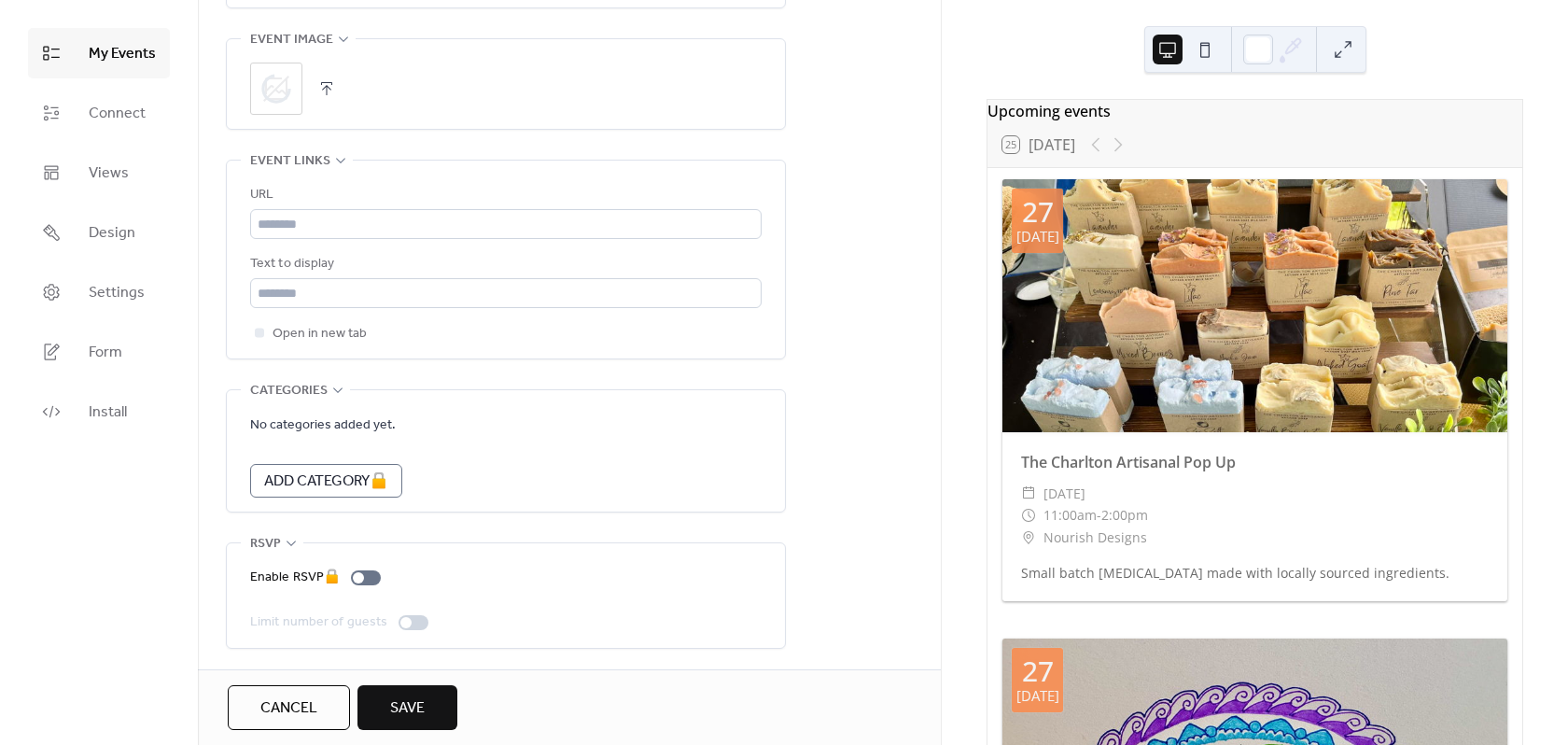 click on "Save" at bounding box center [407, 708] 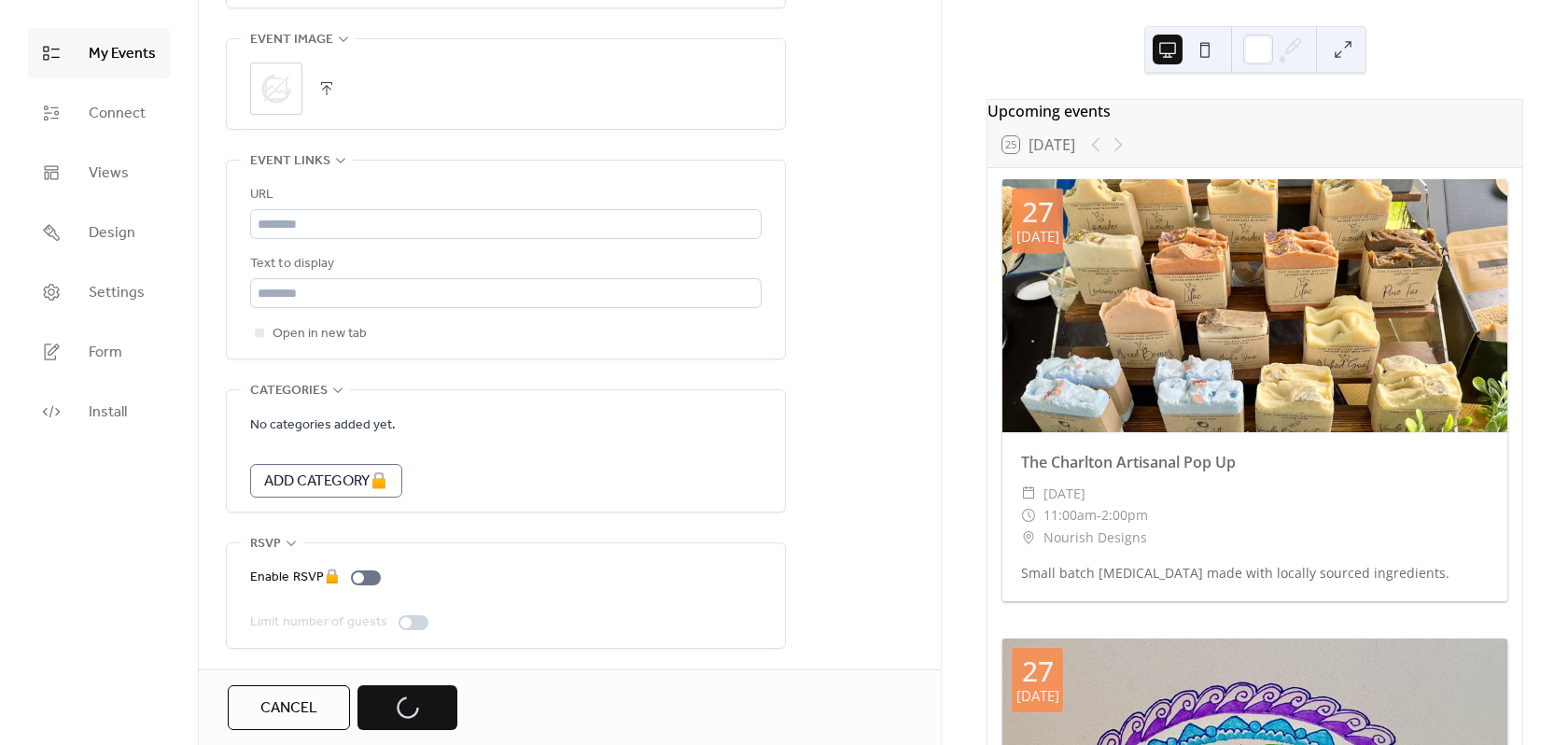 click on "Cancel Save" at bounding box center (343, 708) 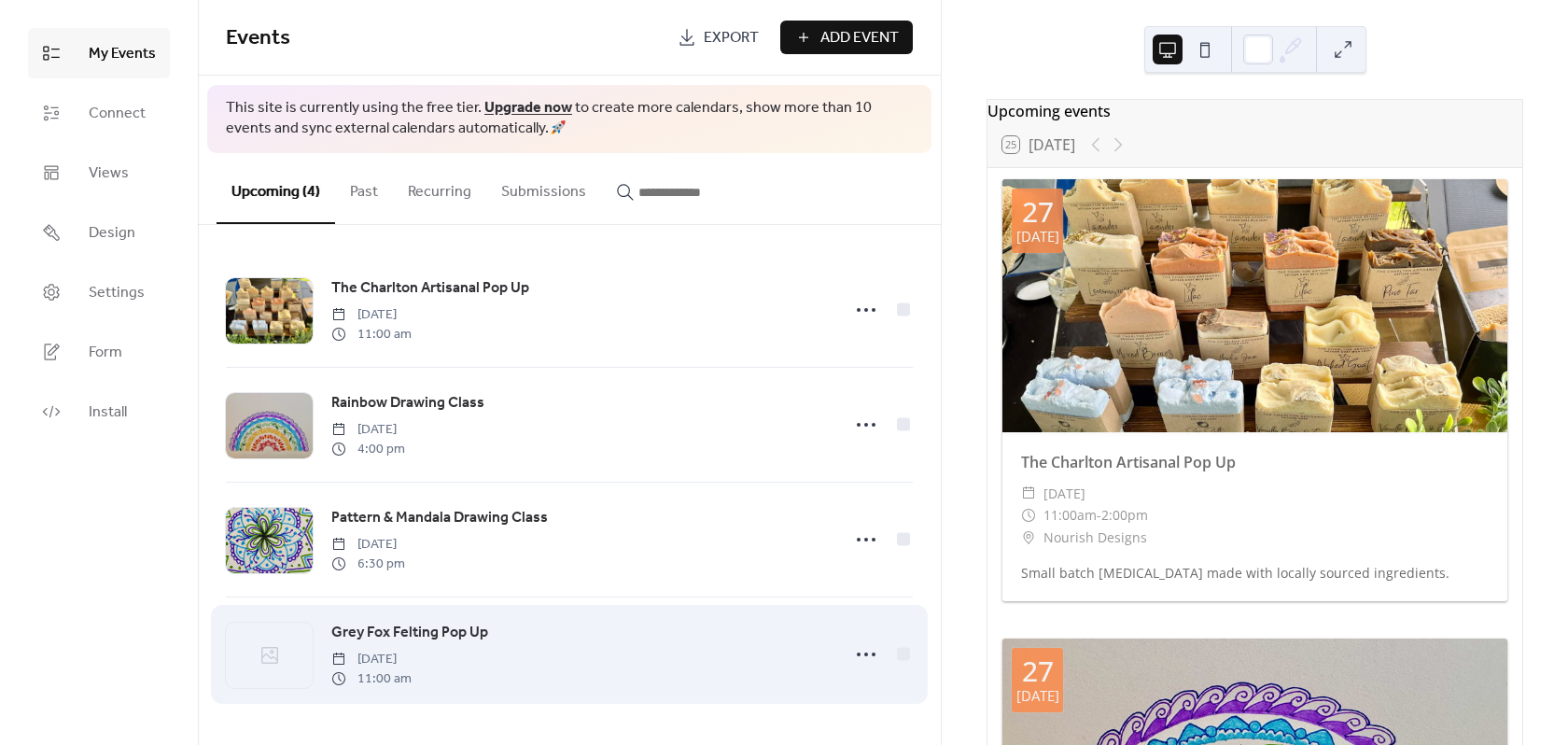 click at bounding box center [269, 655] 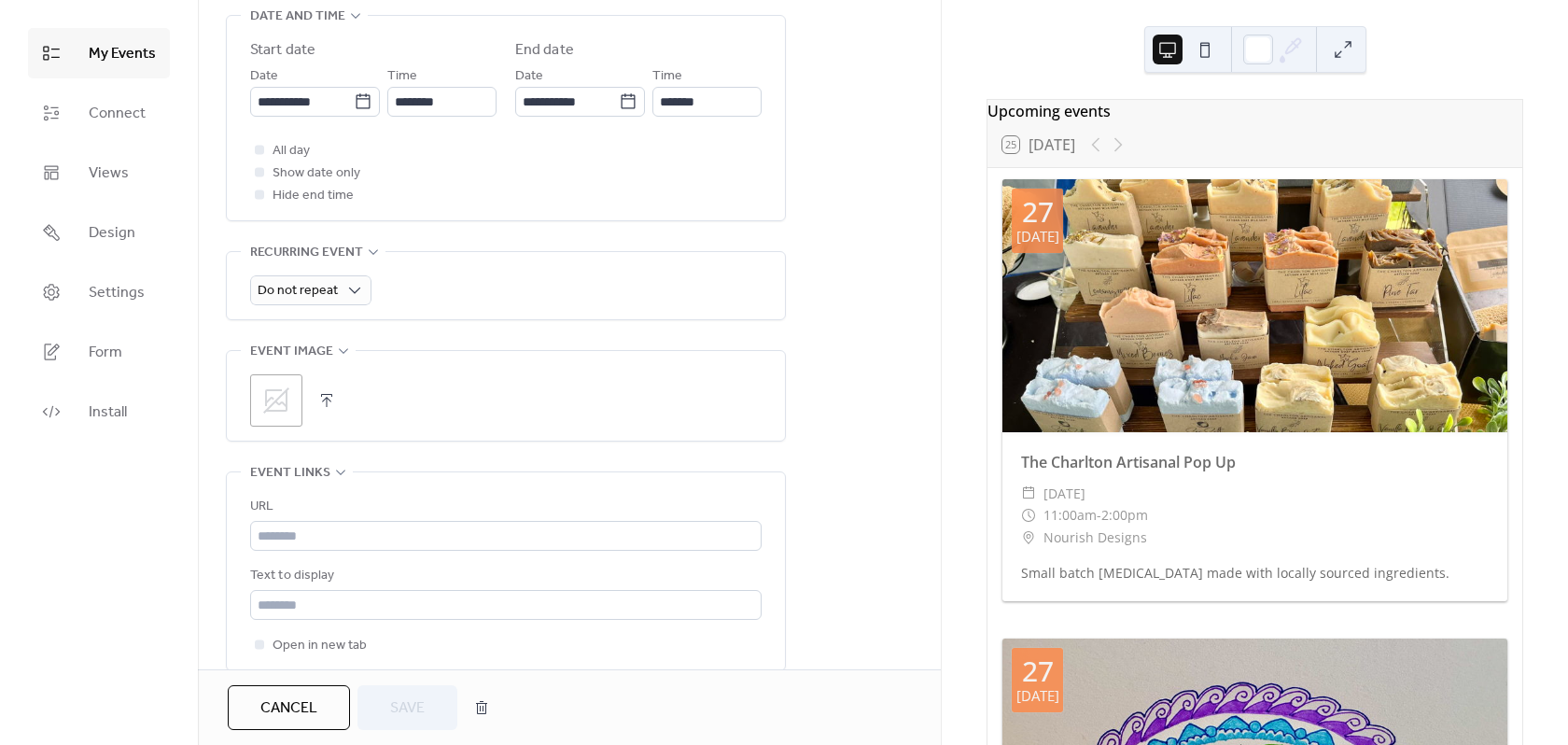 scroll, scrollTop: 747, scrollLeft: 0, axis: vertical 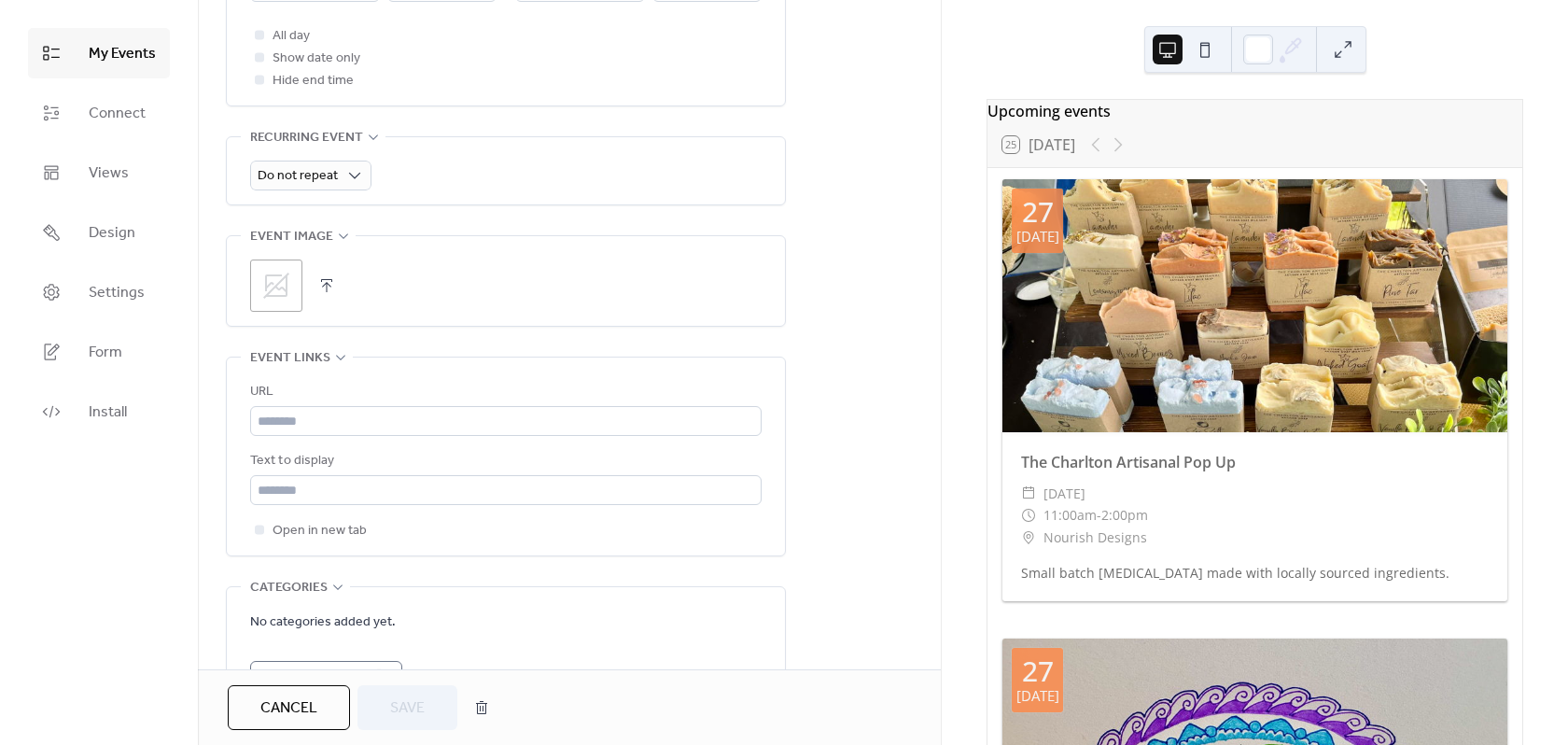 click at bounding box center [327, 286] 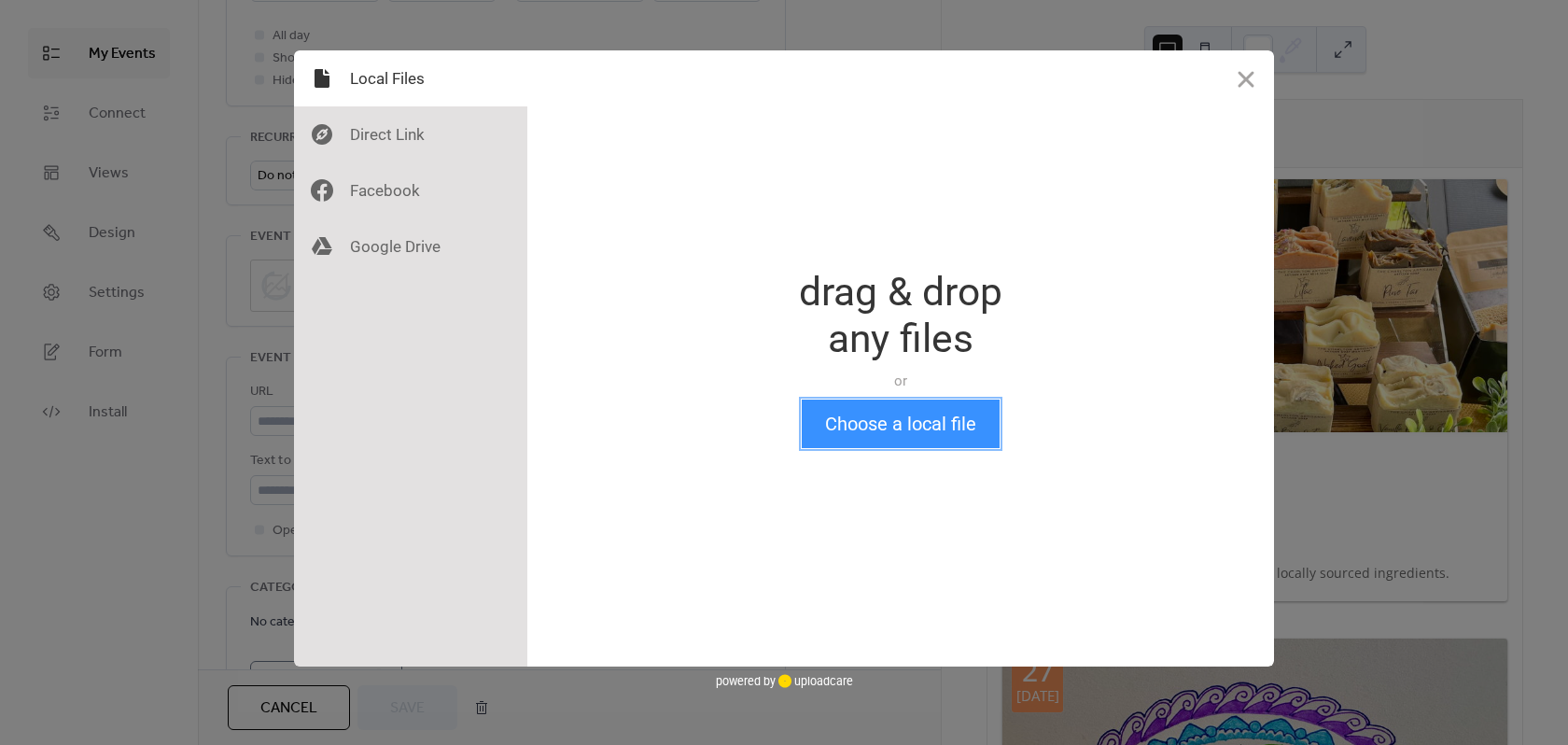click on "Choose a local file" at bounding box center [901, 424] 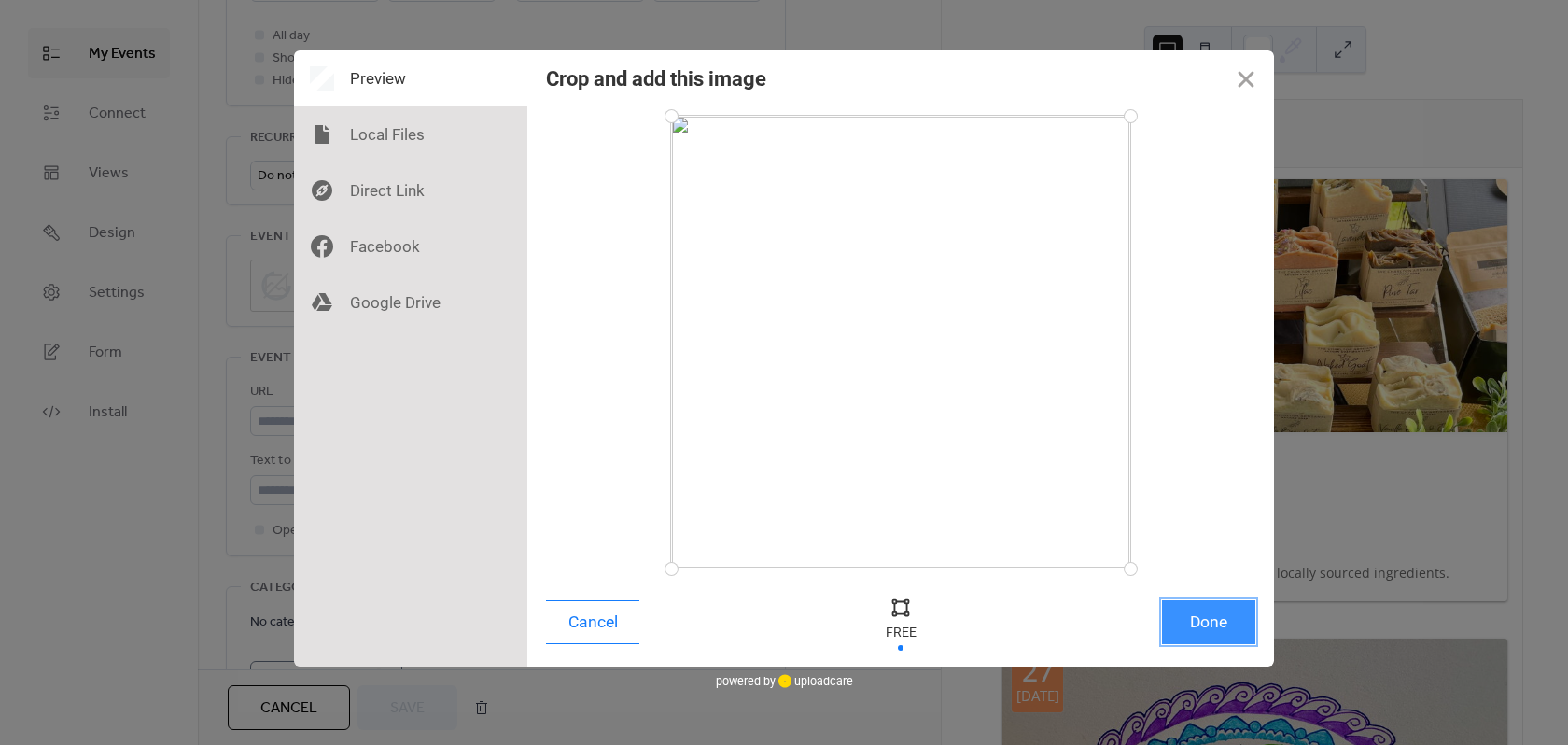click on "Done" at bounding box center (1209, 622) 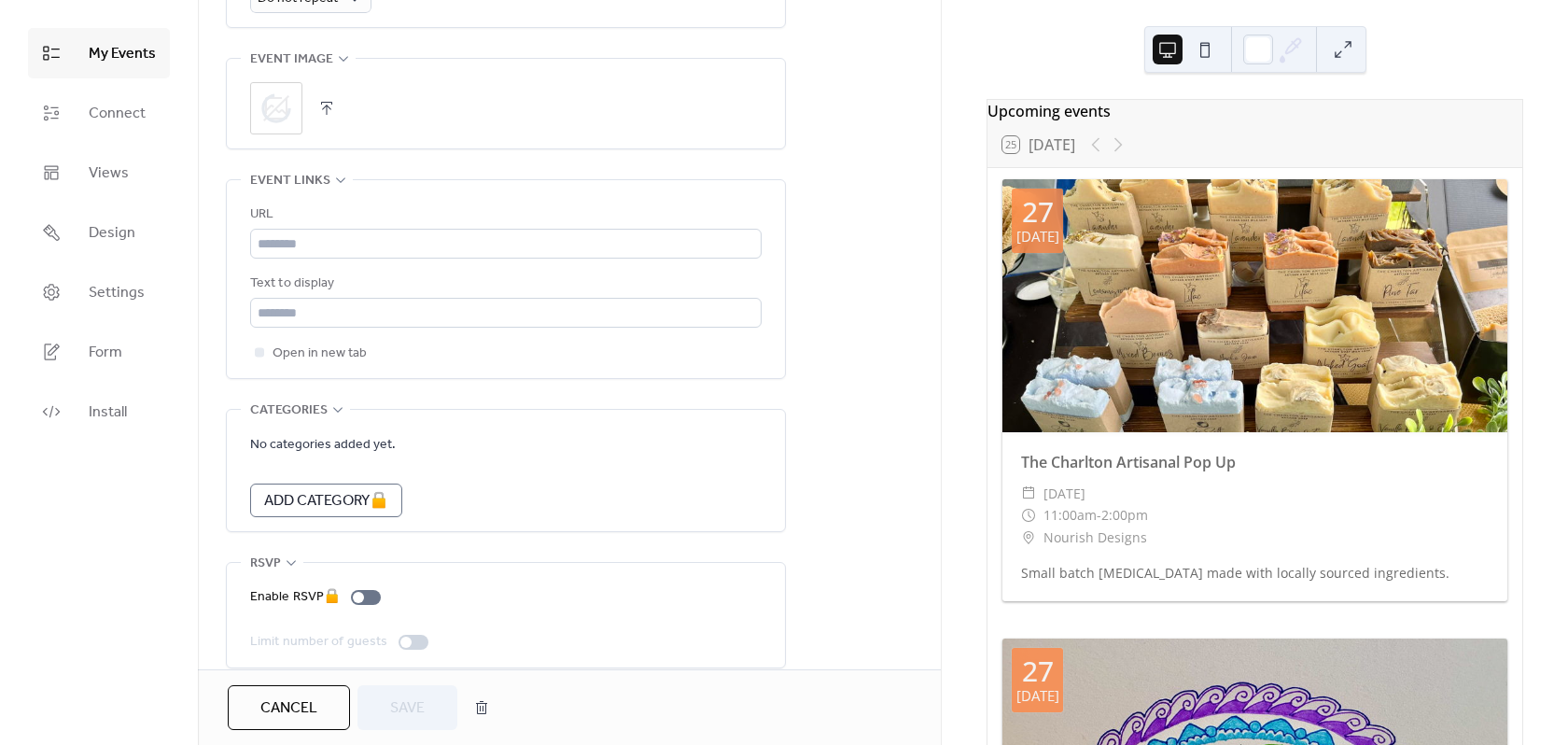 scroll, scrollTop: 948, scrollLeft: 0, axis: vertical 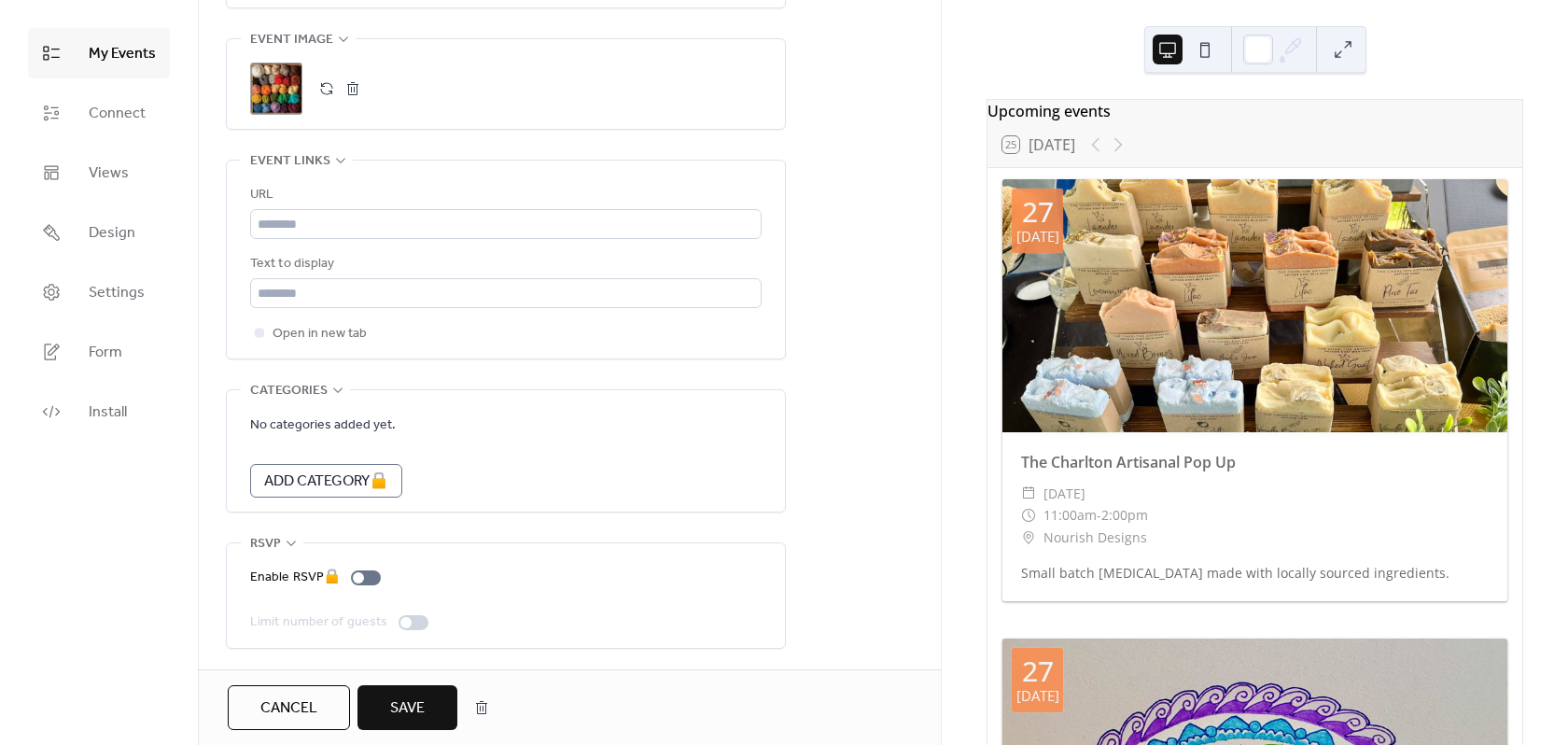 click on "Save" at bounding box center [407, 709] 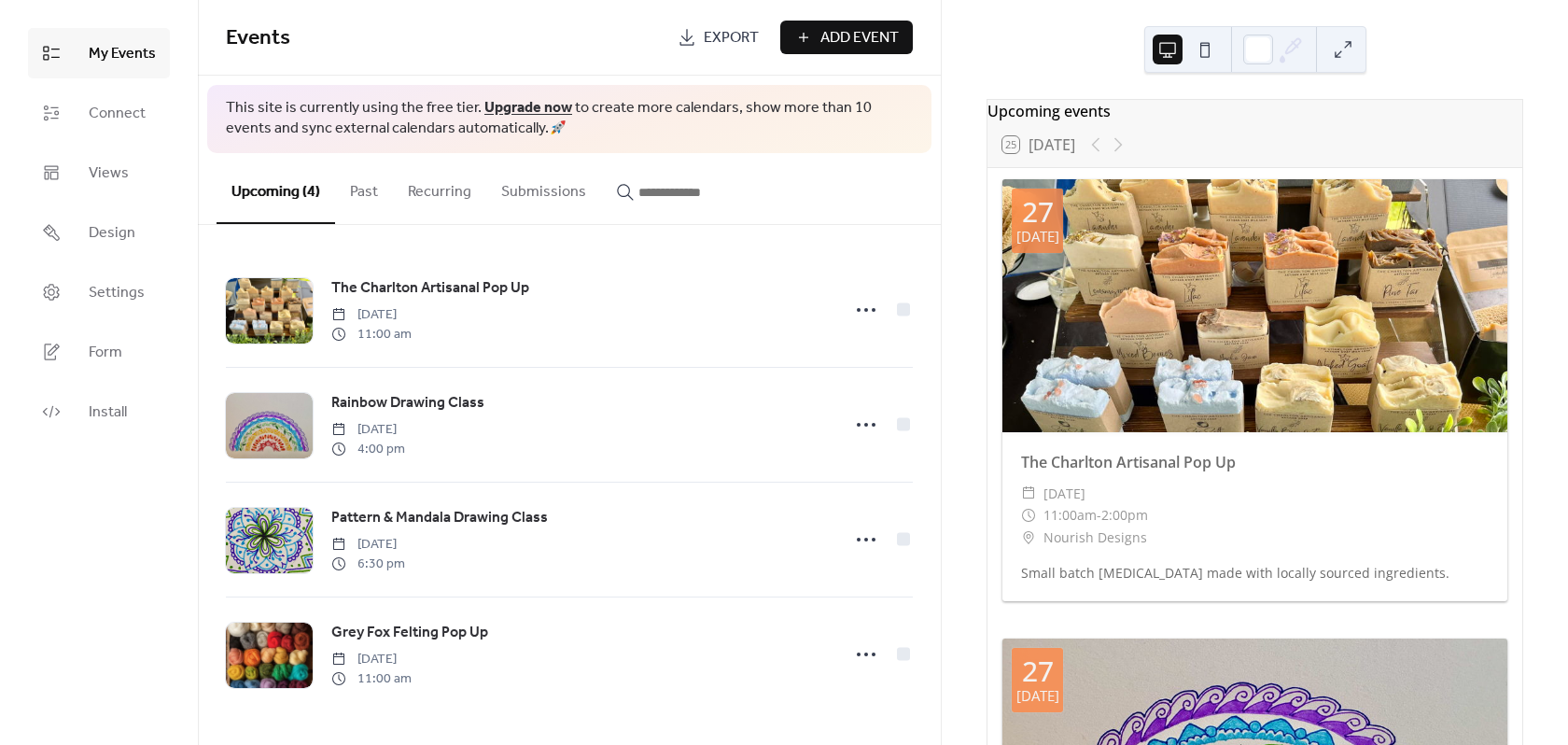click on "Add Event" at bounding box center (860, 38) 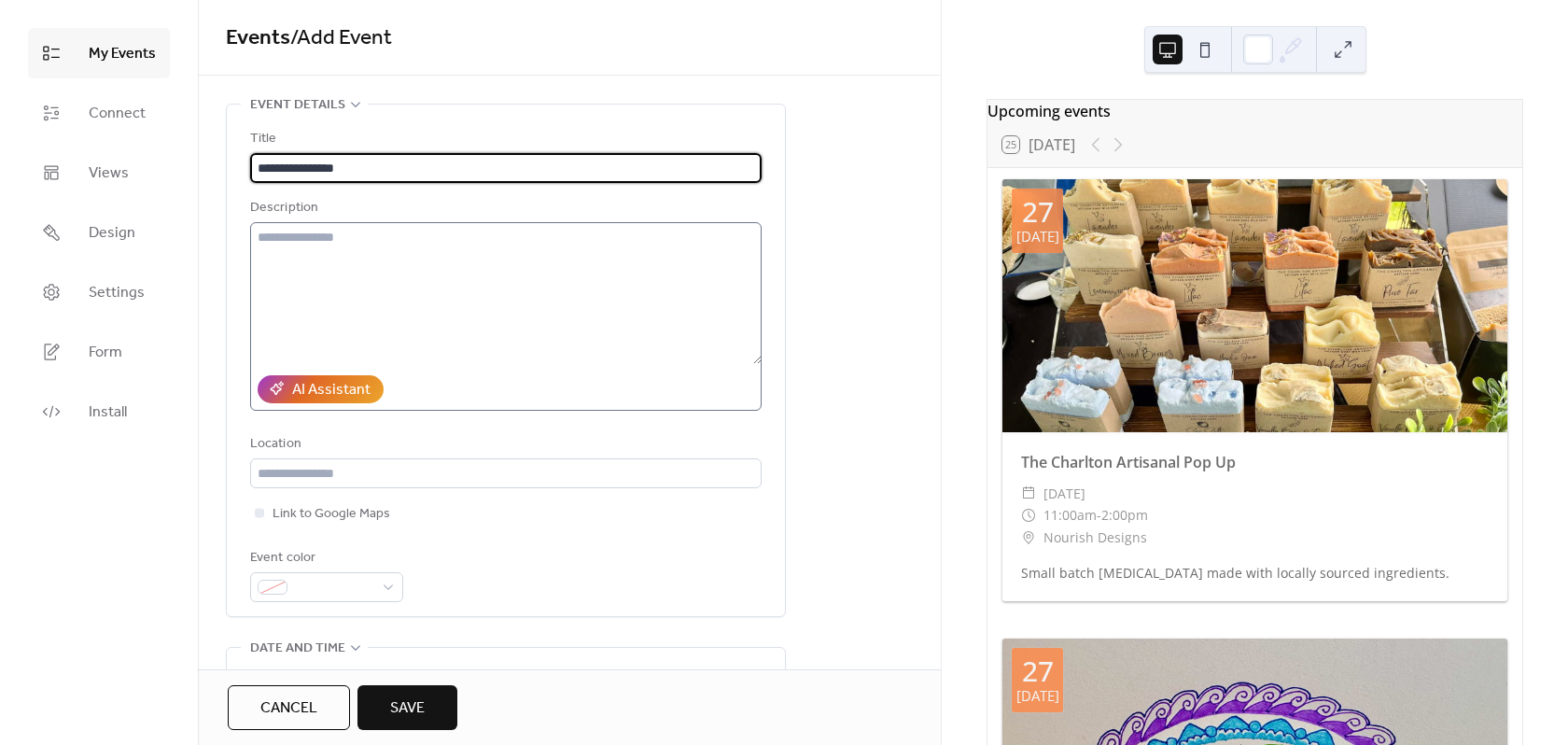 type on "**********" 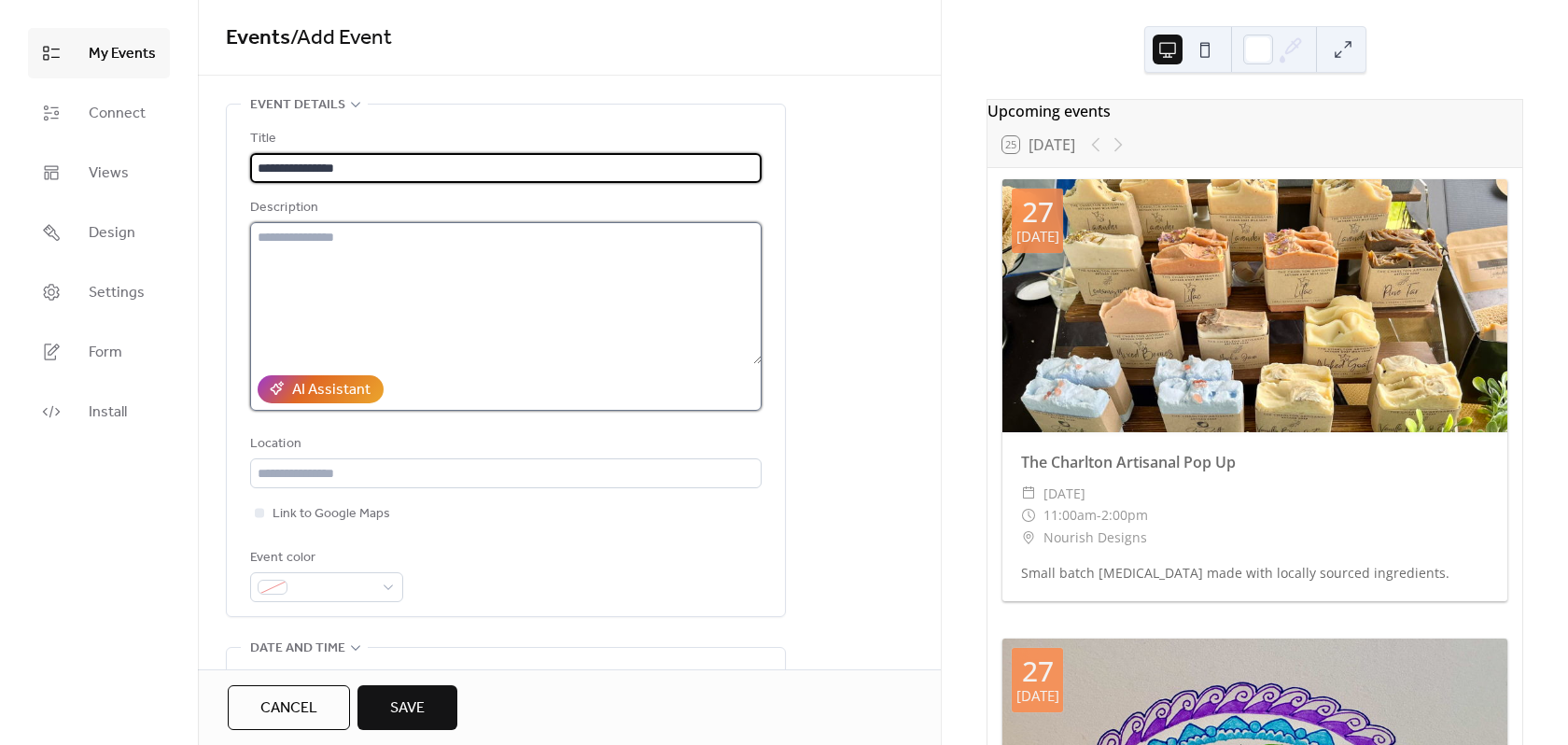 click at bounding box center [506, 293] 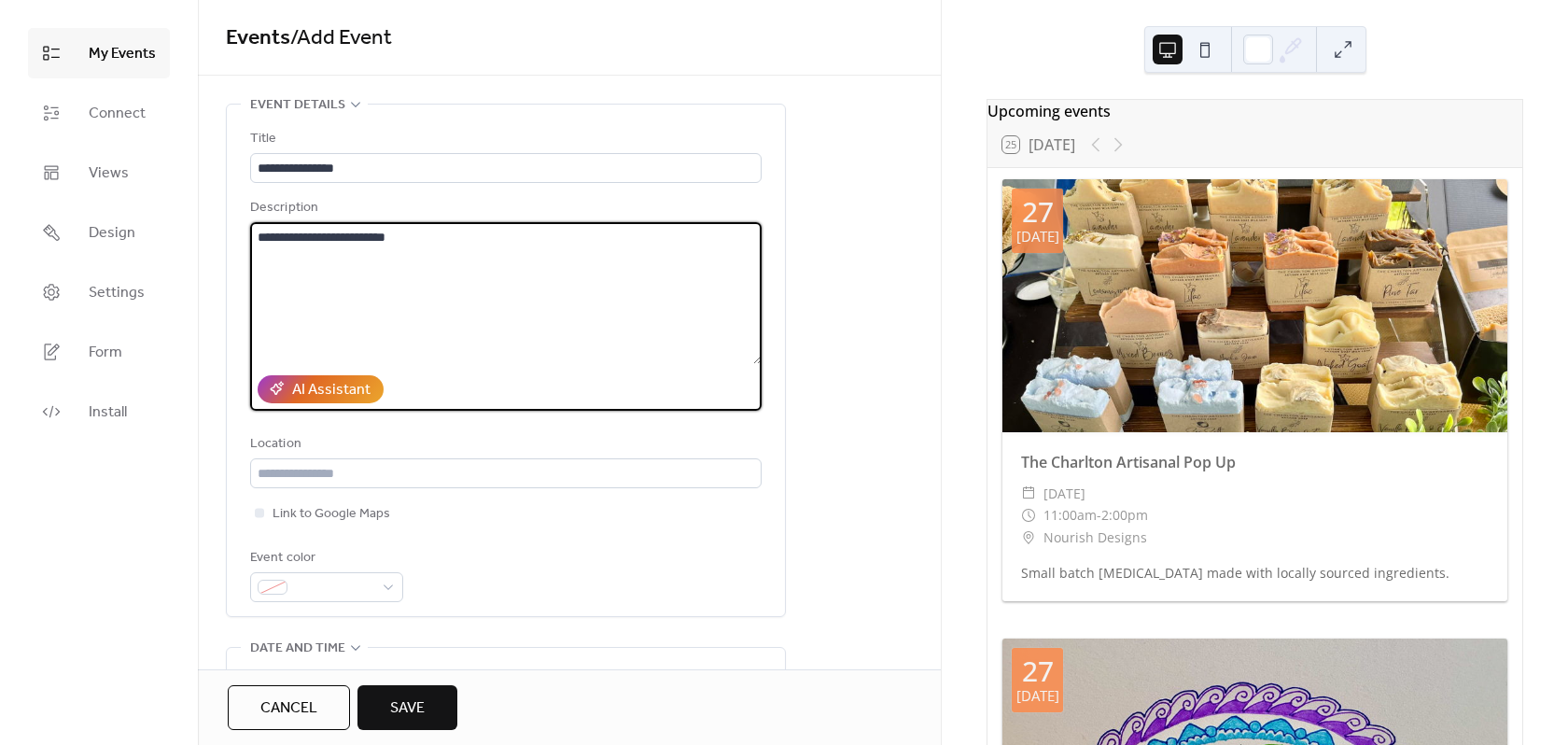 scroll, scrollTop: 93, scrollLeft: 0, axis: vertical 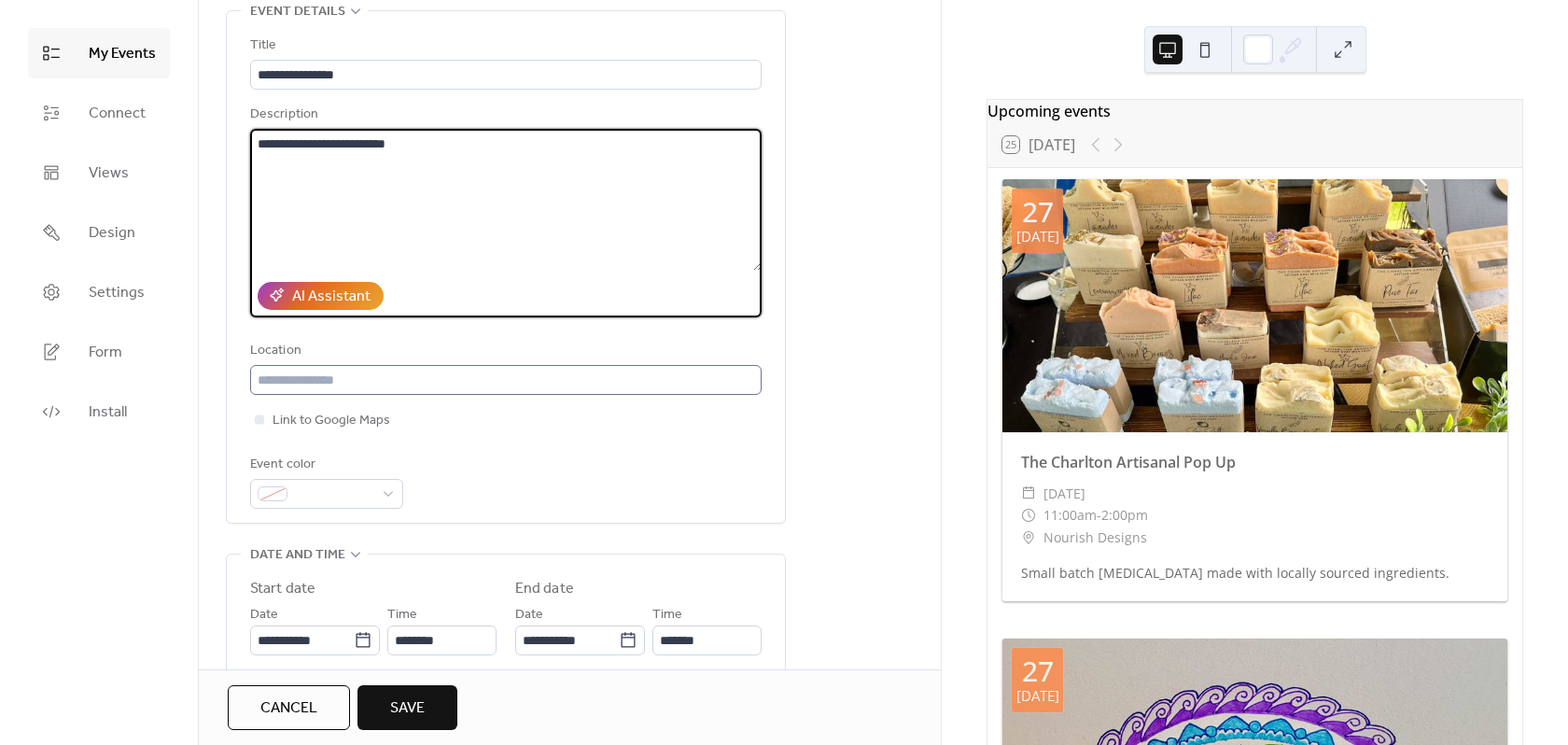 type on "**********" 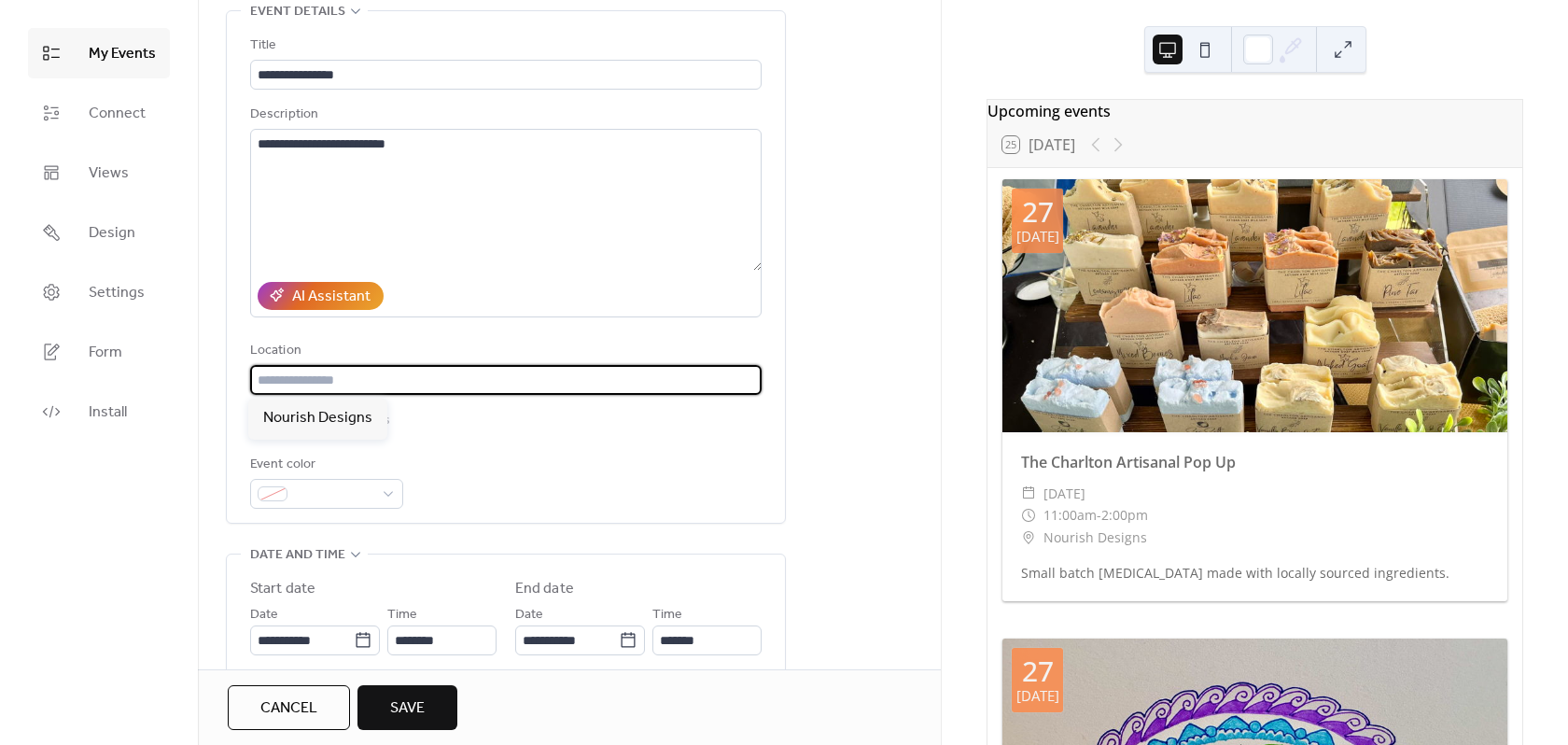 click at bounding box center (506, 380) 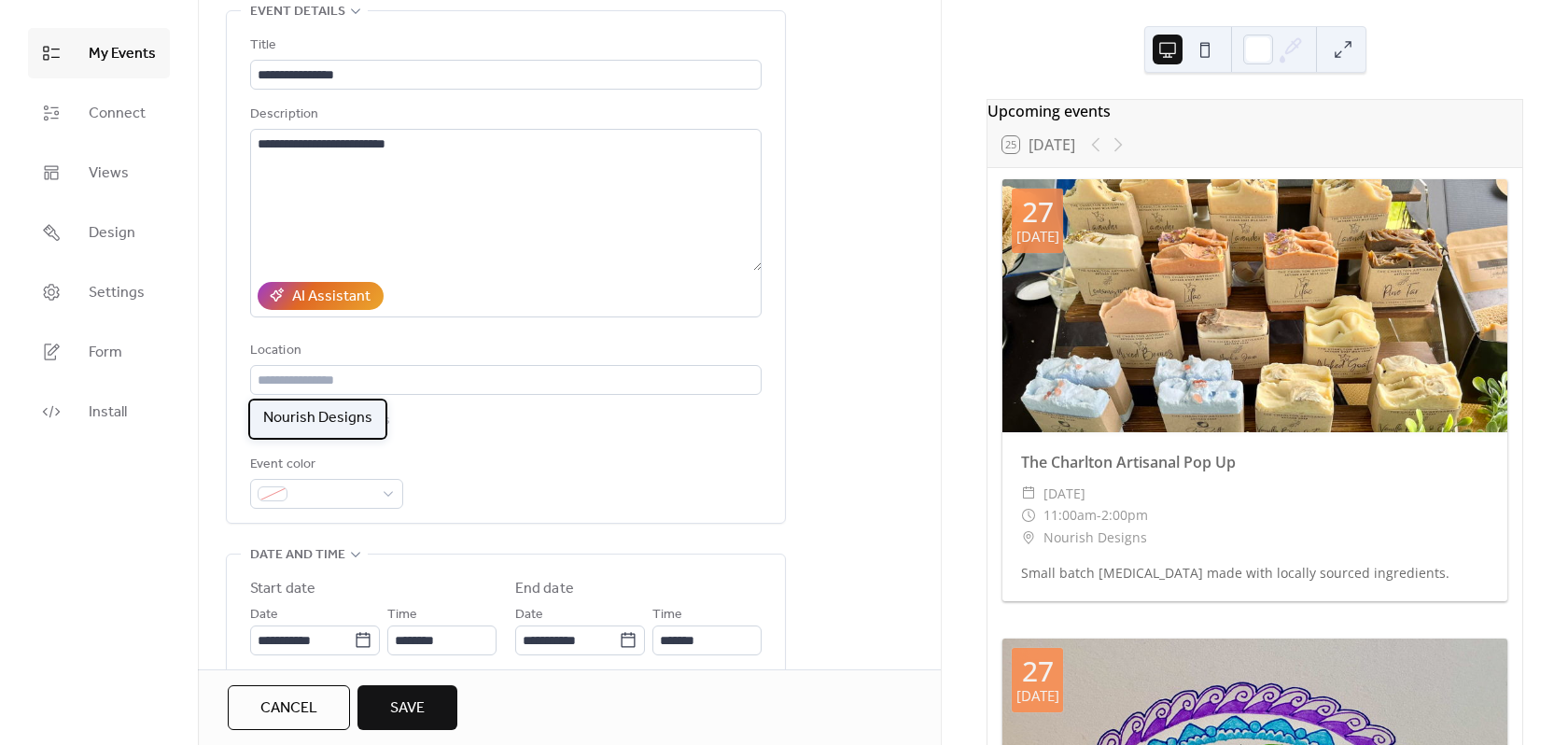 click on "Nourish Designs" at bounding box center [317, 418] 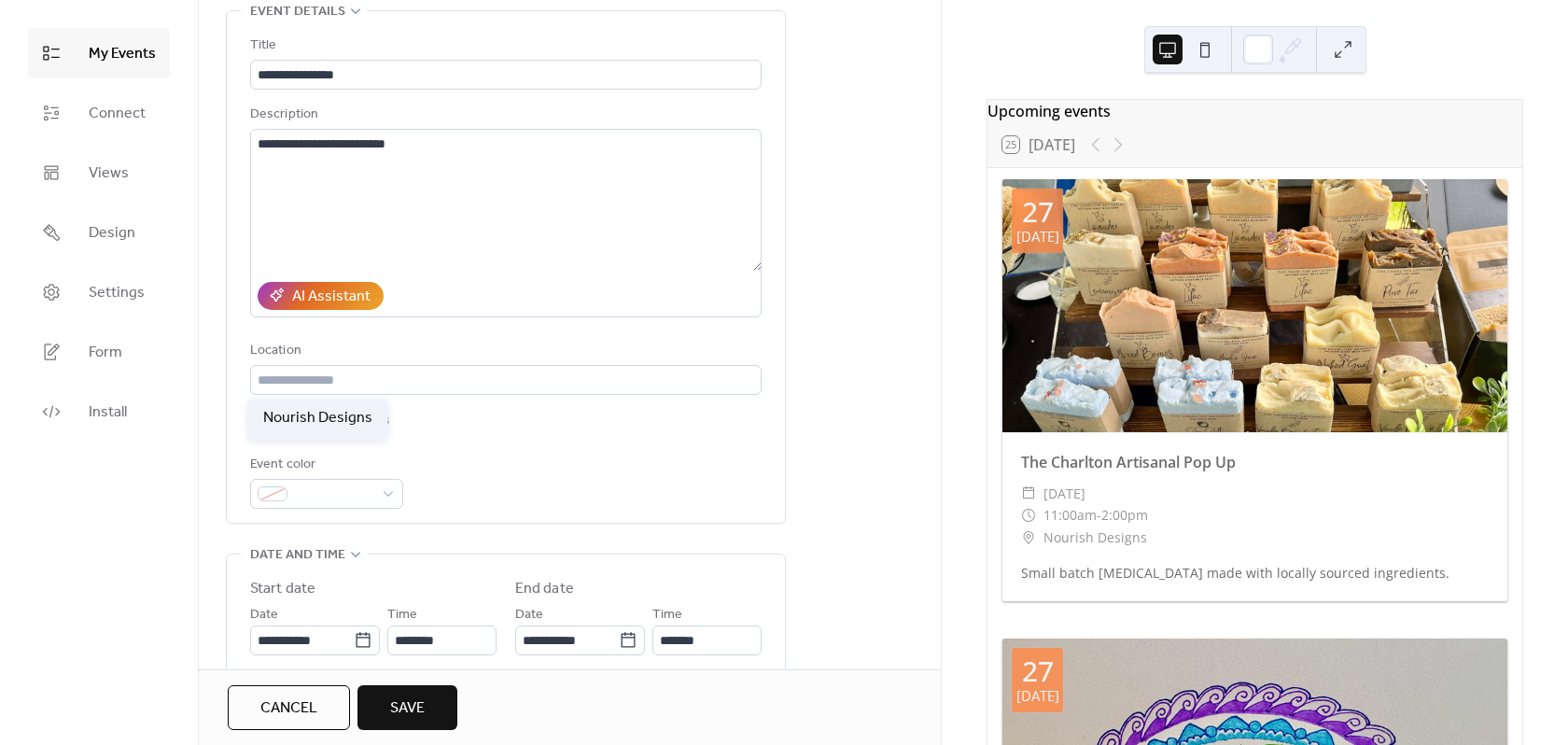 type on "**********" 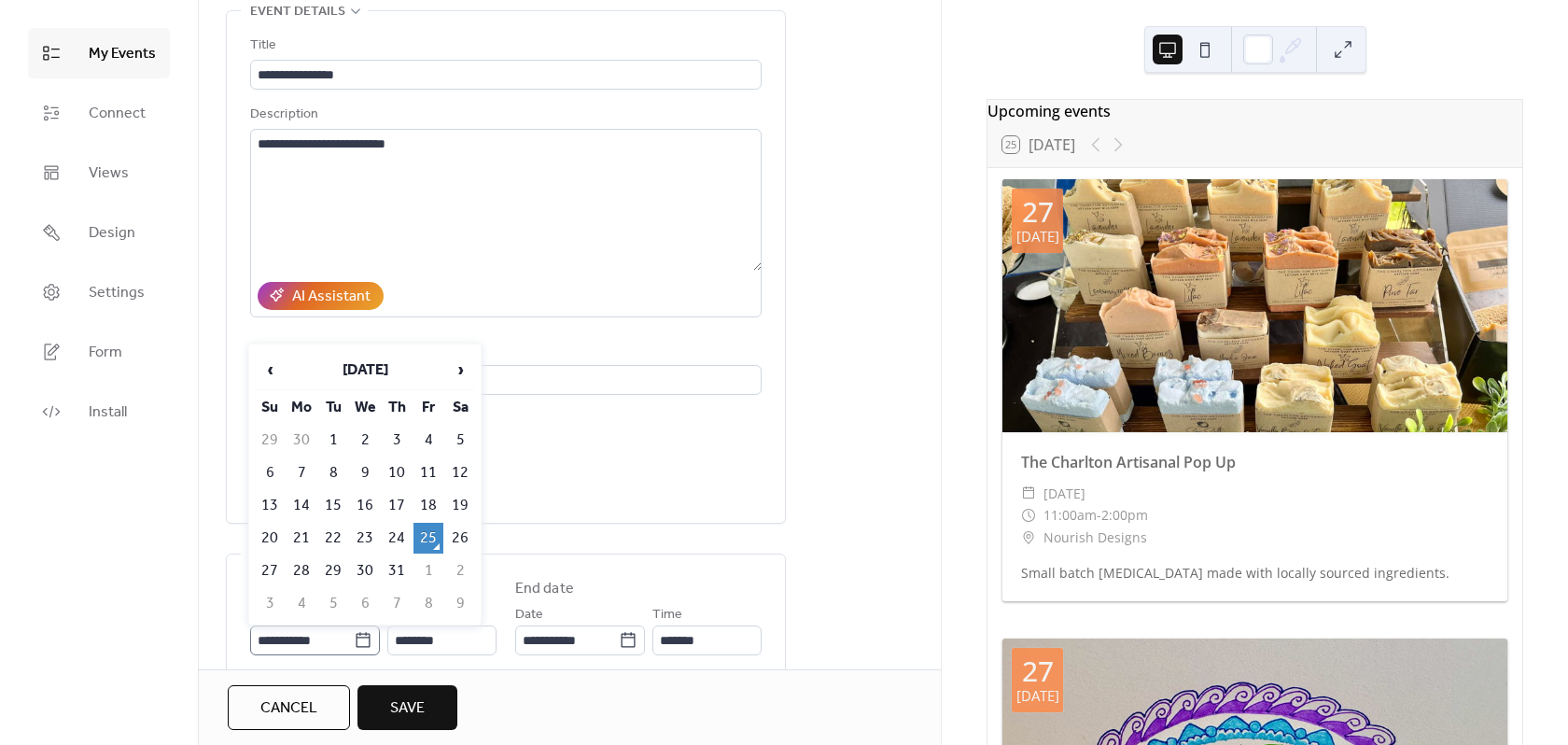 click 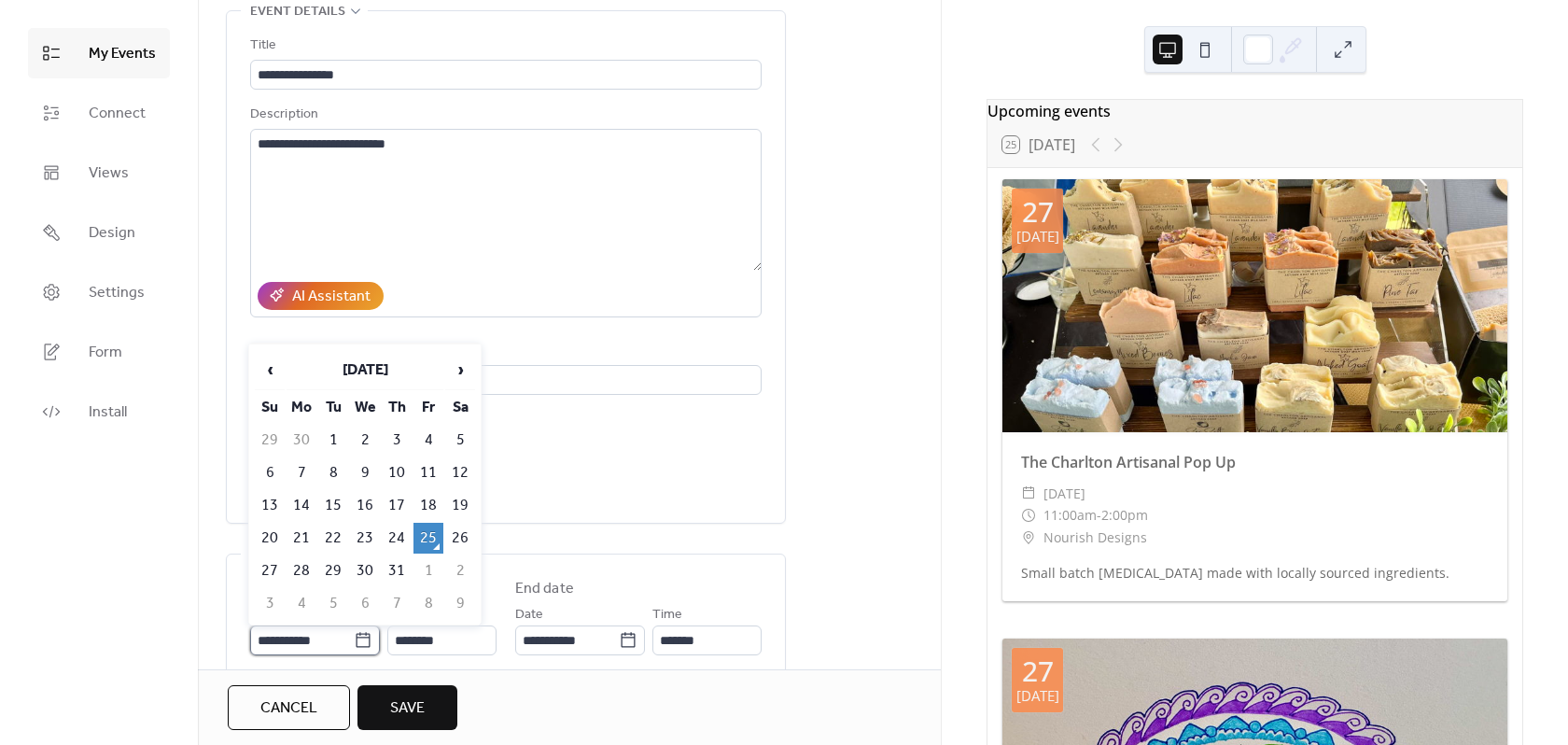 click on "**********" at bounding box center [301, 640] 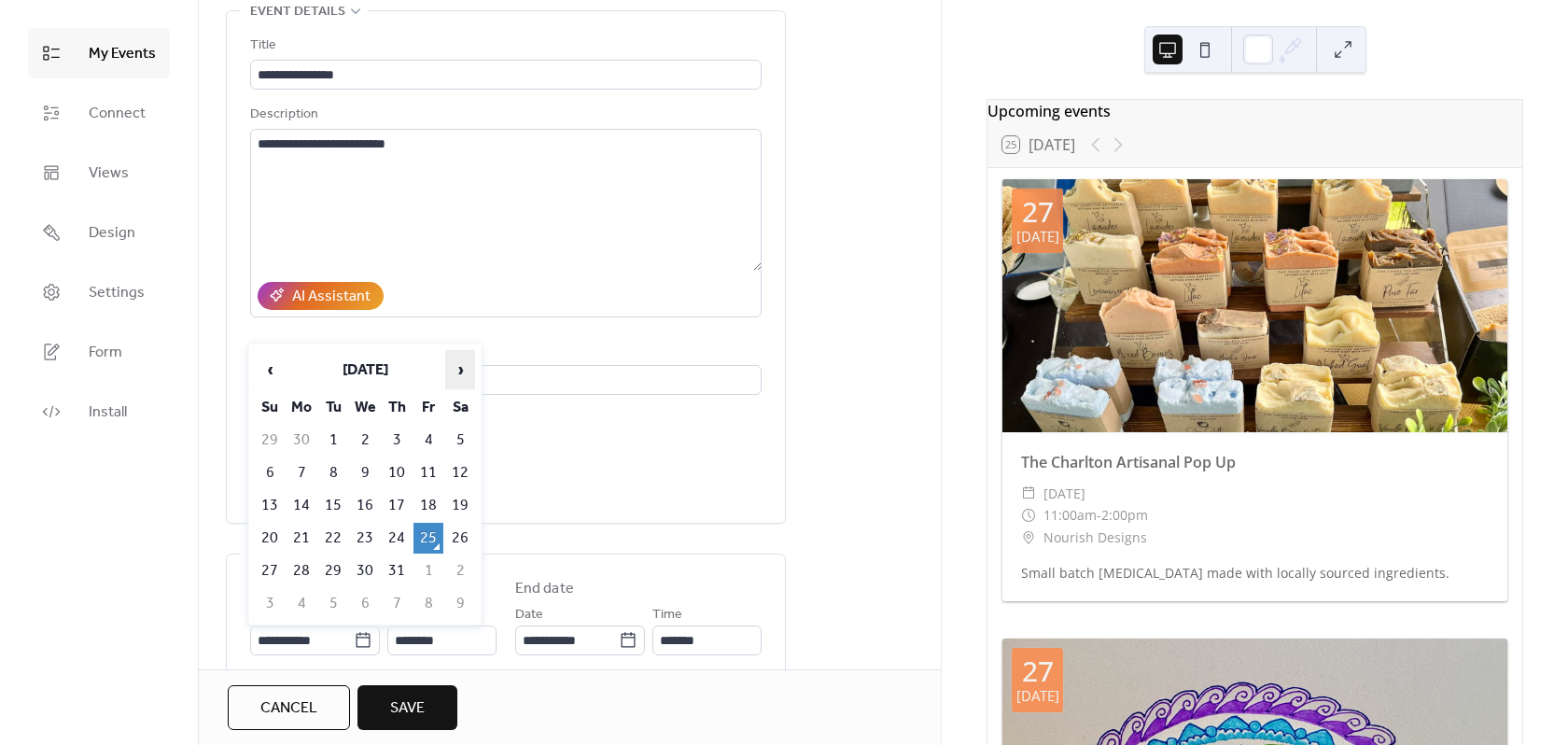 click on "›" at bounding box center (460, 370) 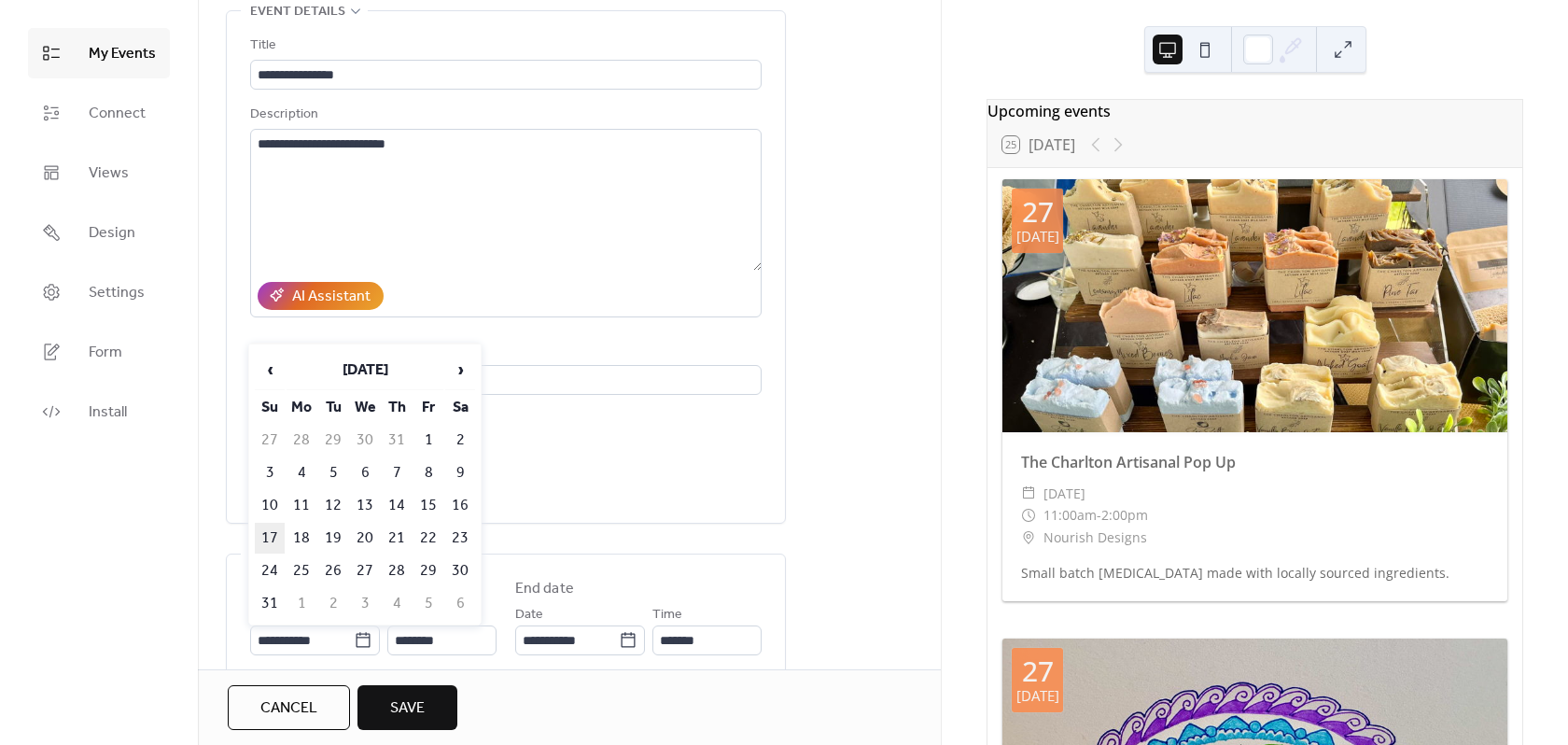 click on "17" at bounding box center [270, 538] 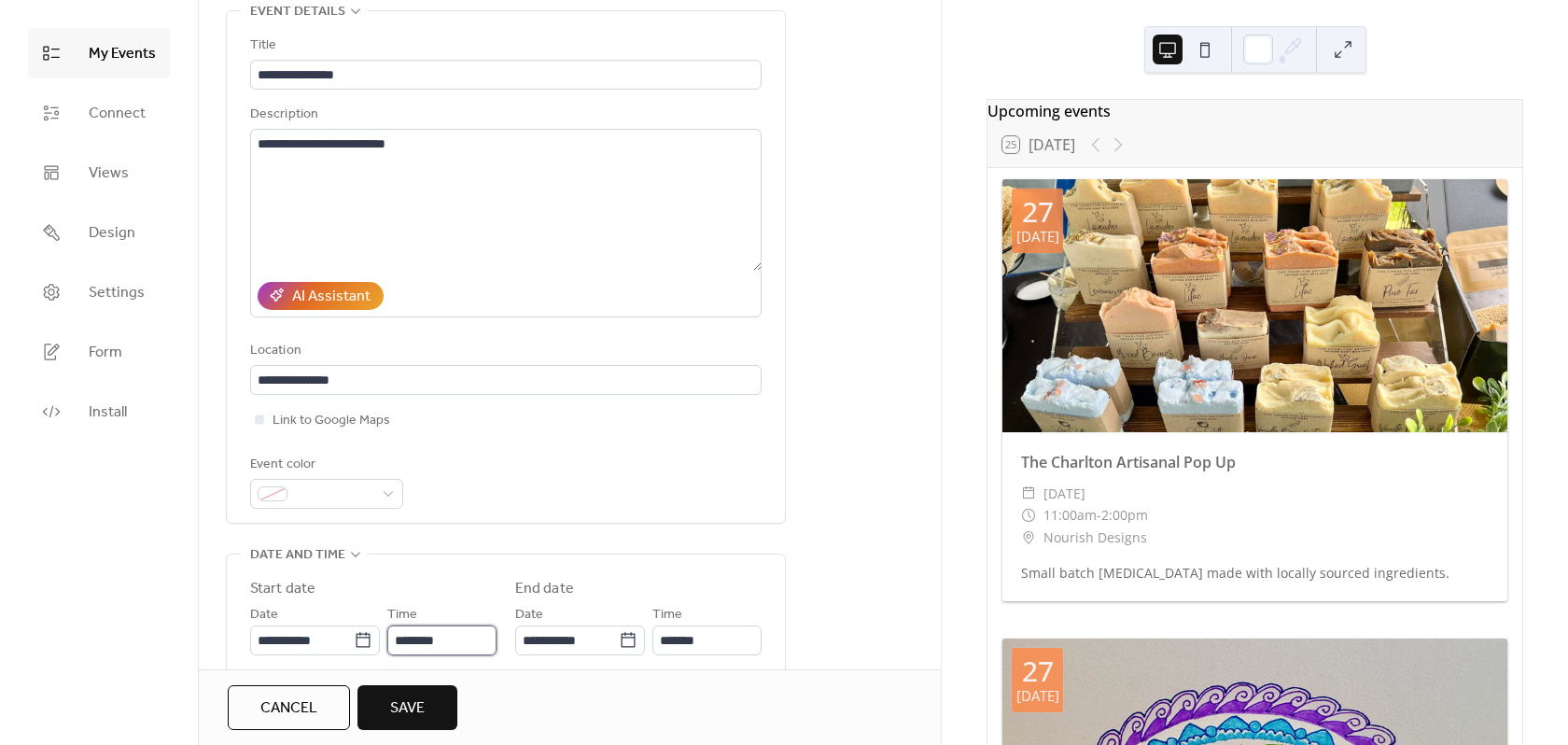 click on "********" at bounding box center (441, 640) 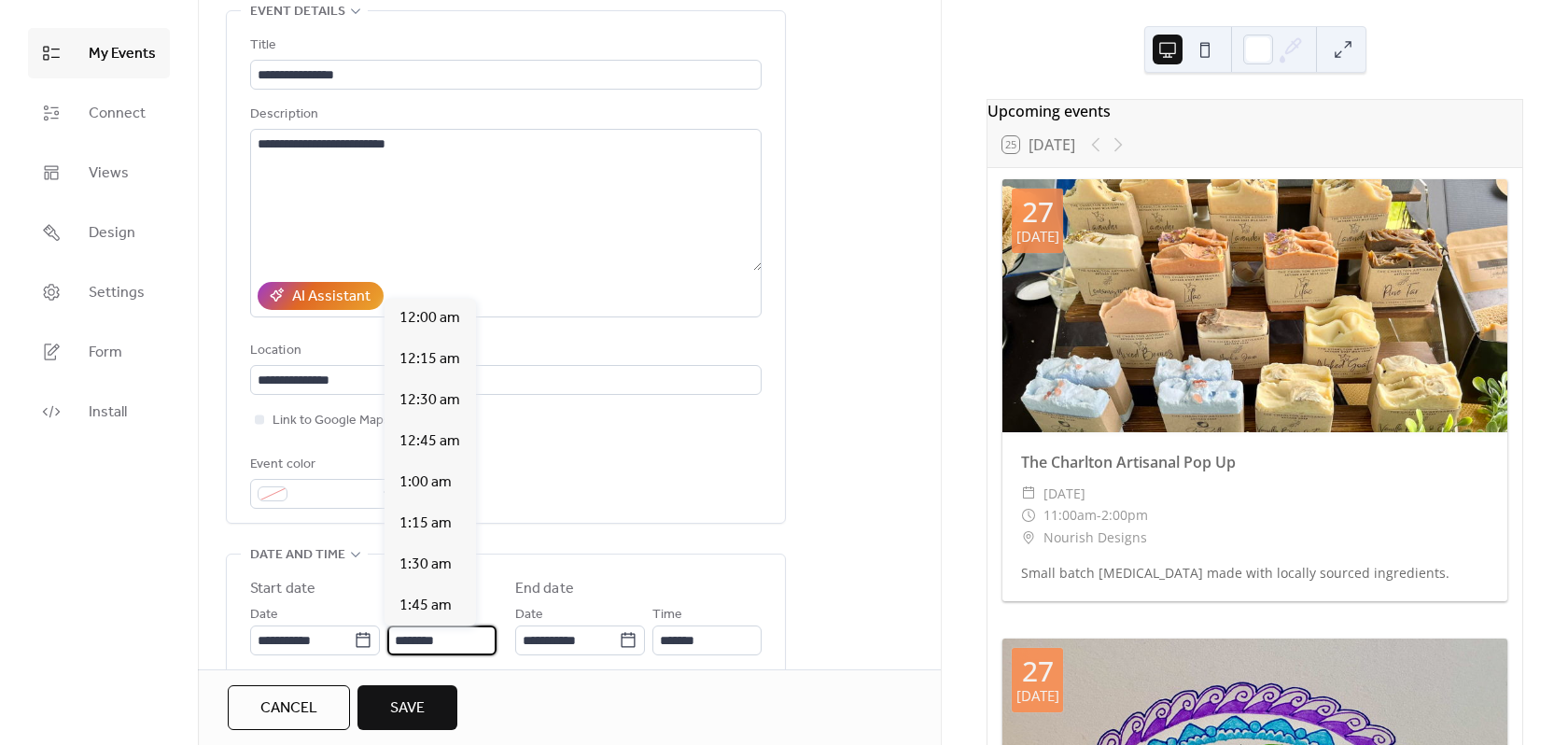scroll, scrollTop: 1972, scrollLeft: 0, axis: vertical 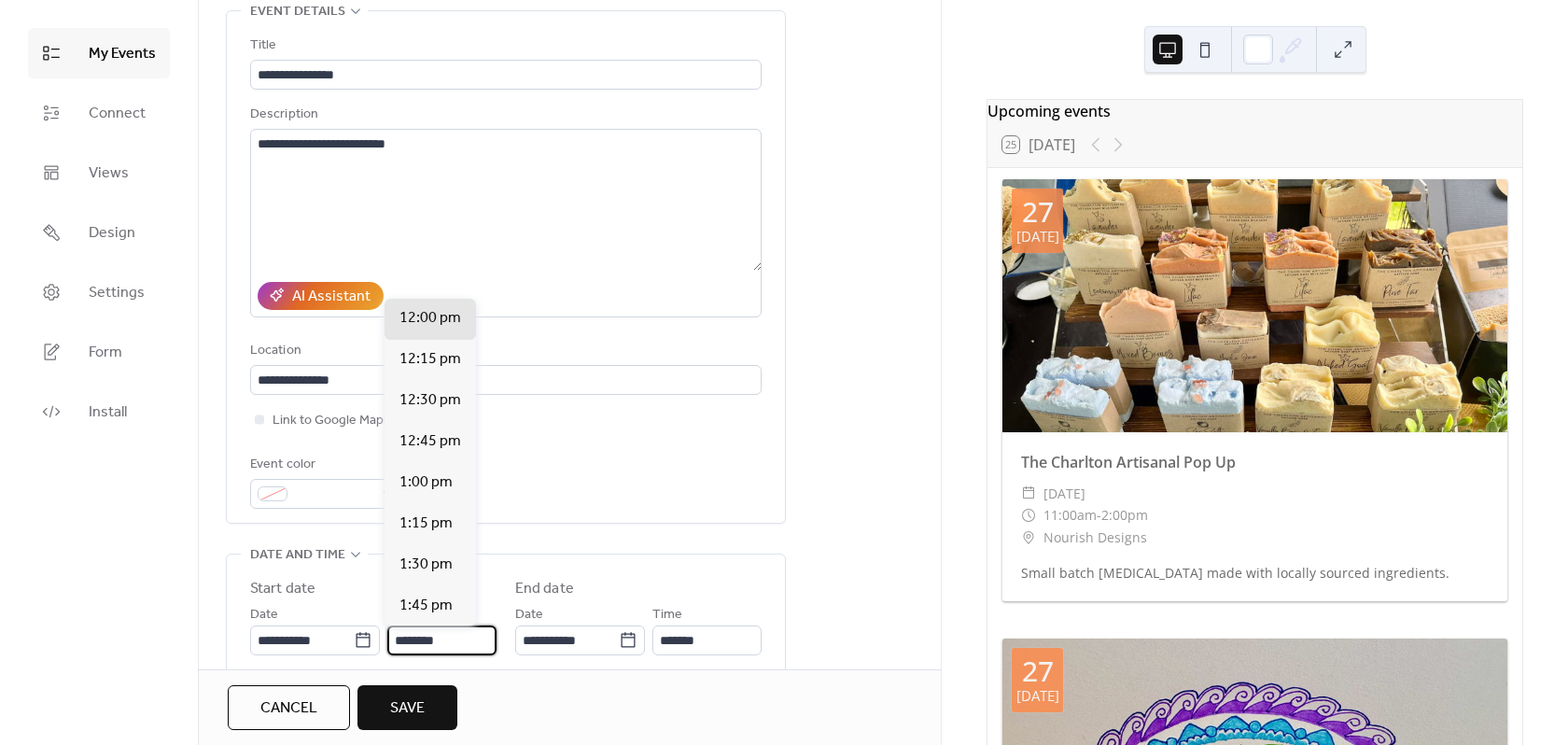 drag, startPoint x: 417, startPoint y: 635, endPoint x: 388, endPoint y: 635, distance: 29 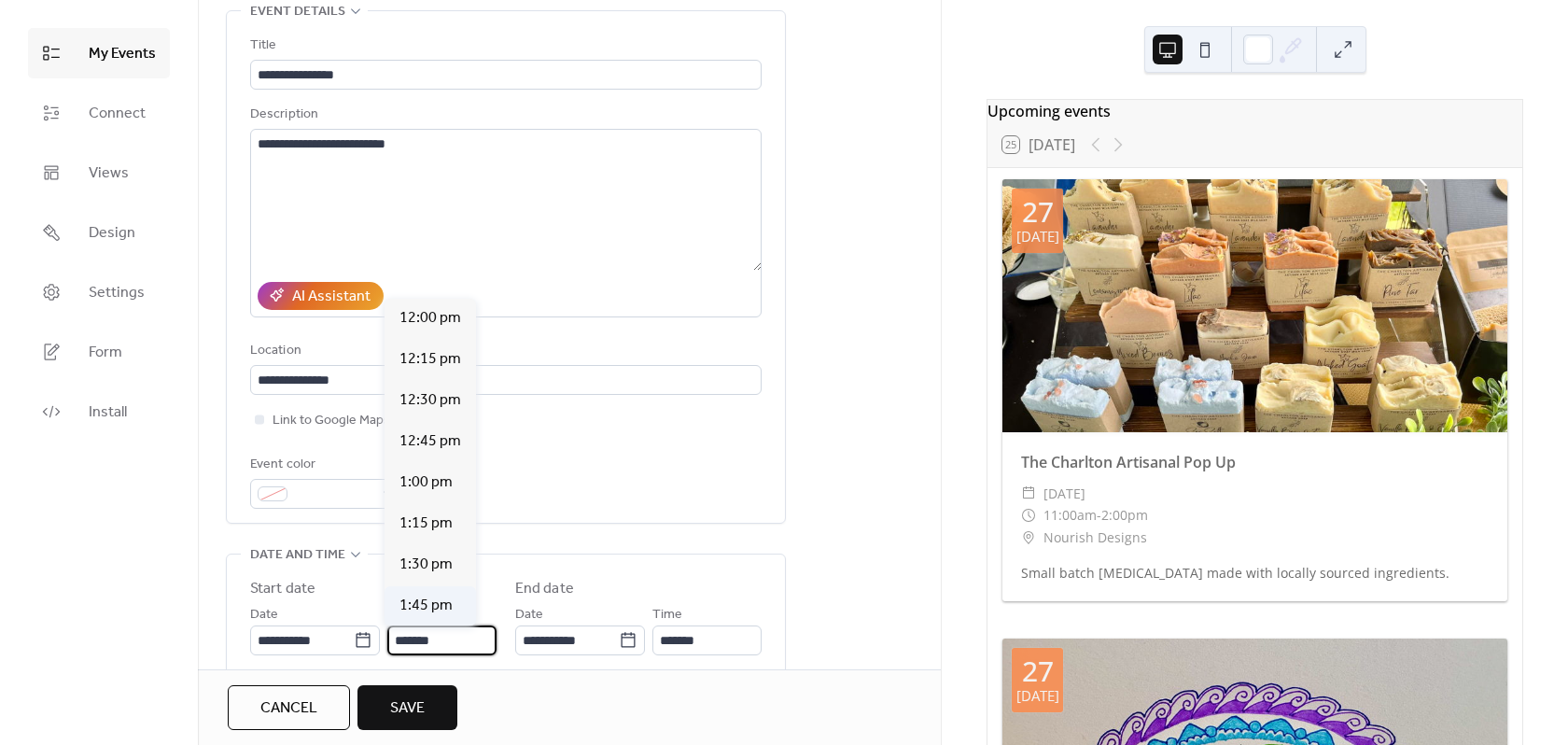 scroll, scrollTop: 2547, scrollLeft: 0, axis: vertical 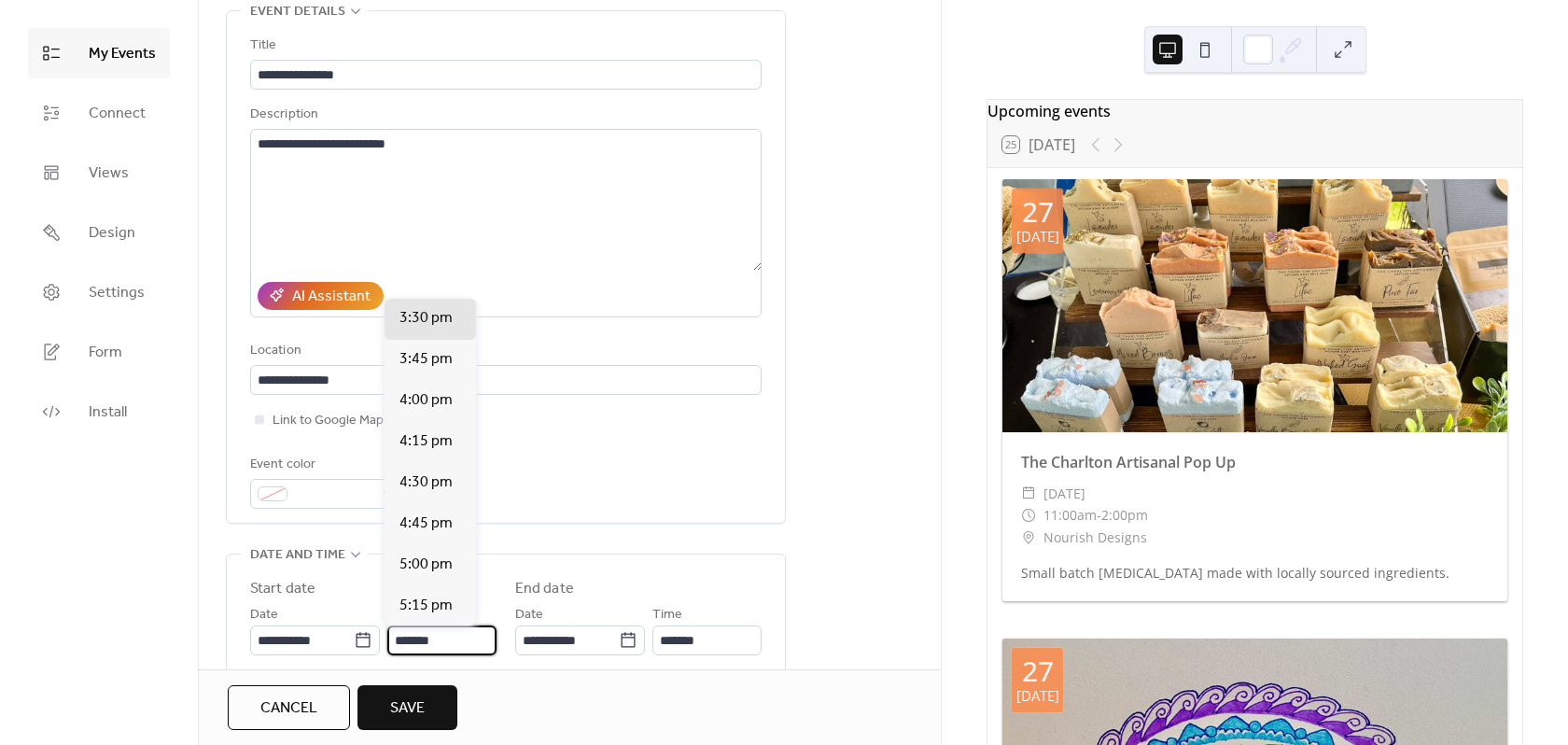type on "*******" 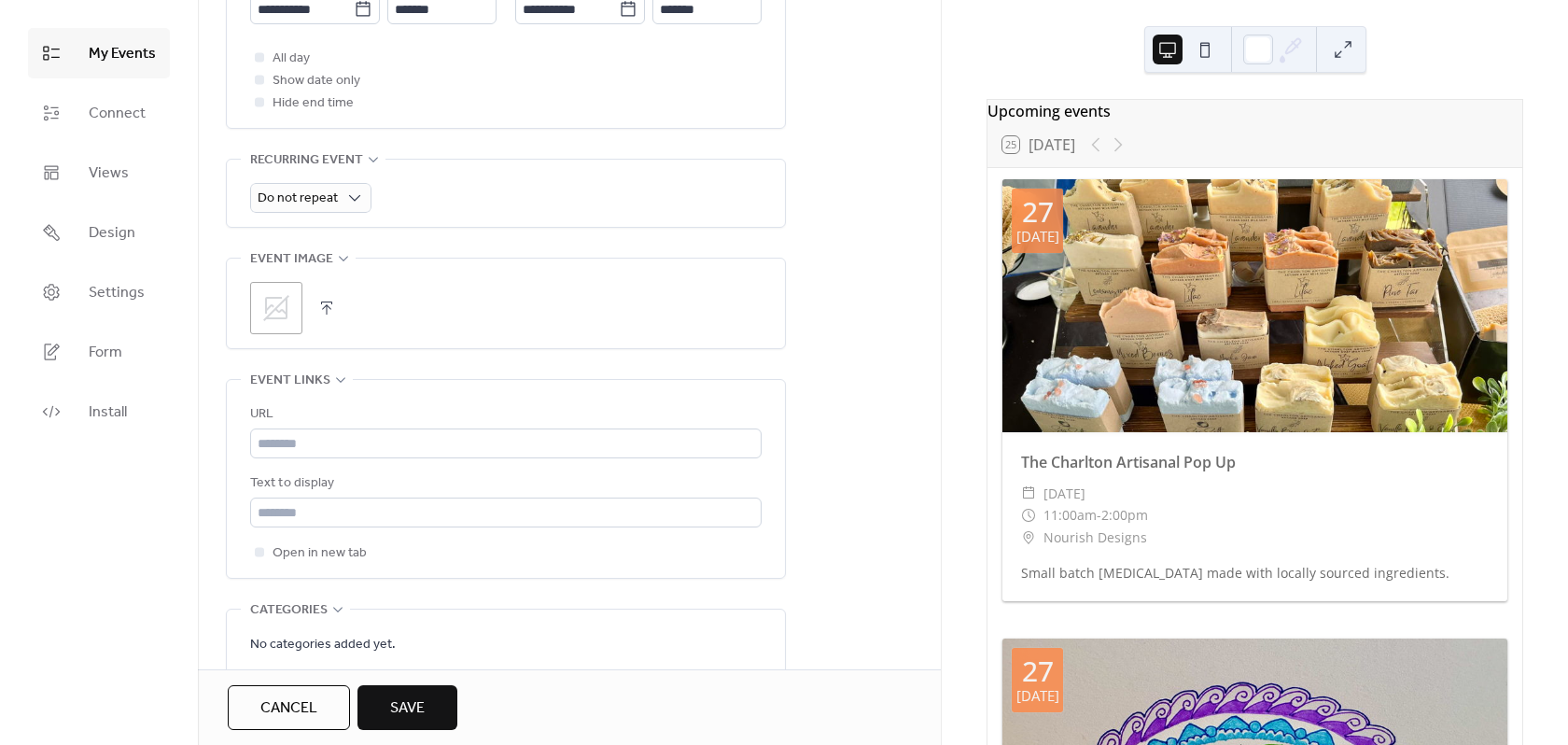scroll, scrollTop: 840, scrollLeft: 0, axis: vertical 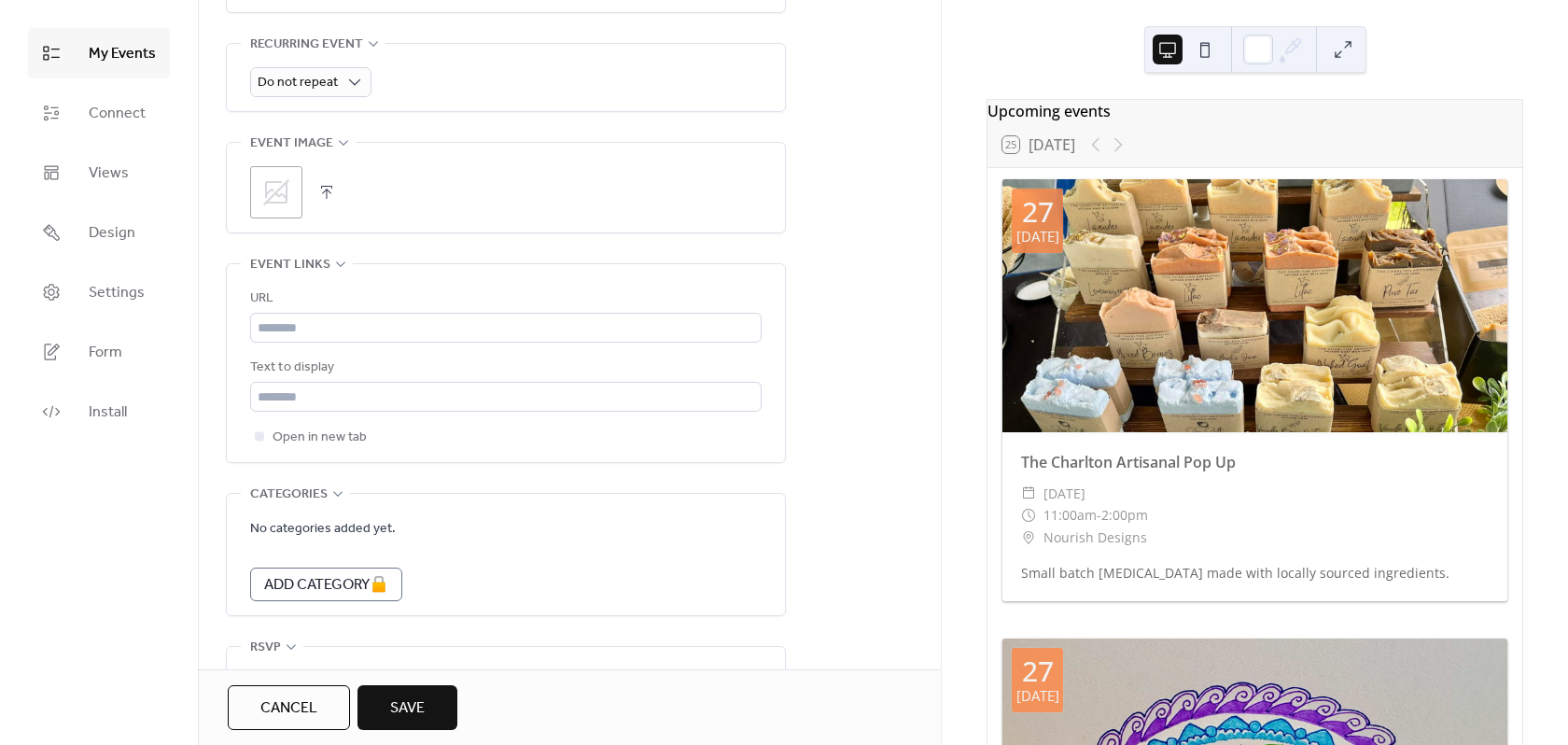 click at bounding box center (327, 192) 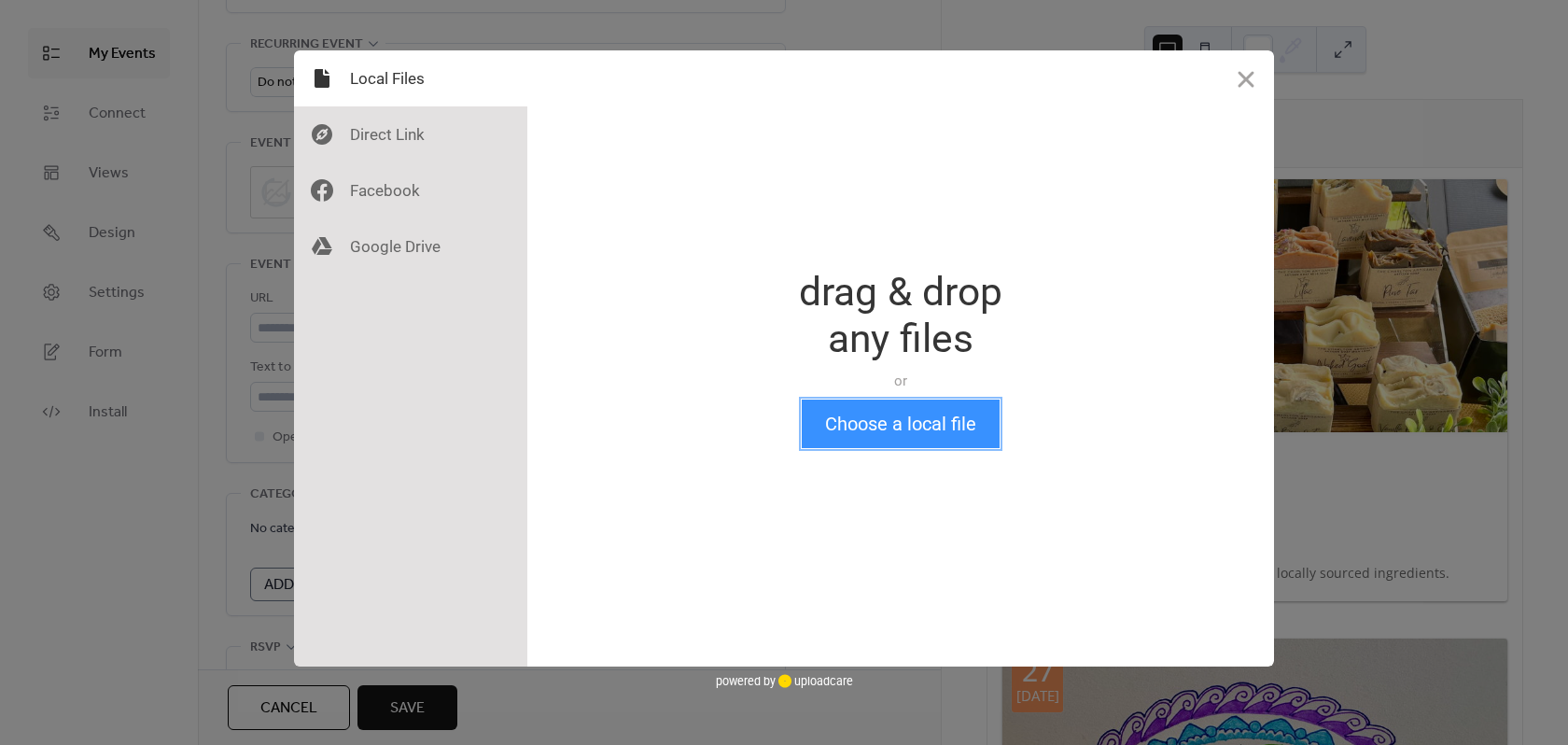 click on "Choose a local file" at bounding box center (901, 424) 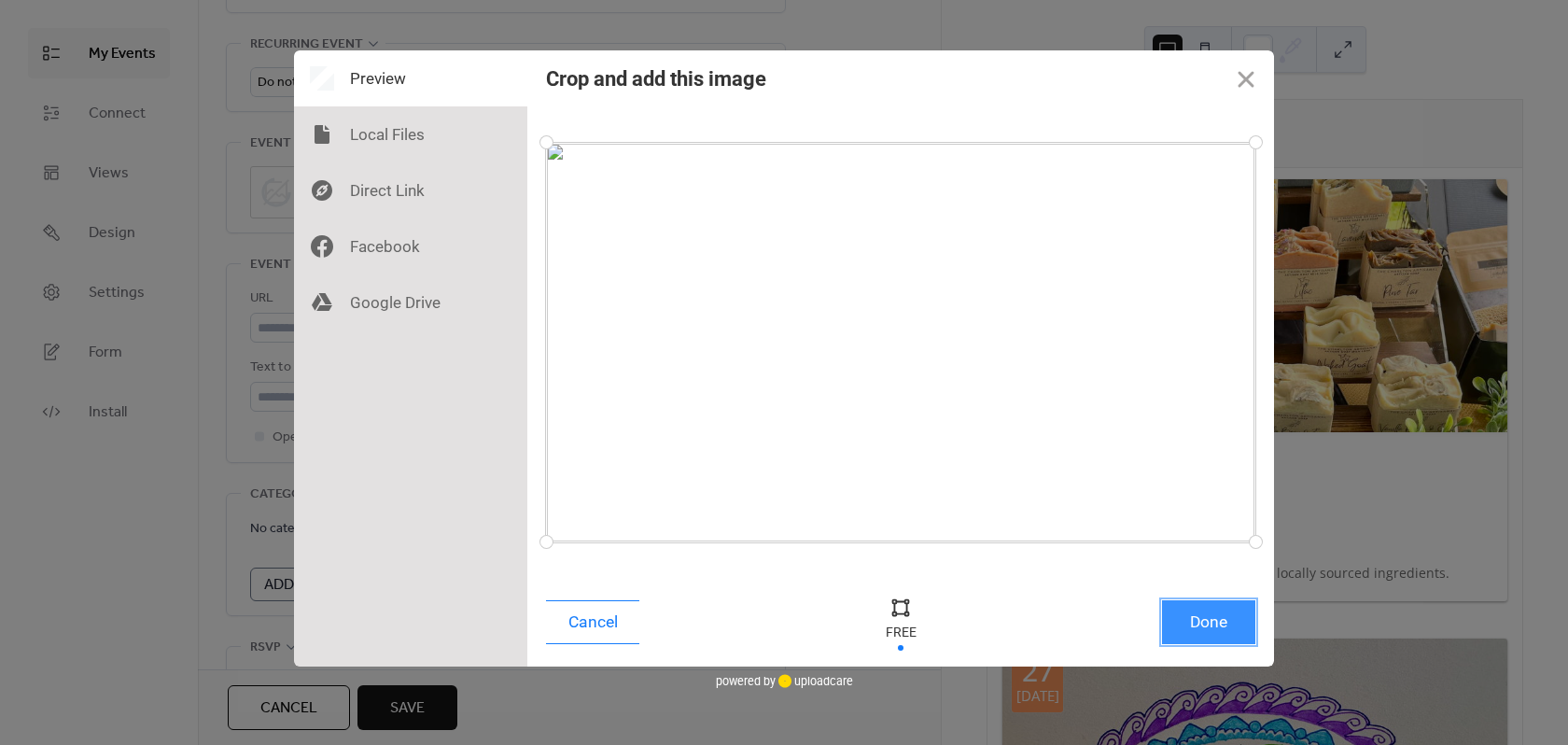 click on "Done" at bounding box center [1209, 622] 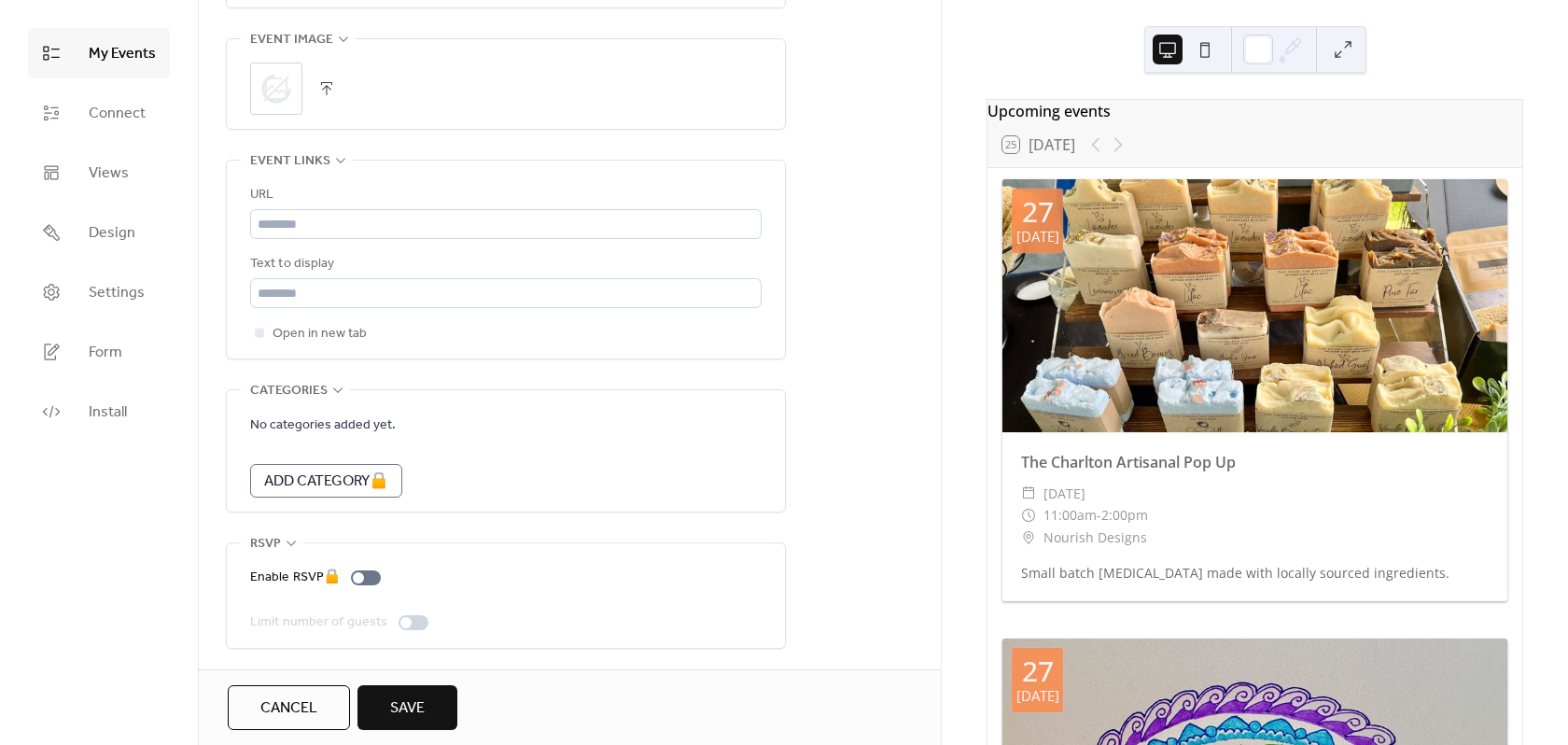scroll, scrollTop: 948, scrollLeft: 0, axis: vertical 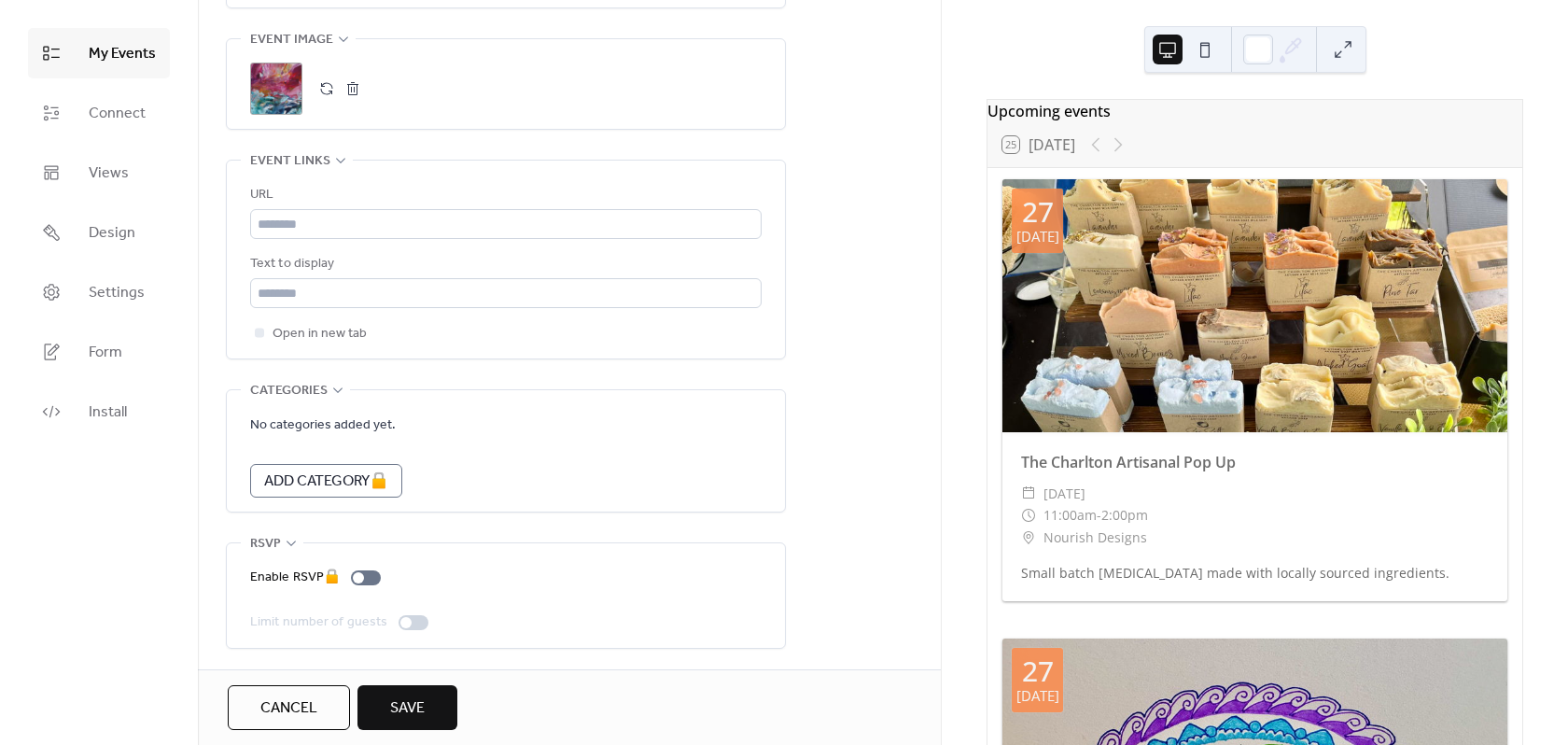 click on "Save" at bounding box center (407, 709) 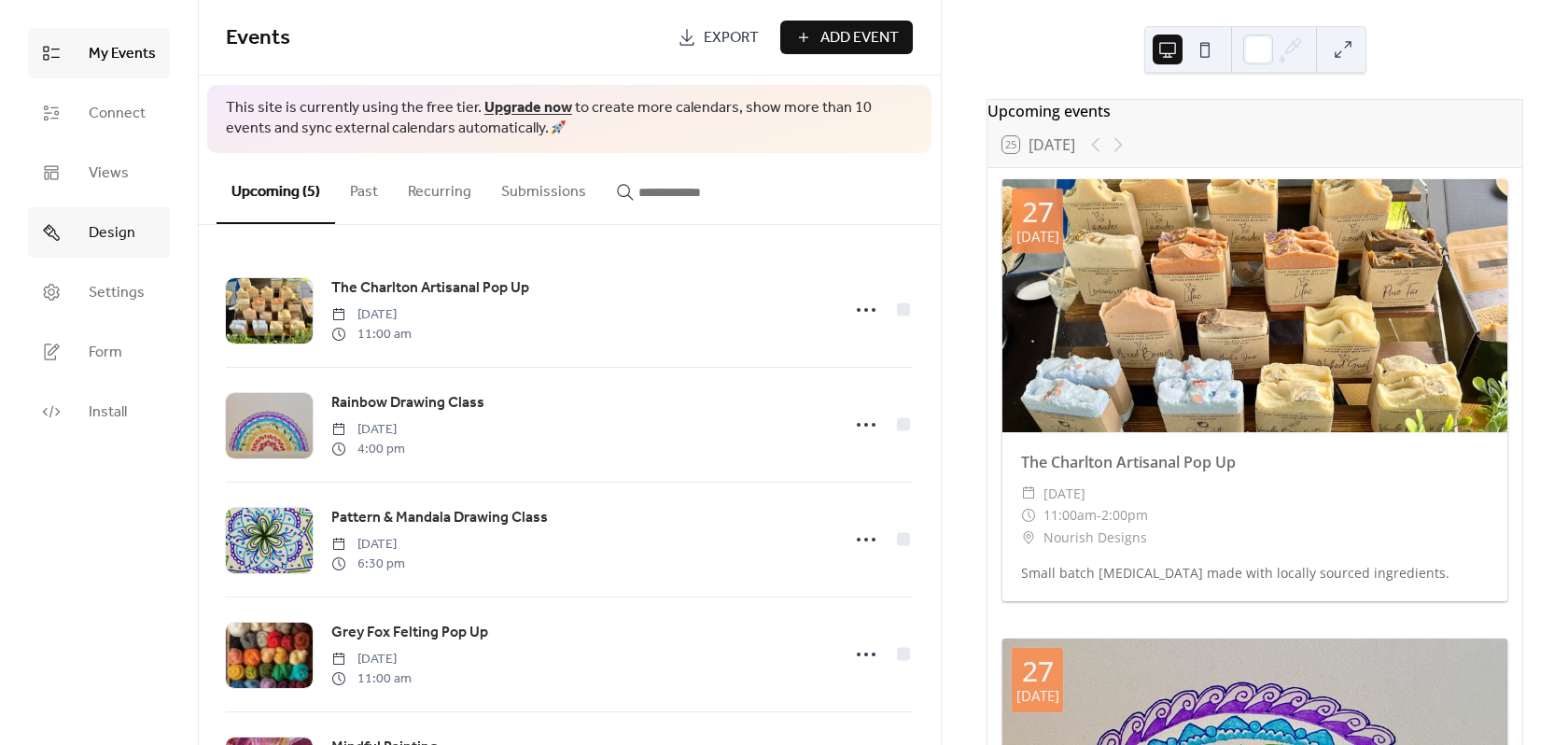 click on "Design" at bounding box center (112, 233) 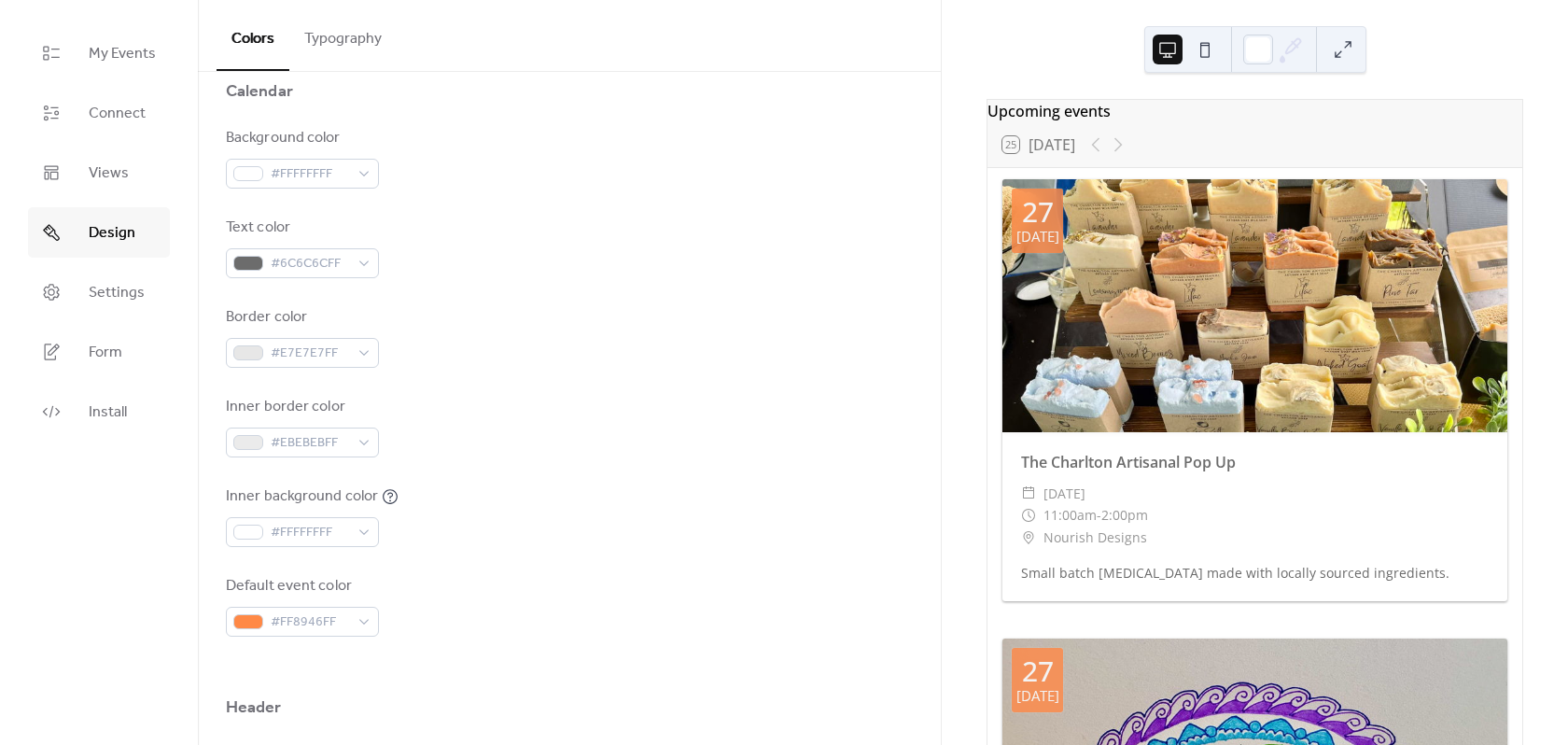 scroll, scrollTop: 280, scrollLeft: 0, axis: vertical 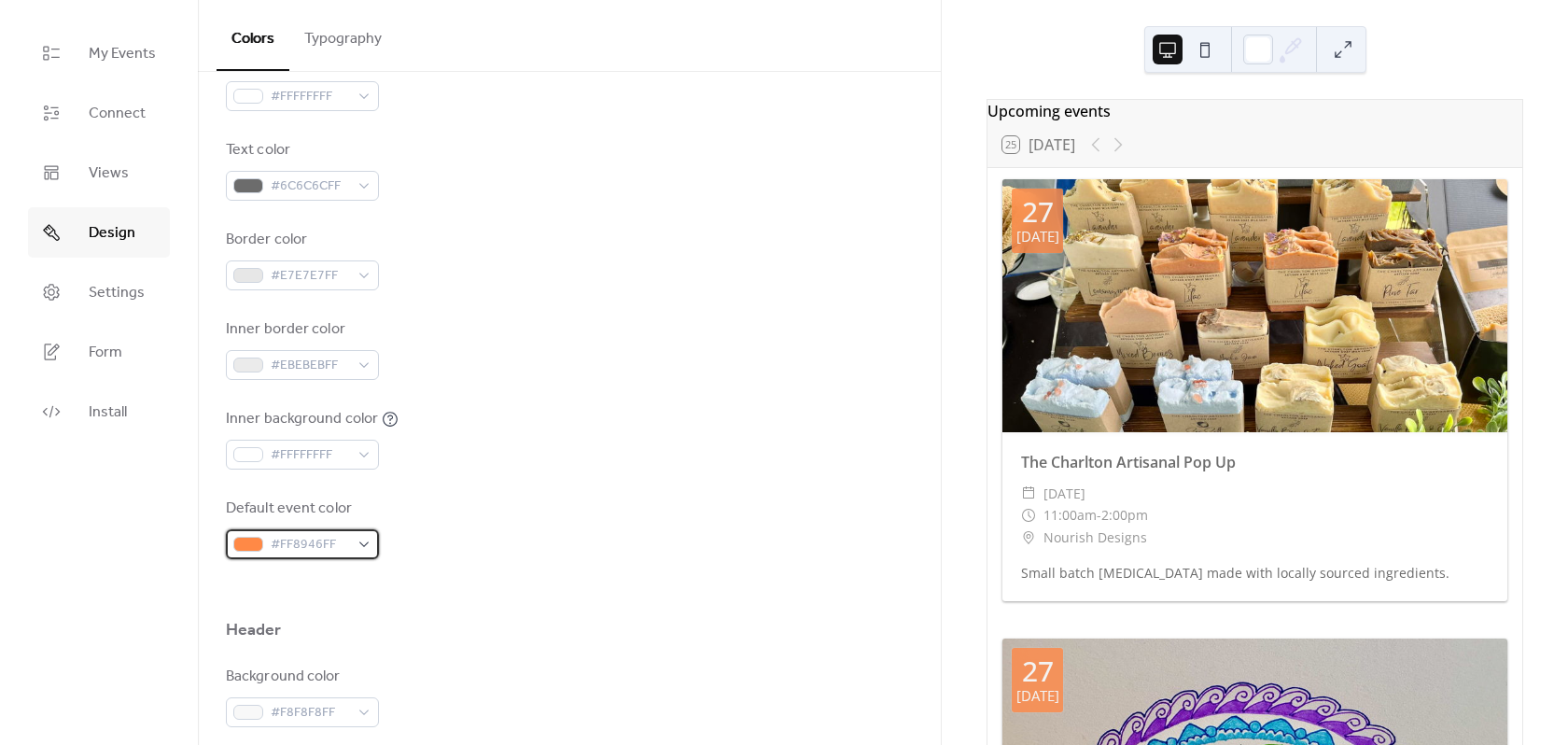 click on "#FF8946FF" at bounding box center (302, 544) 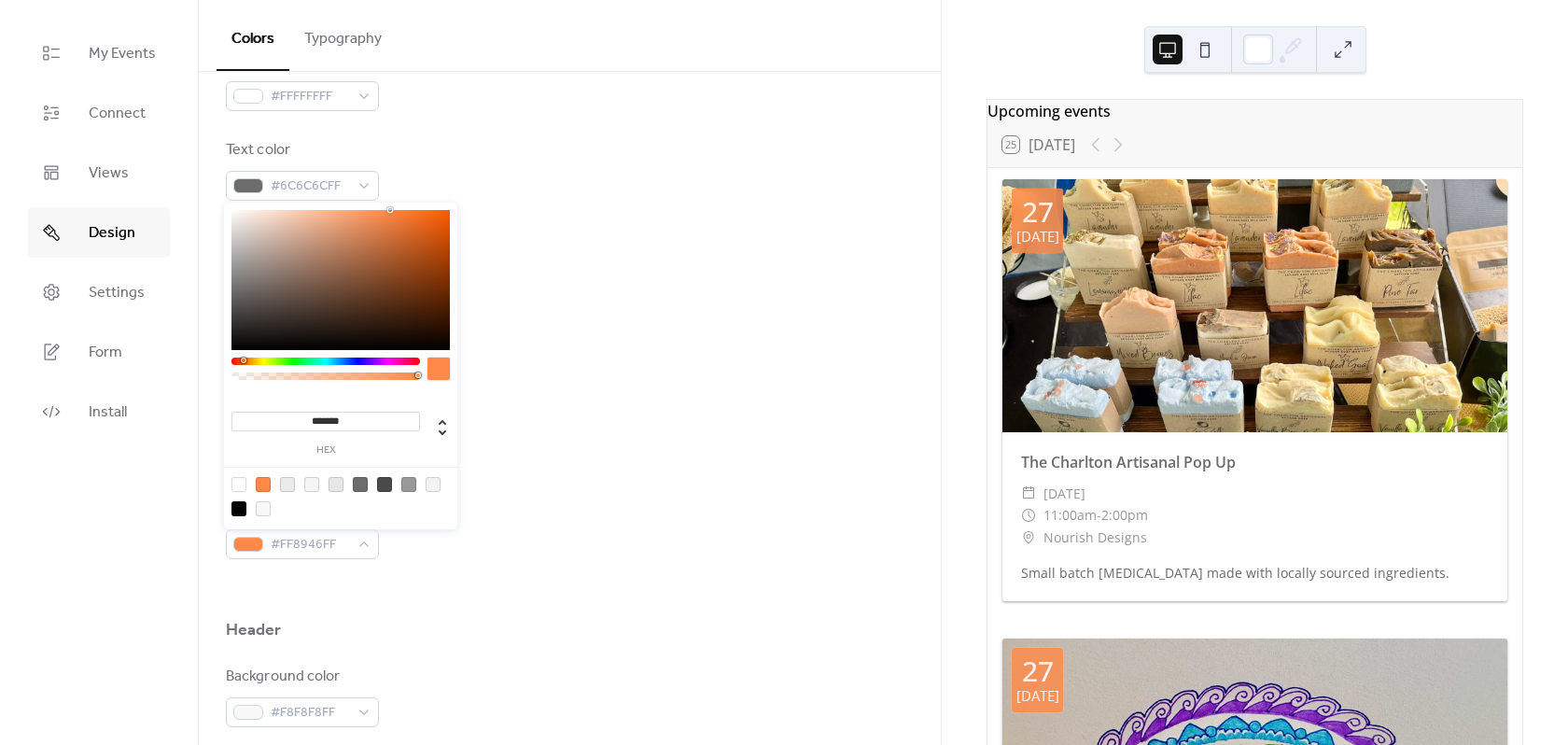 click on "*******" at bounding box center [326, 421] 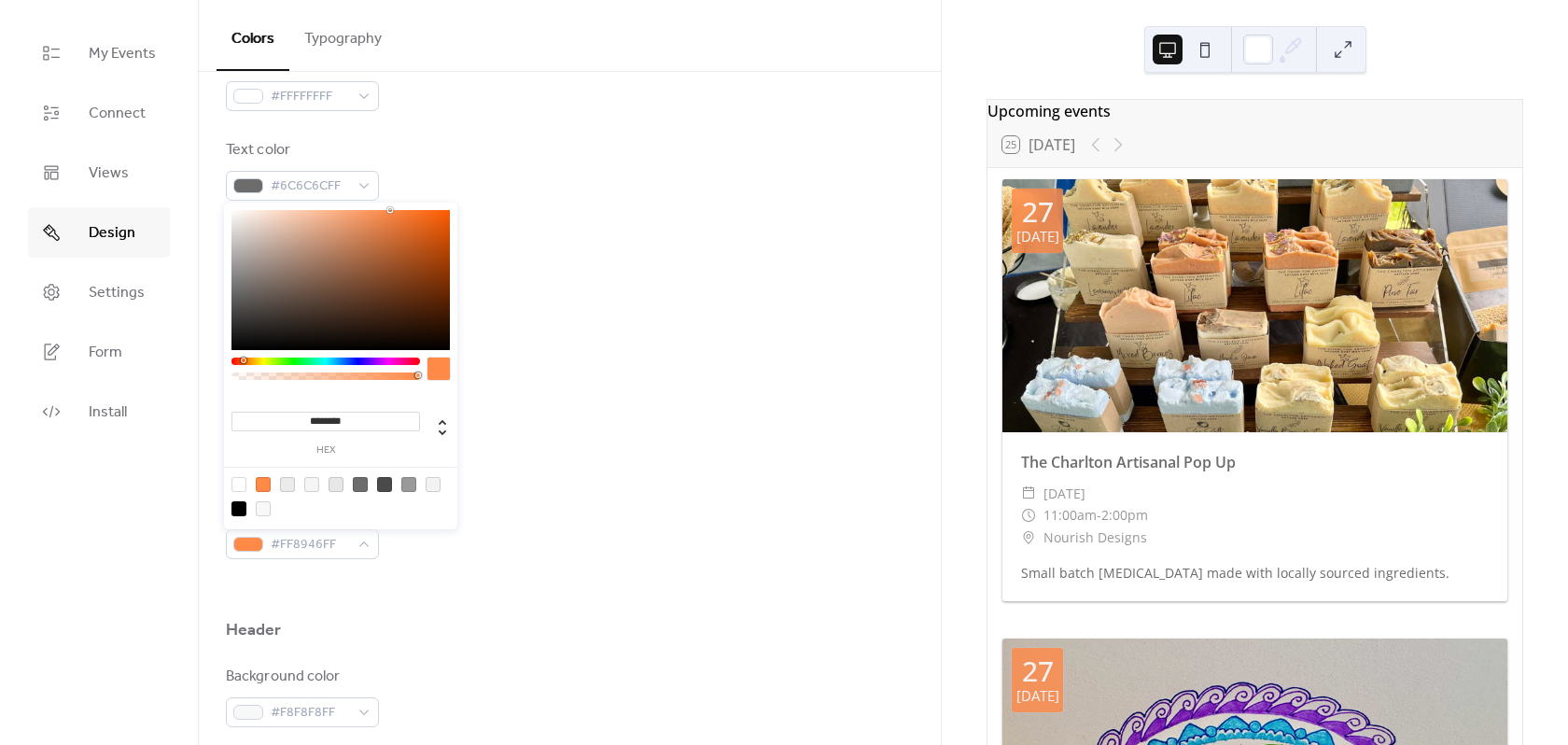 type on "*******" 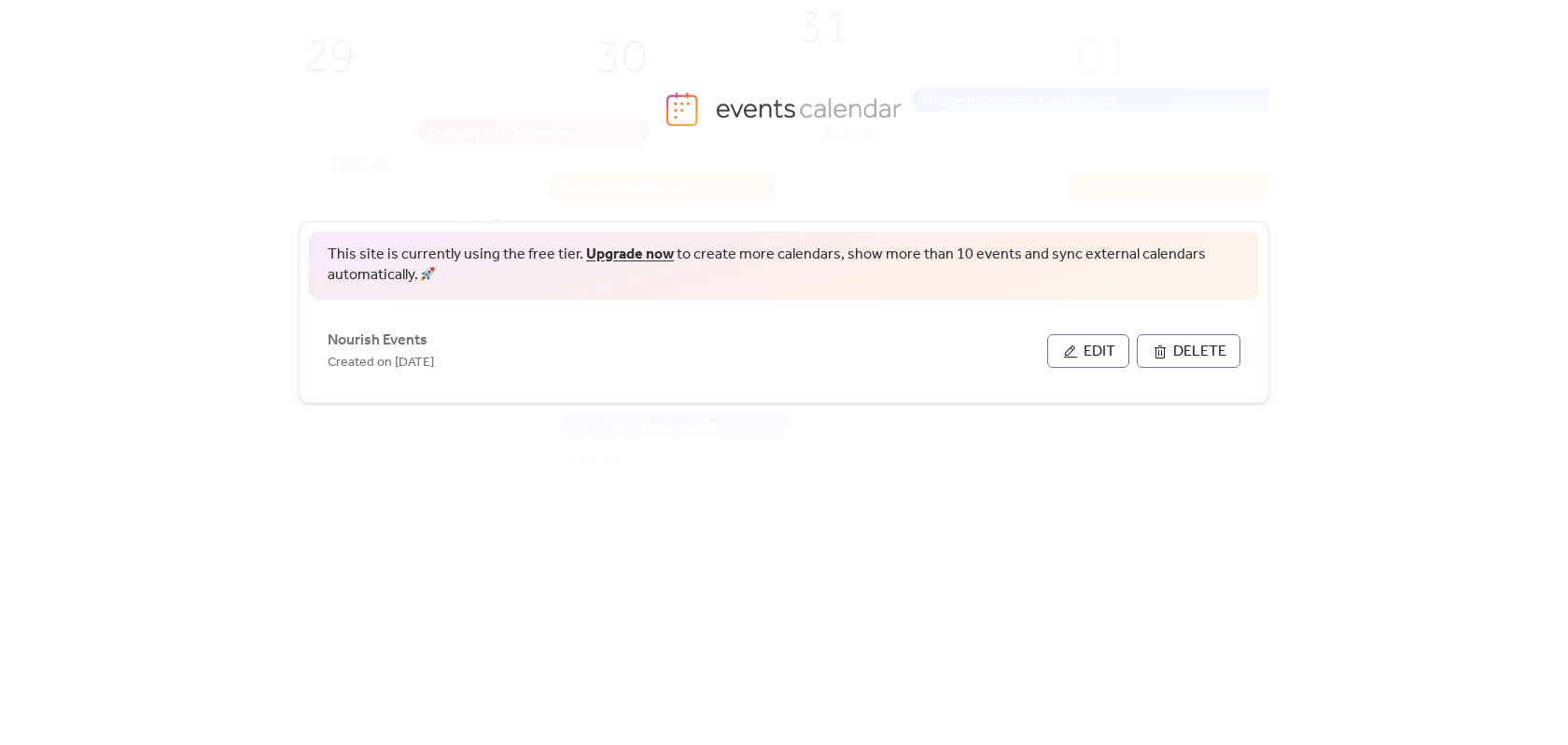 scroll, scrollTop: 0, scrollLeft: 0, axis: both 